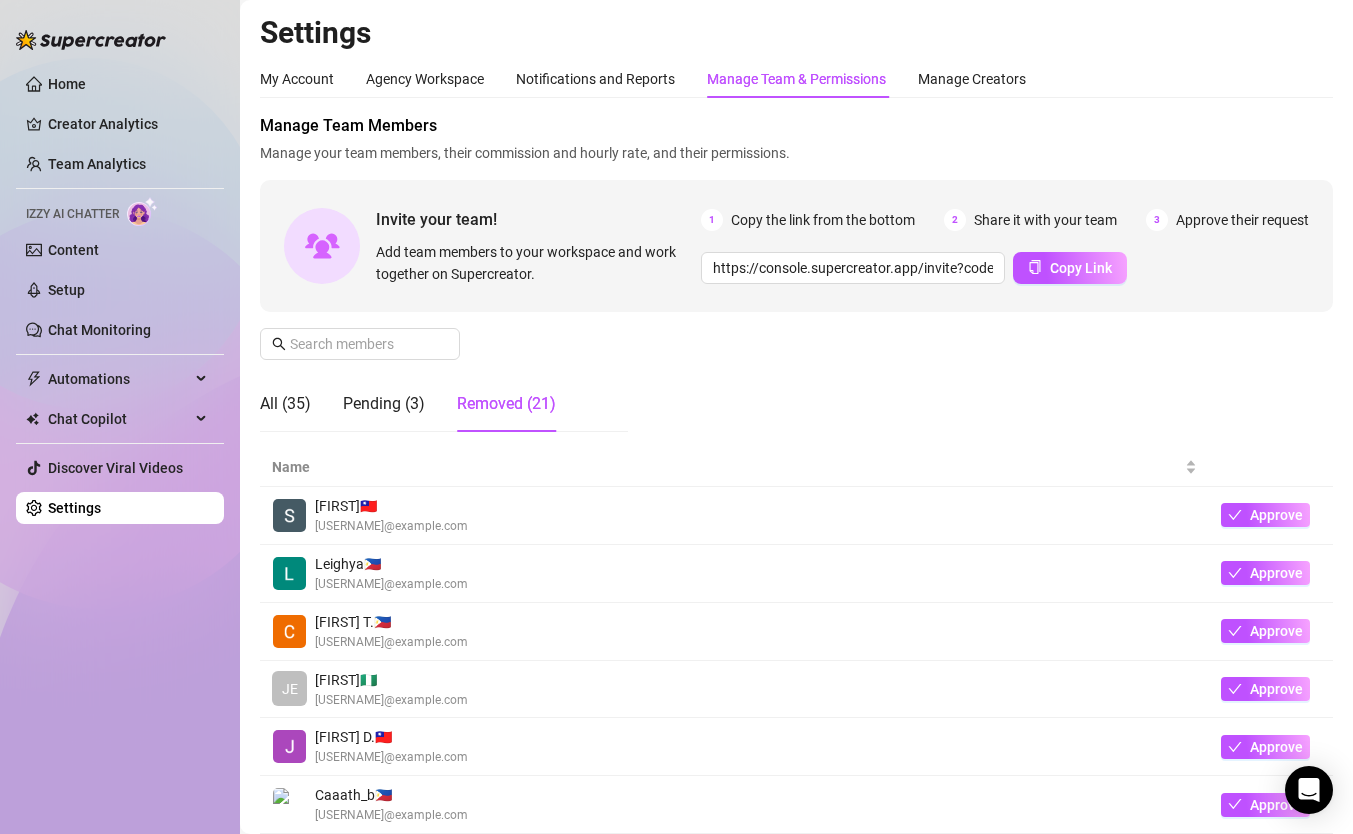 scroll, scrollTop: 0, scrollLeft: 0, axis: both 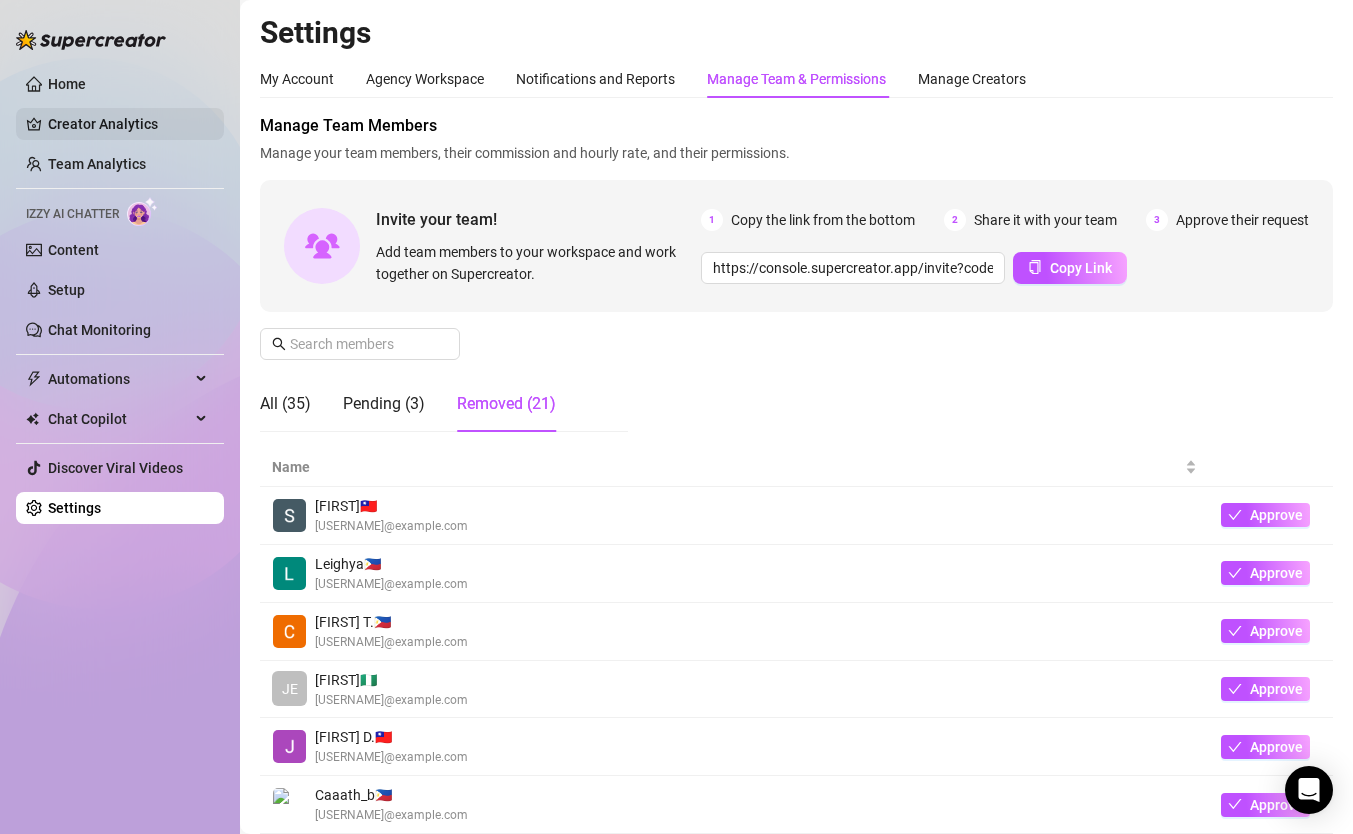 click on "Creator Analytics" at bounding box center (128, 124) 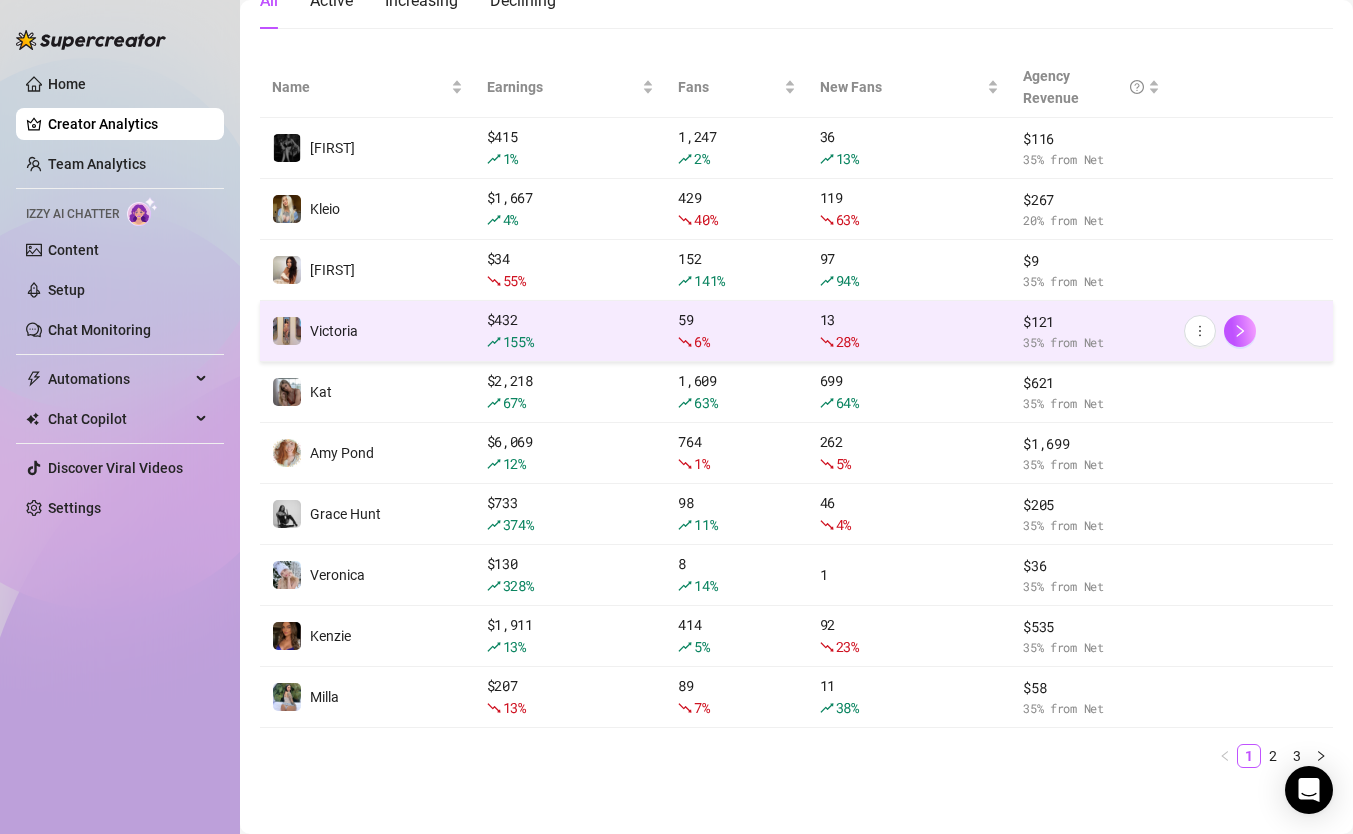 scroll, scrollTop: 0, scrollLeft: 0, axis: both 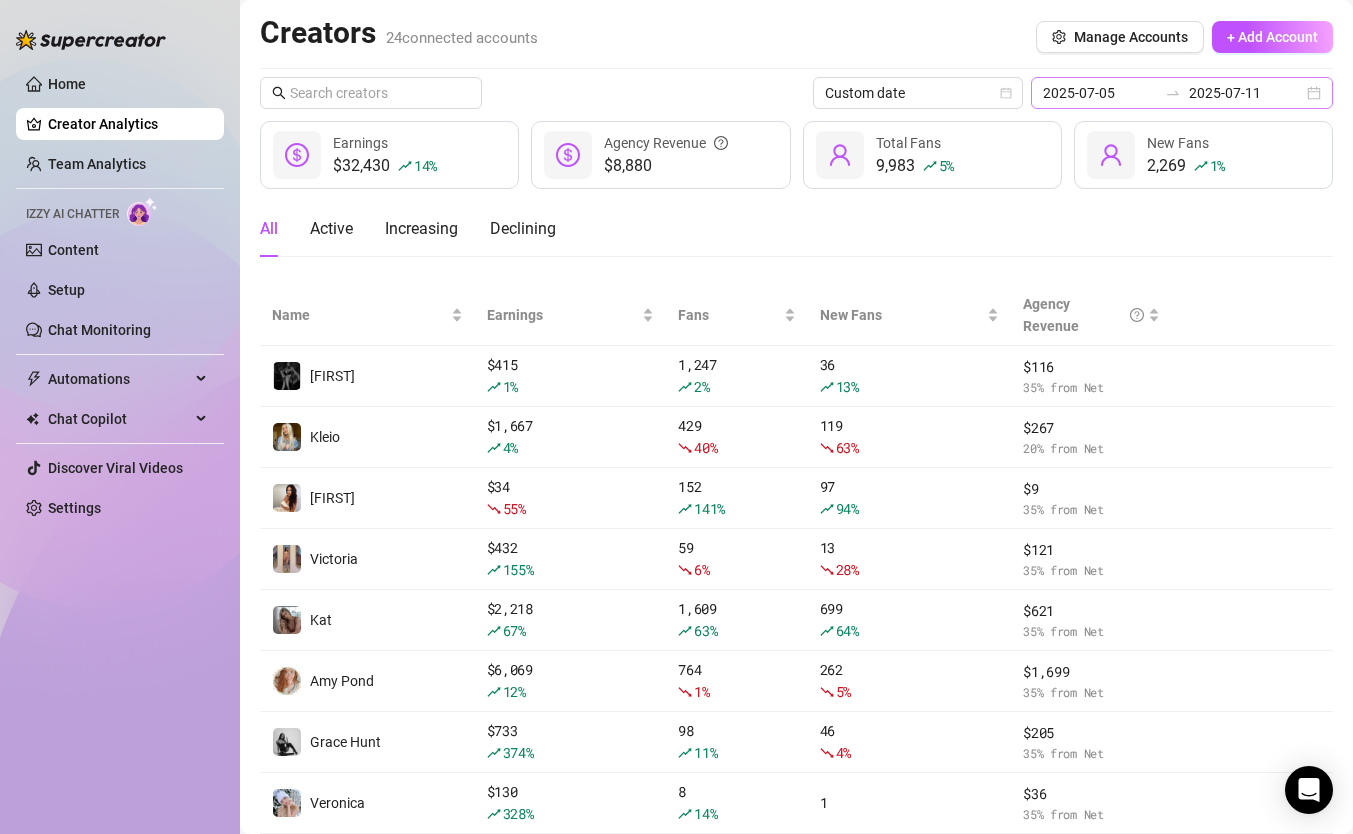 click on "[DATE] [DATE]" at bounding box center (1182, 93) 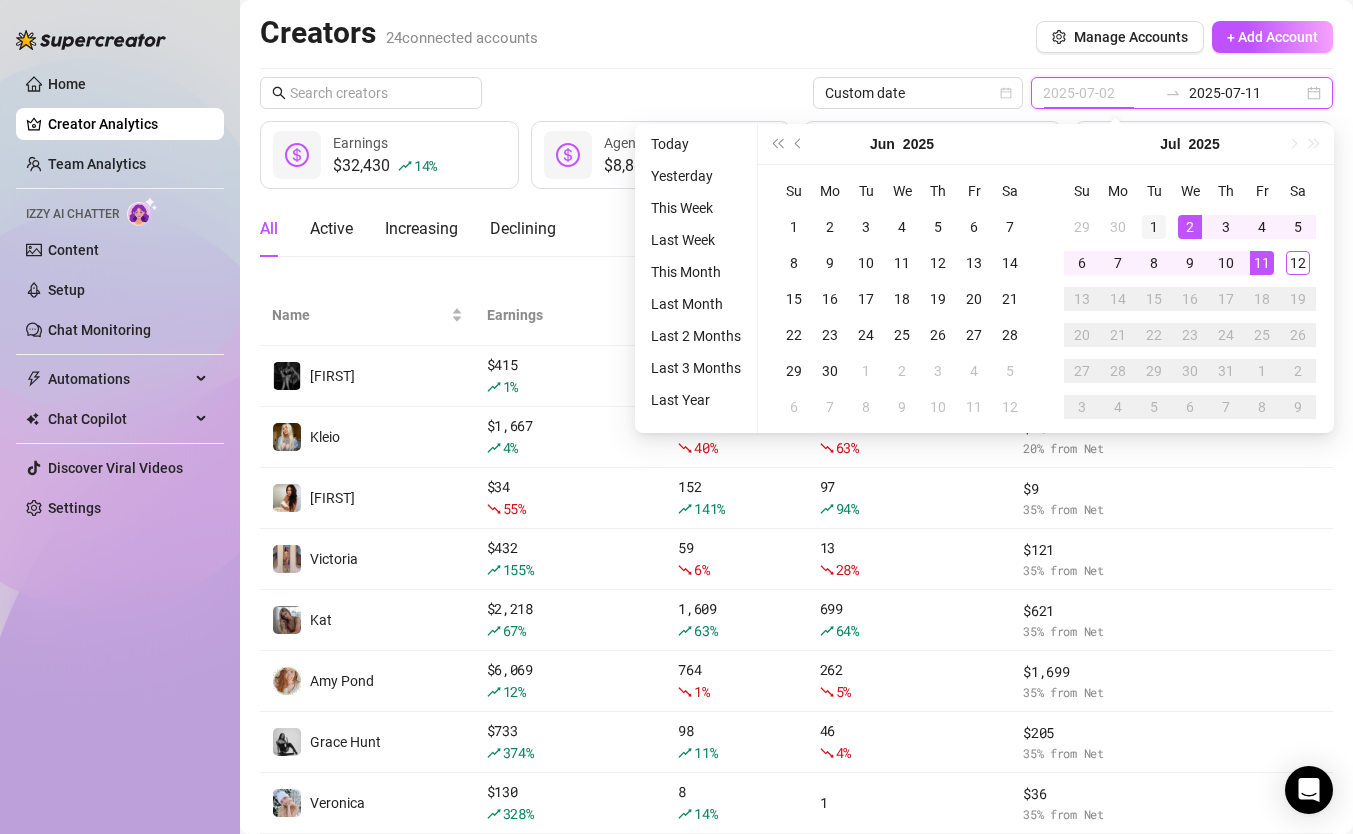 type on "2025-07-01" 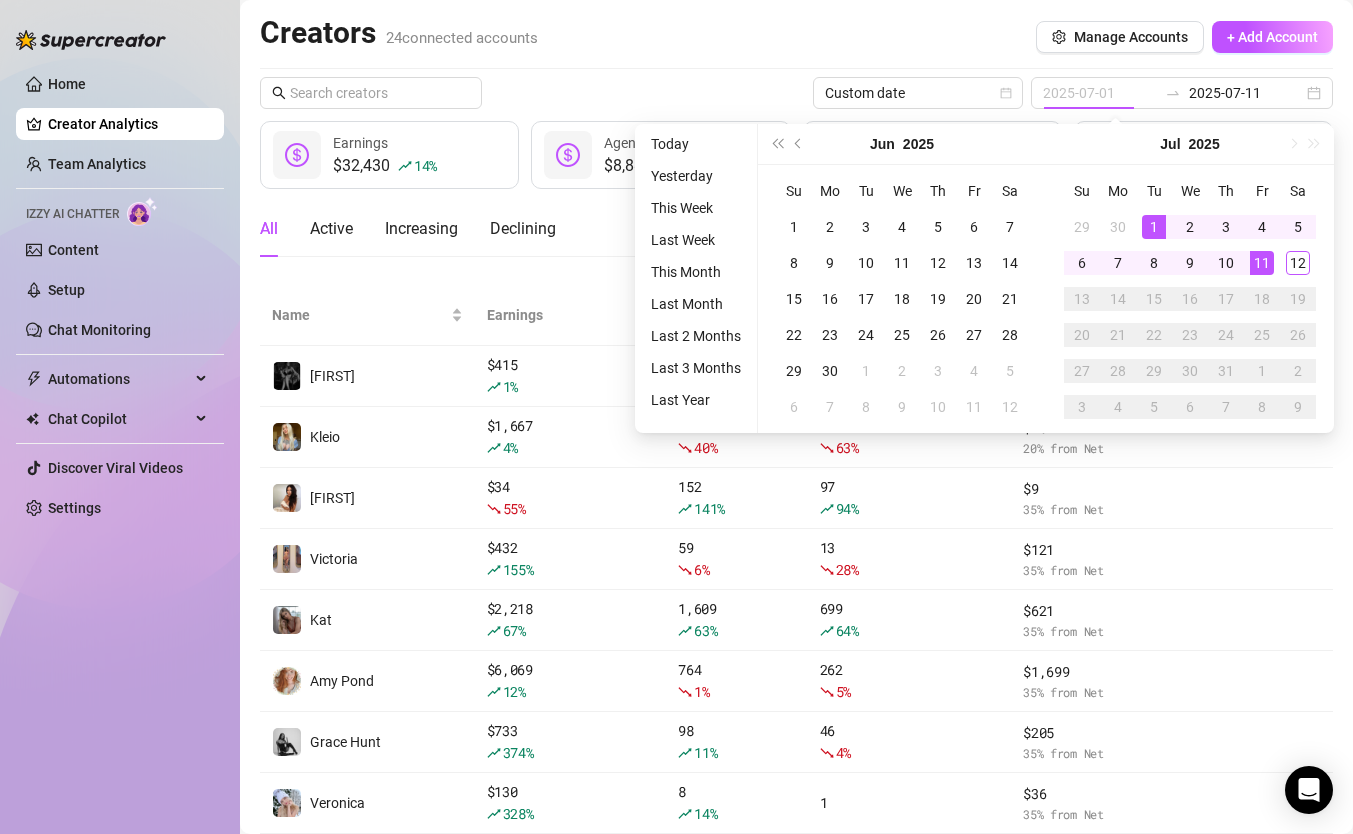 click on "1" at bounding box center (1154, 227) 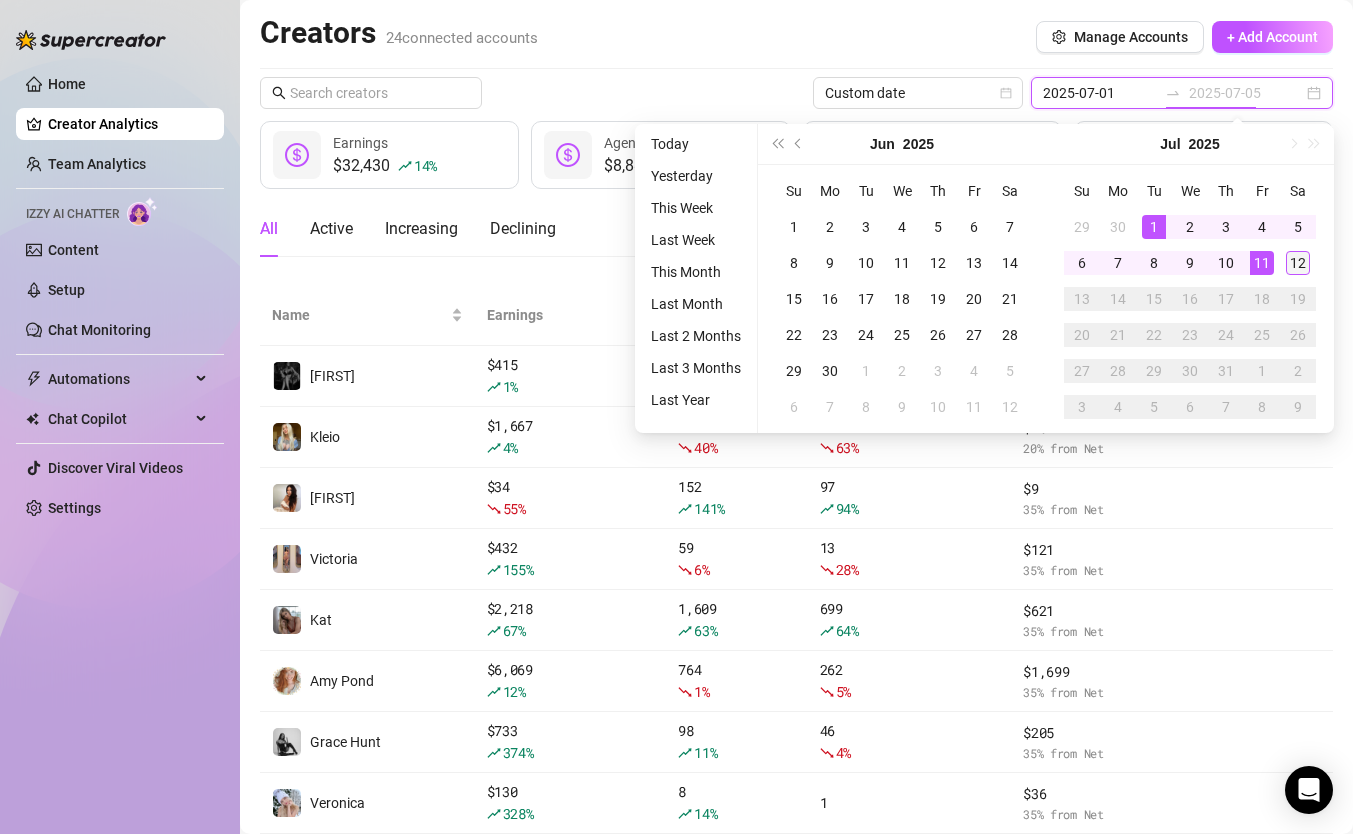 type on "2025-07-12" 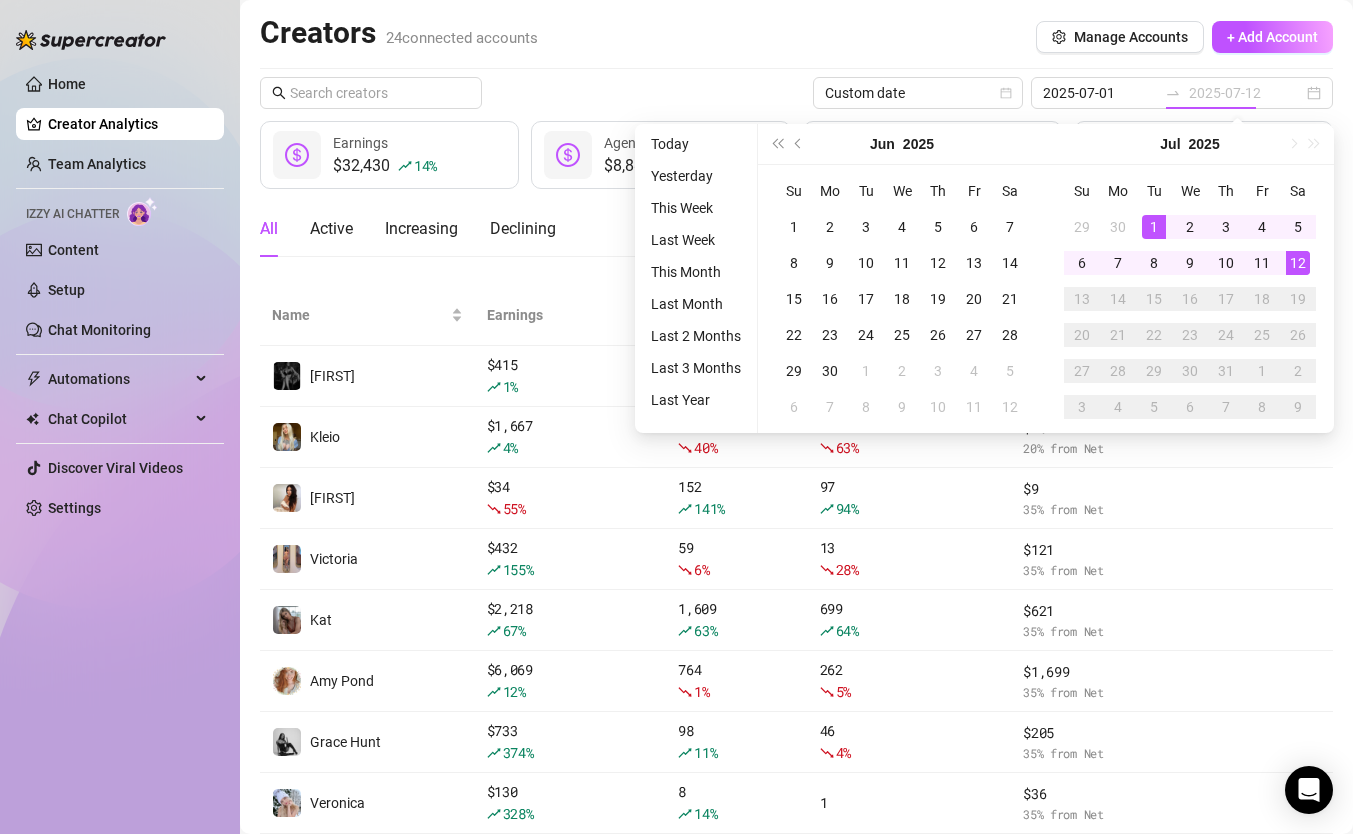 click on "12" at bounding box center (1298, 263) 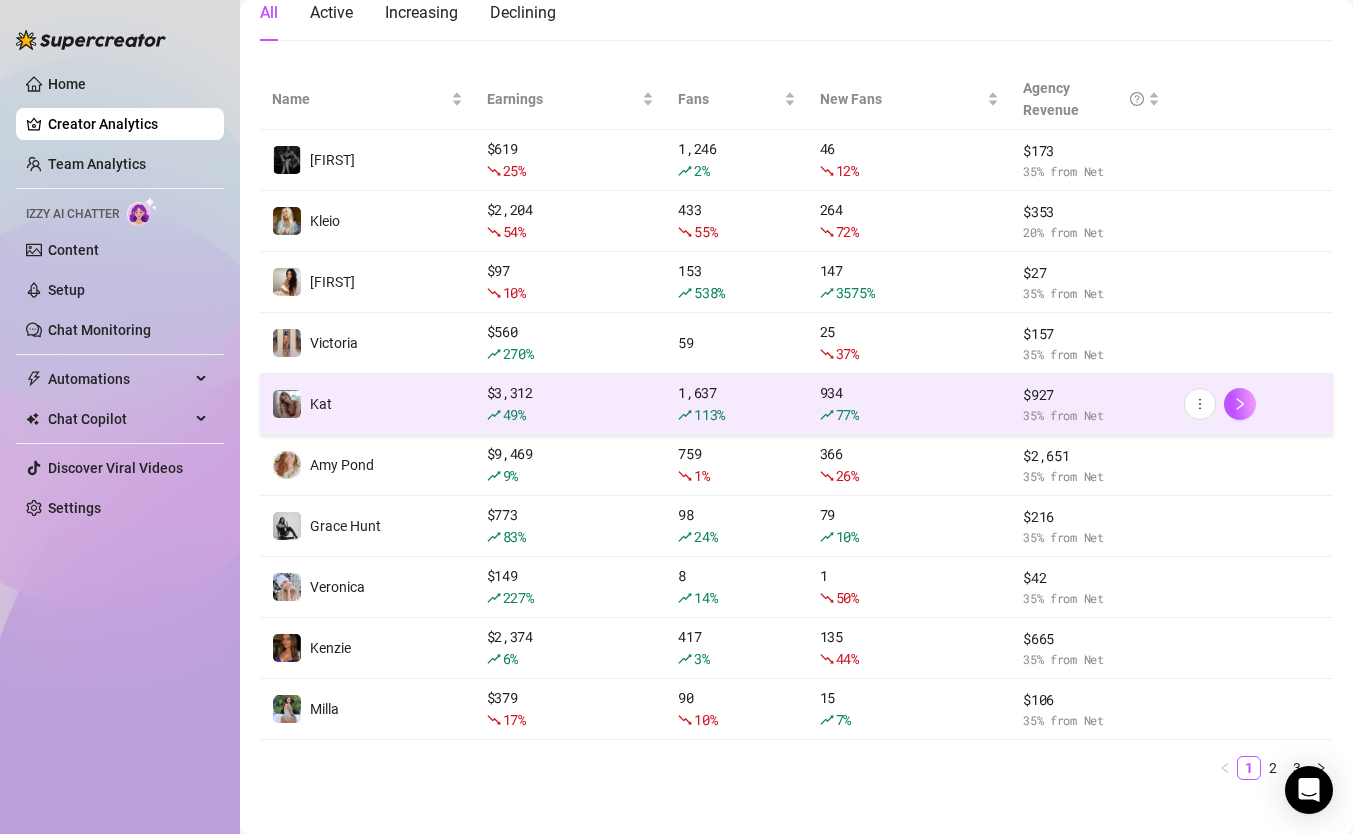scroll, scrollTop: 198, scrollLeft: 0, axis: vertical 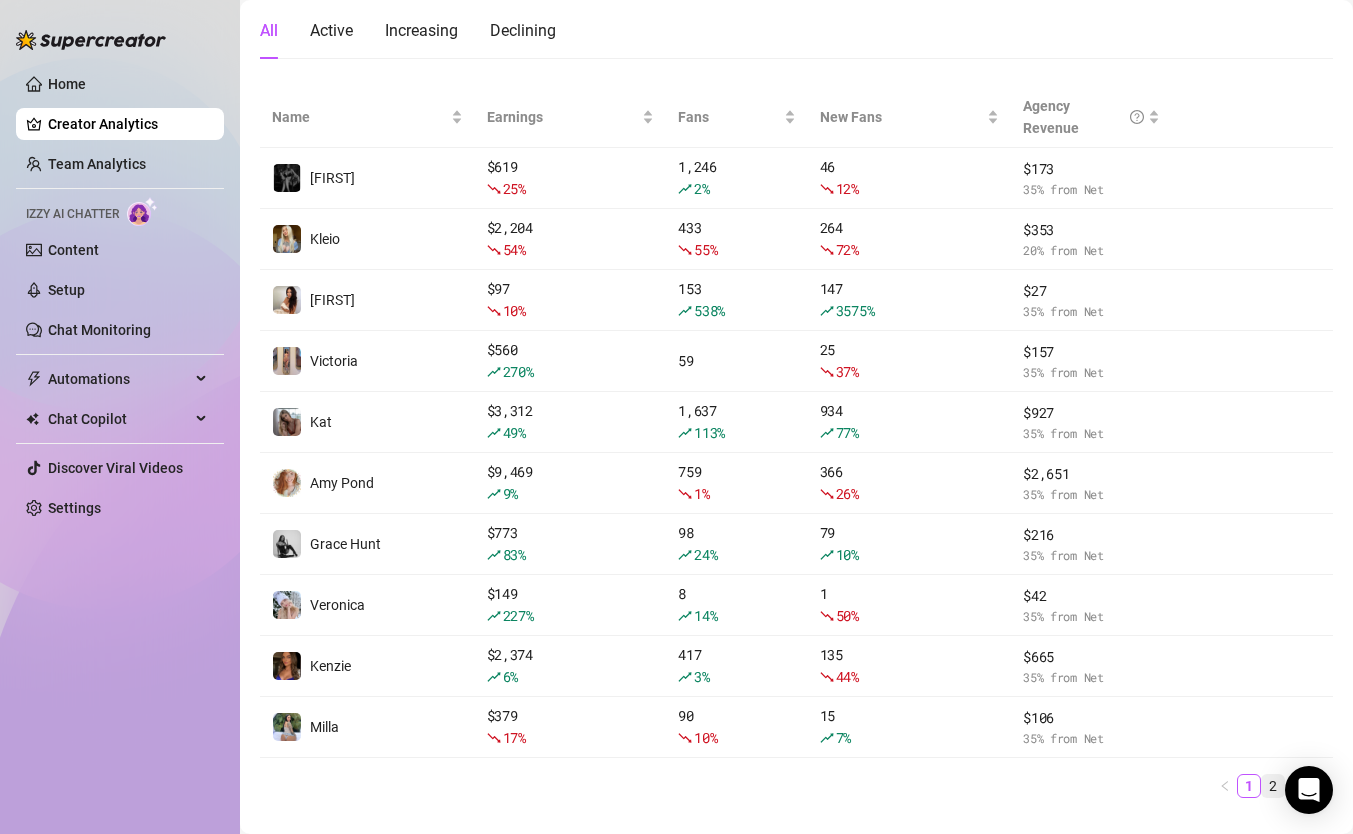 click on "2" at bounding box center (1273, 786) 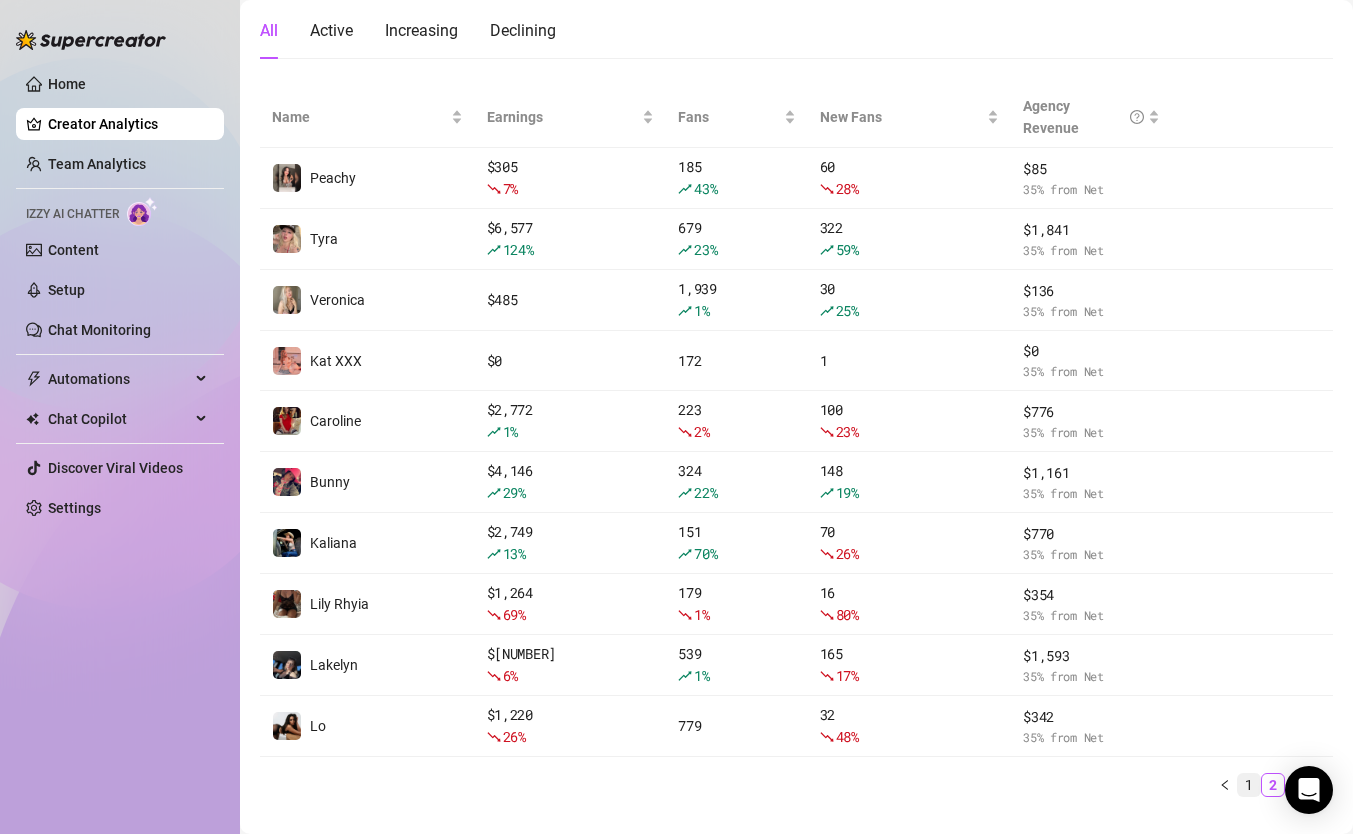 click on "1" at bounding box center [1249, 785] 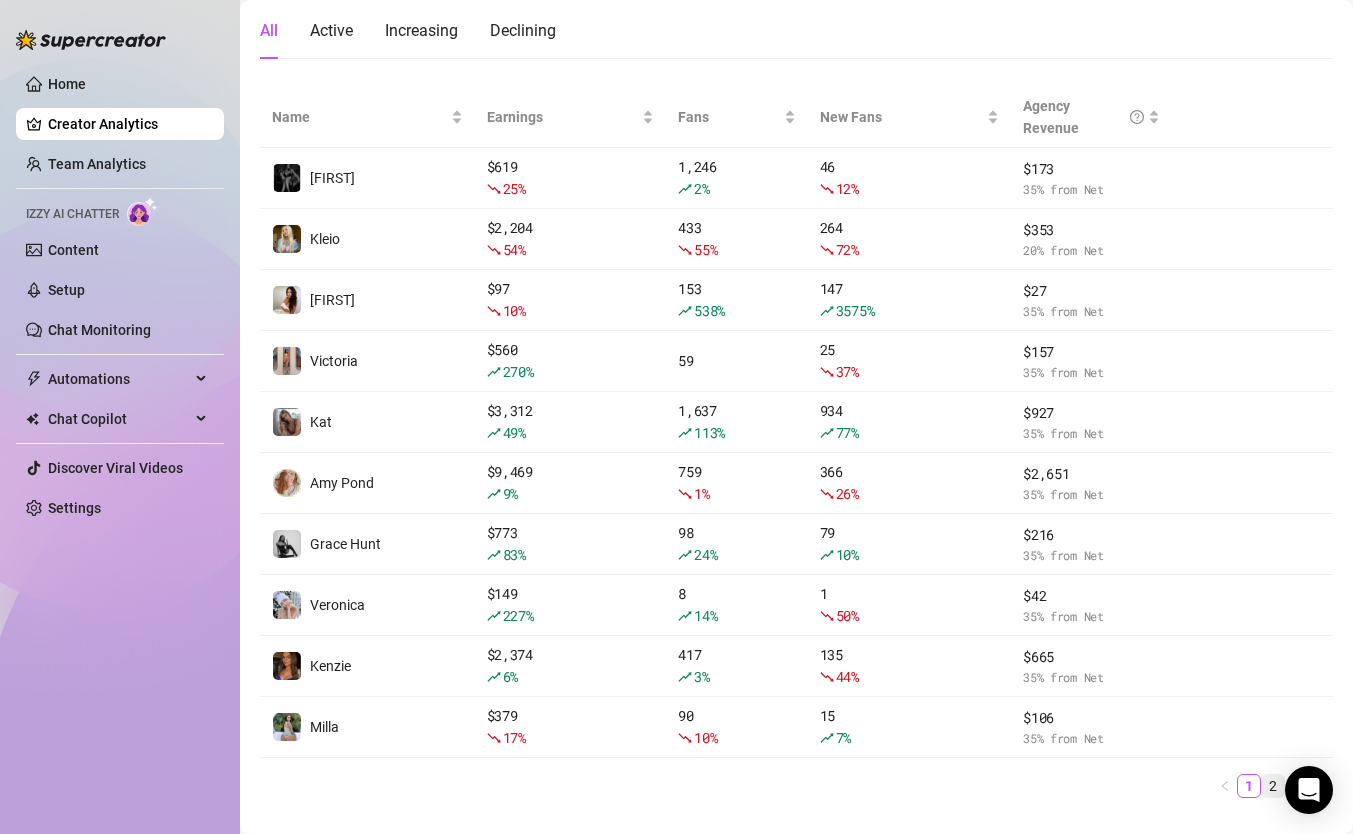 click on "2" at bounding box center (1273, 786) 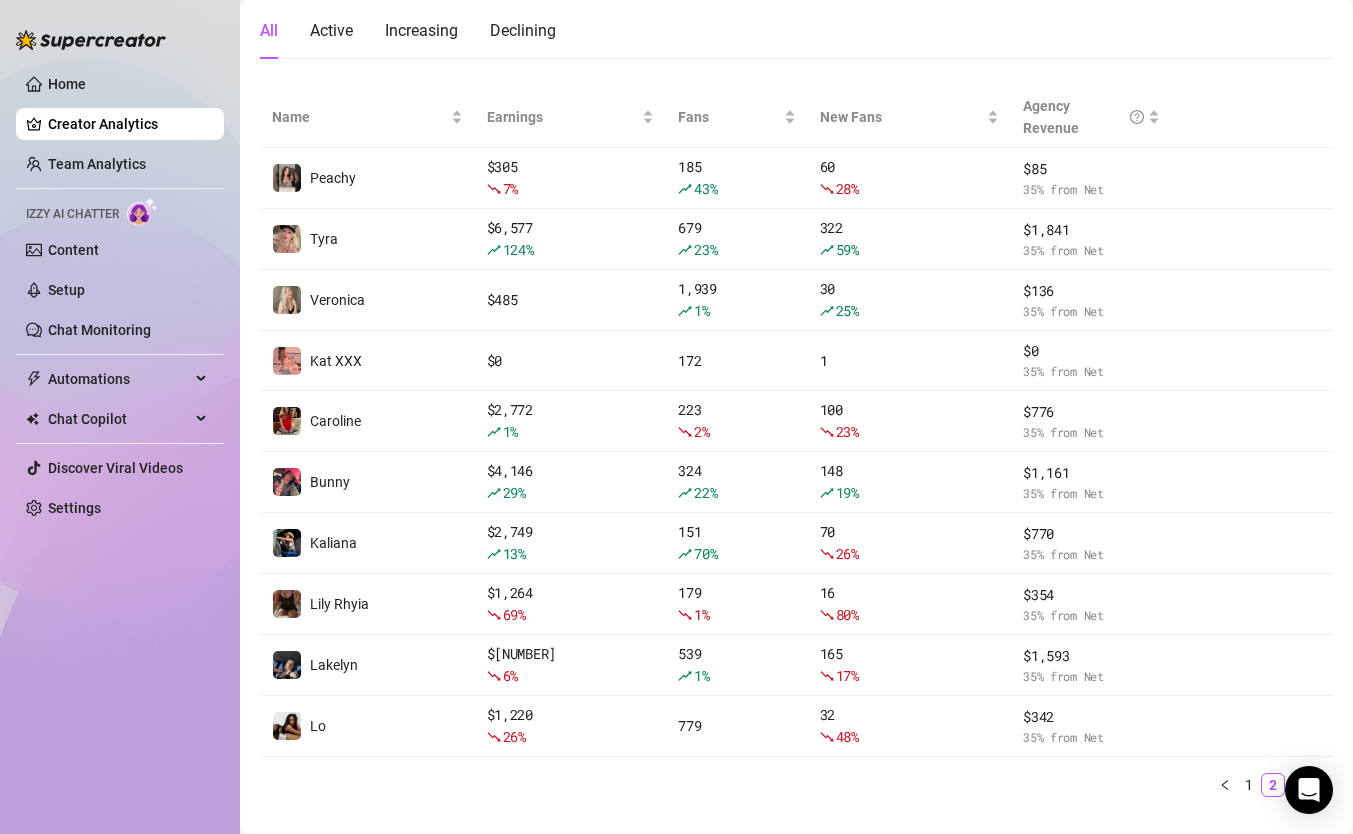 drag, startPoint x: 1305, startPoint y: 797, endPoint x: 1227, endPoint y: 847, distance: 92.64988 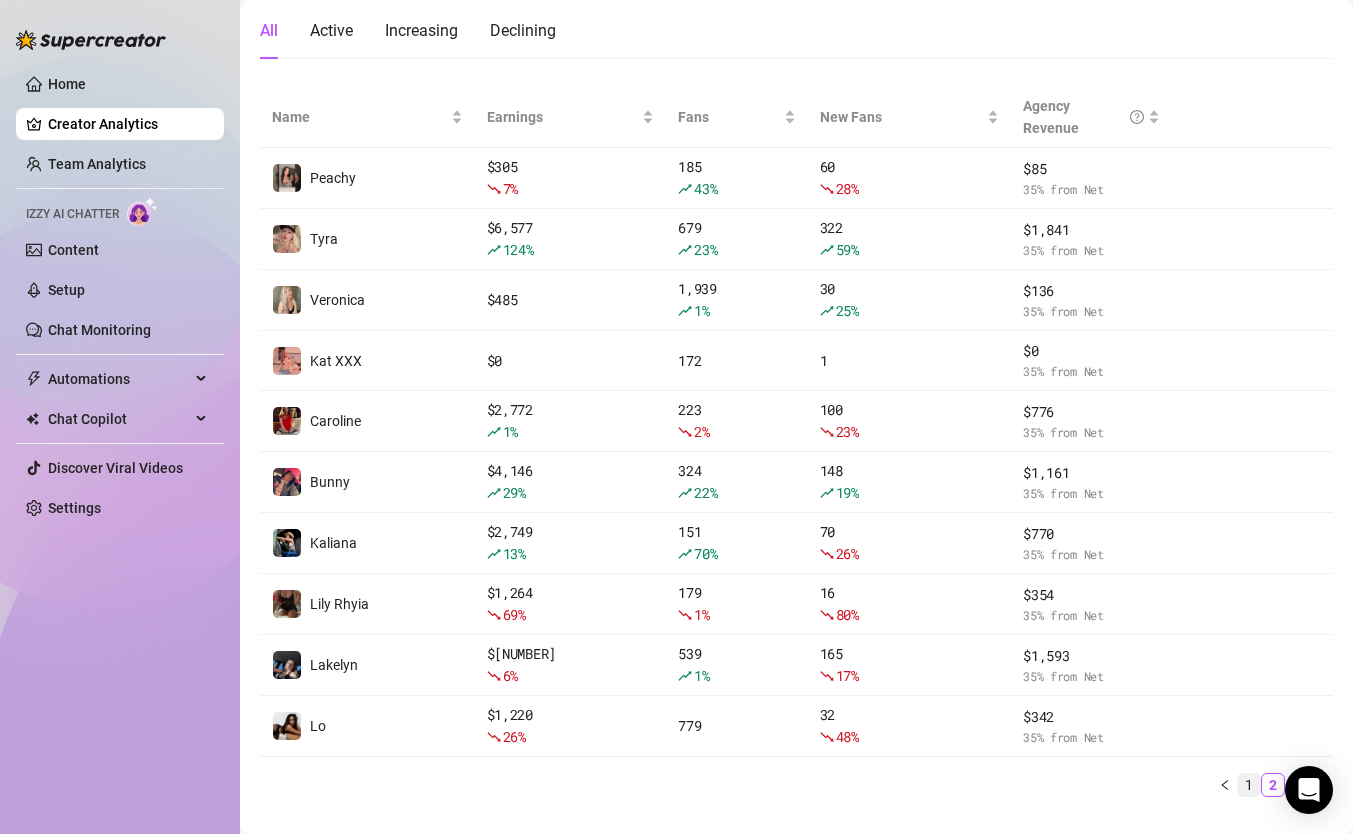 click on "1" at bounding box center (1249, 785) 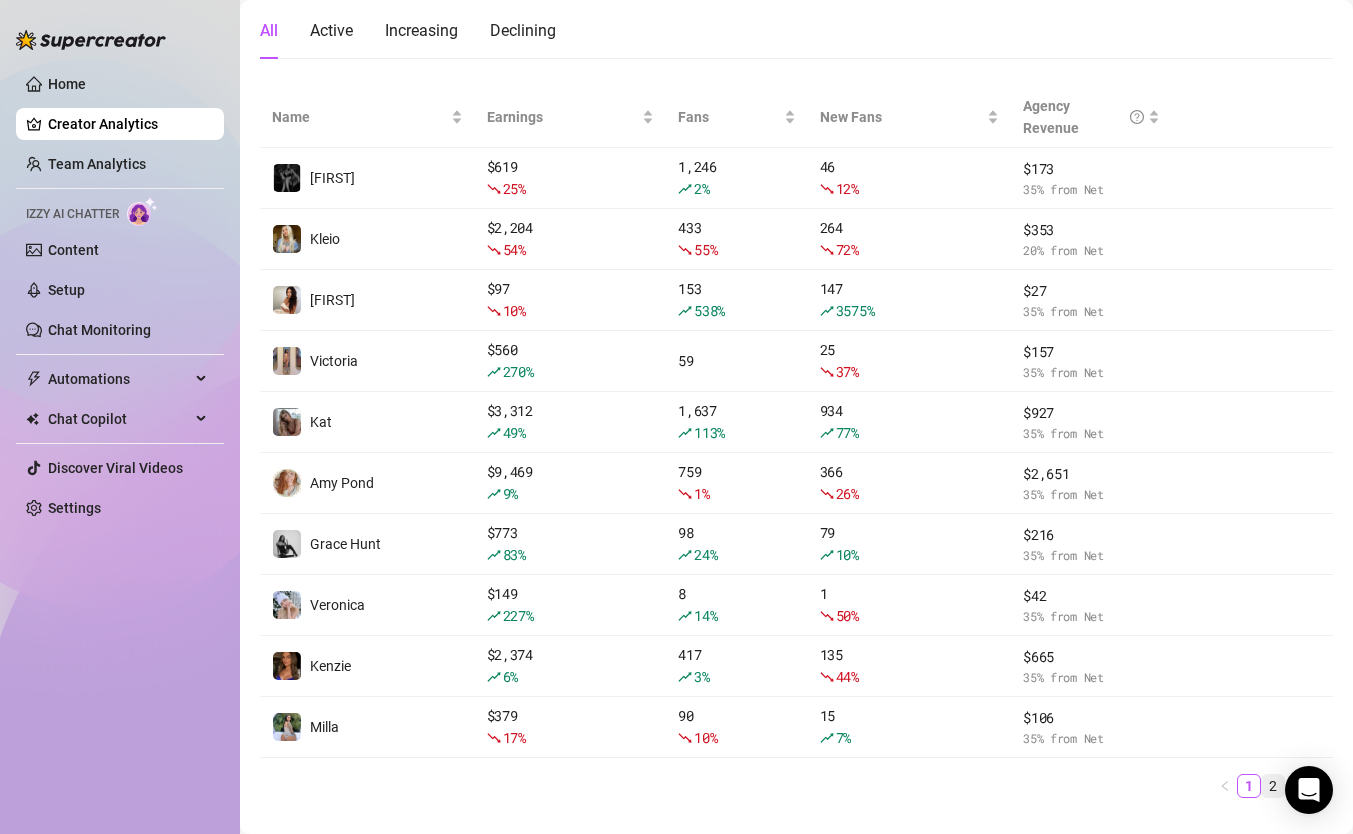 click on "2" at bounding box center (1273, 786) 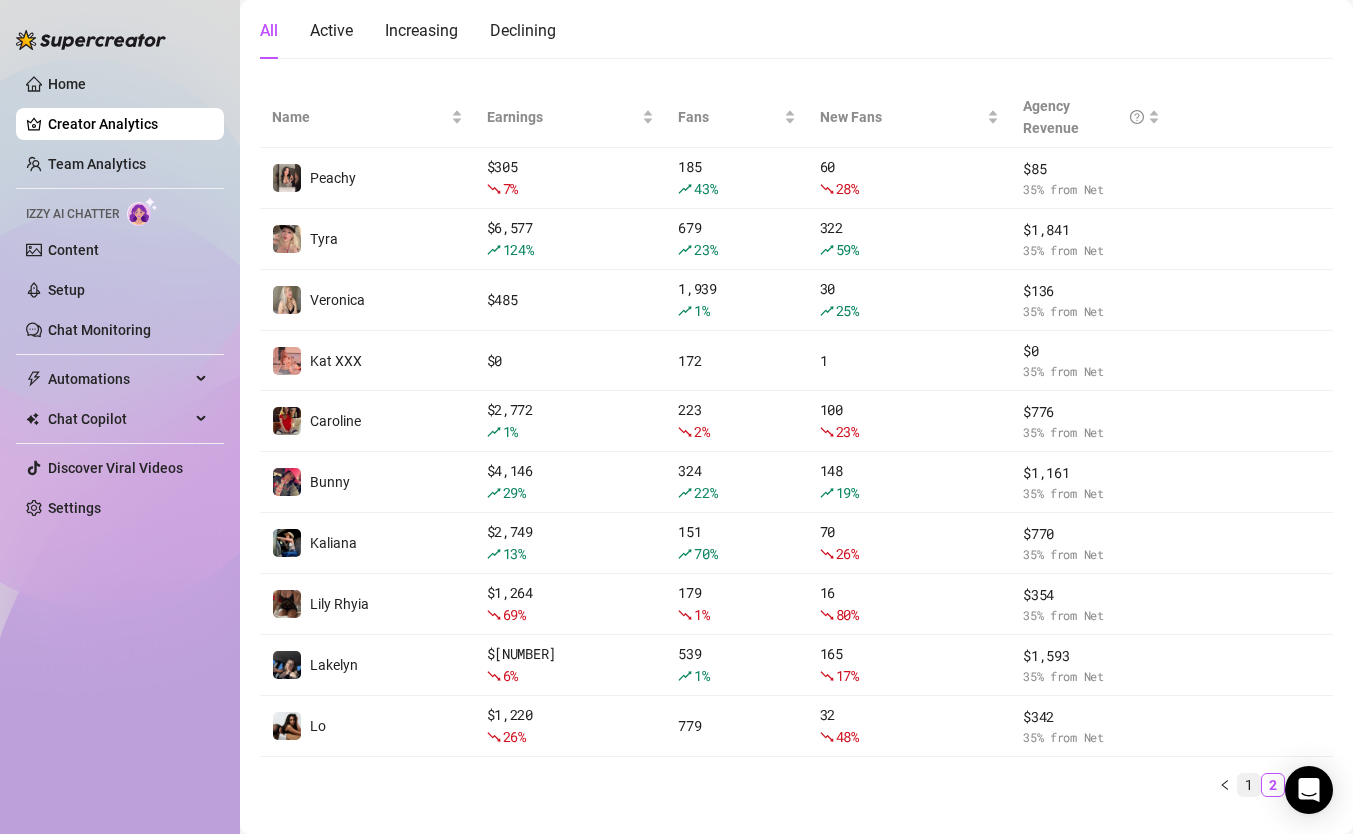 click on "1" at bounding box center [1249, 785] 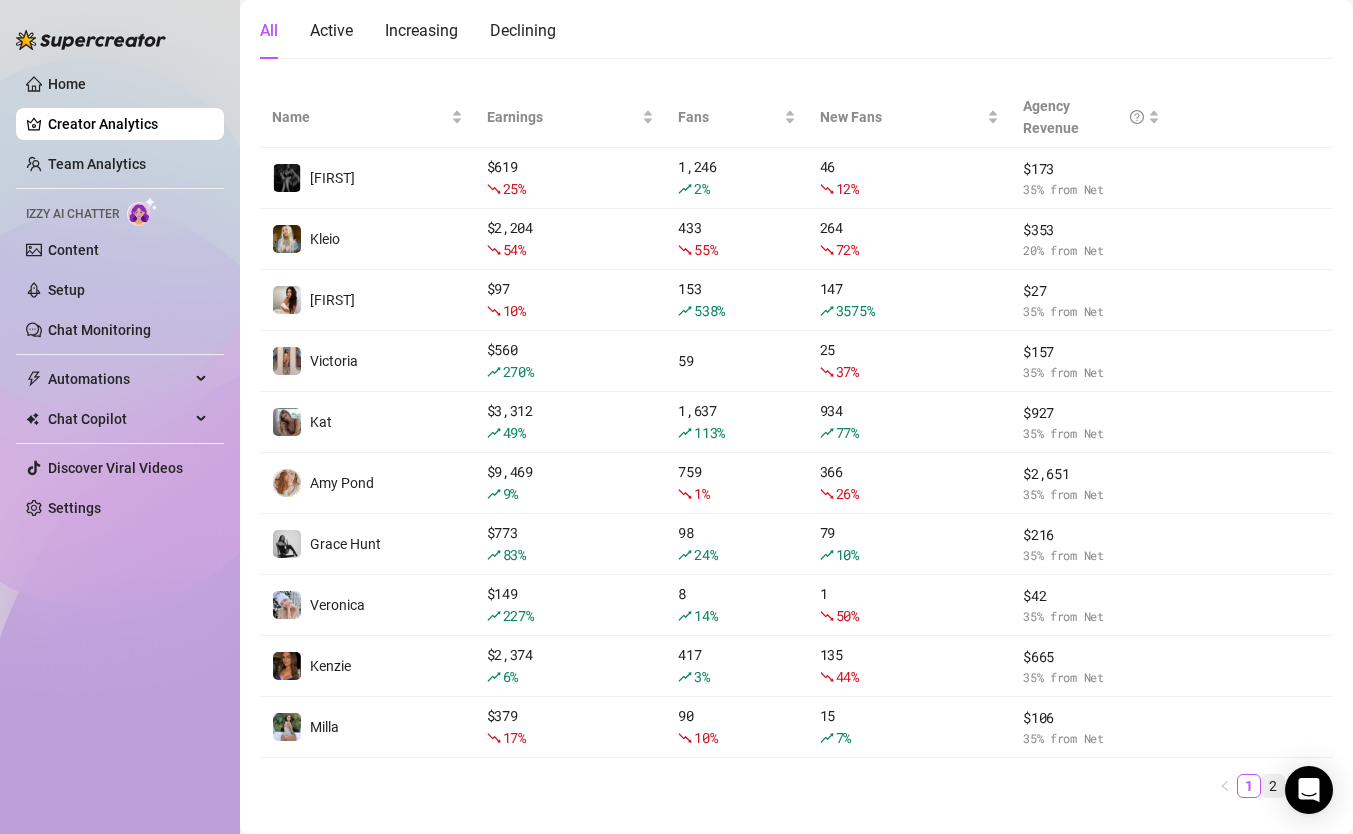 click on "2" at bounding box center (1273, 786) 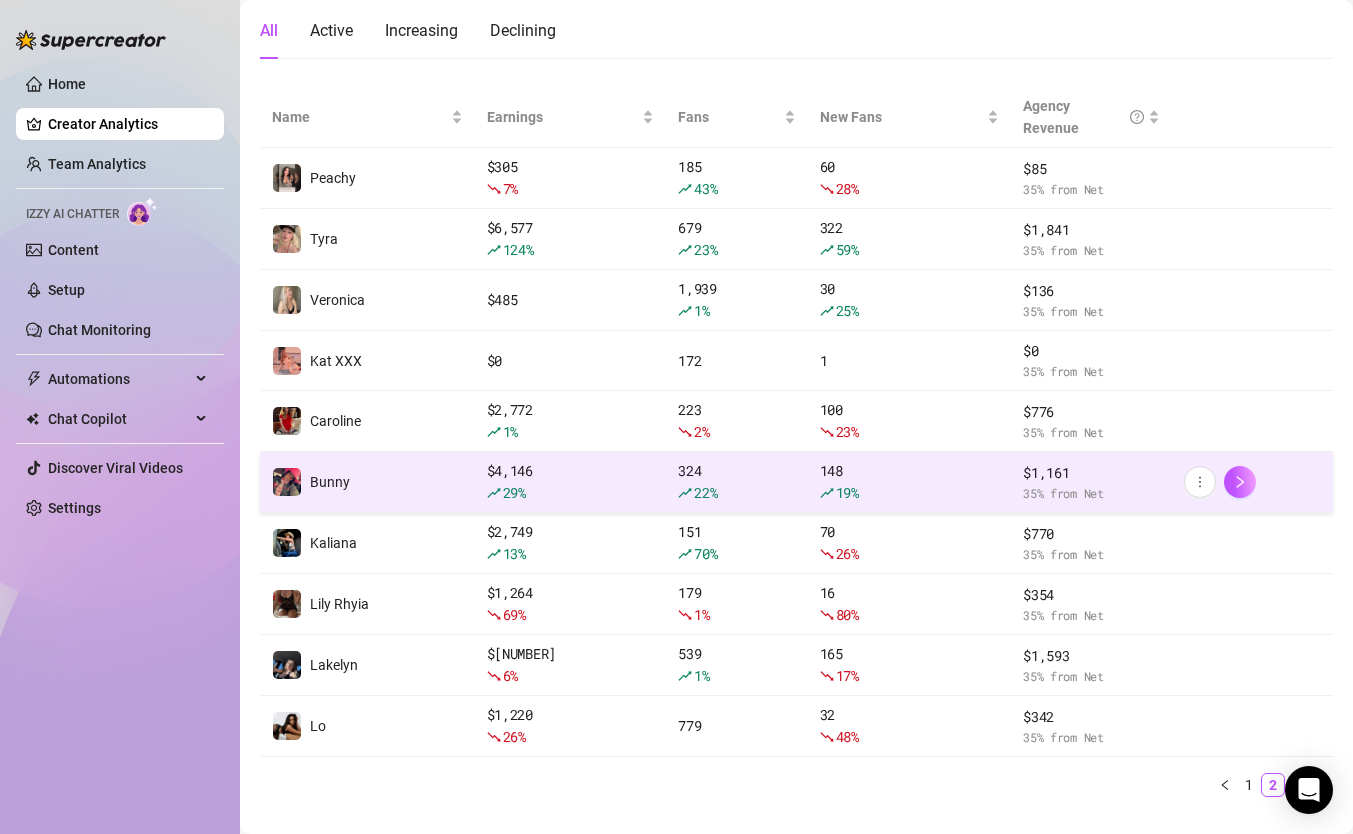 scroll, scrollTop: 237, scrollLeft: 0, axis: vertical 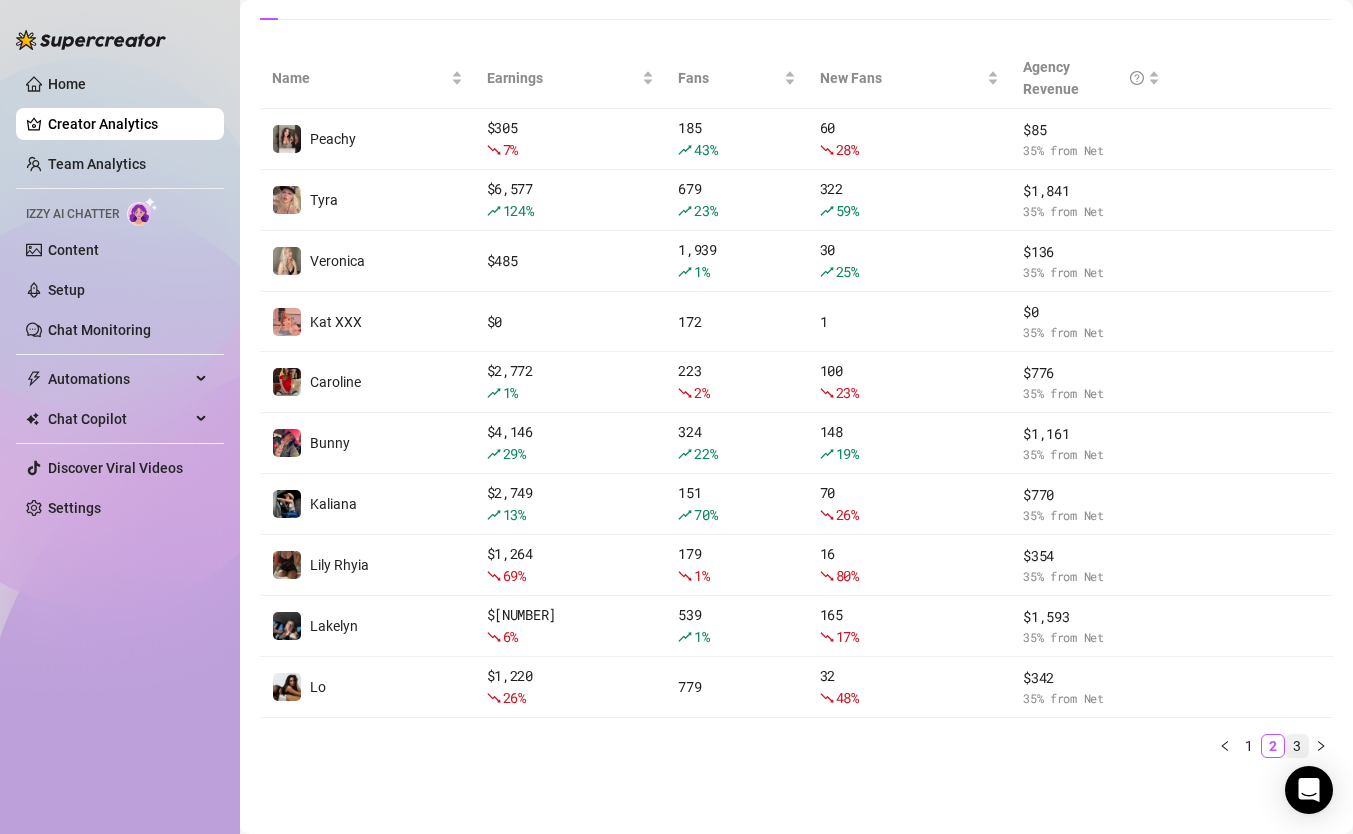 click on "3" at bounding box center (1297, 746) 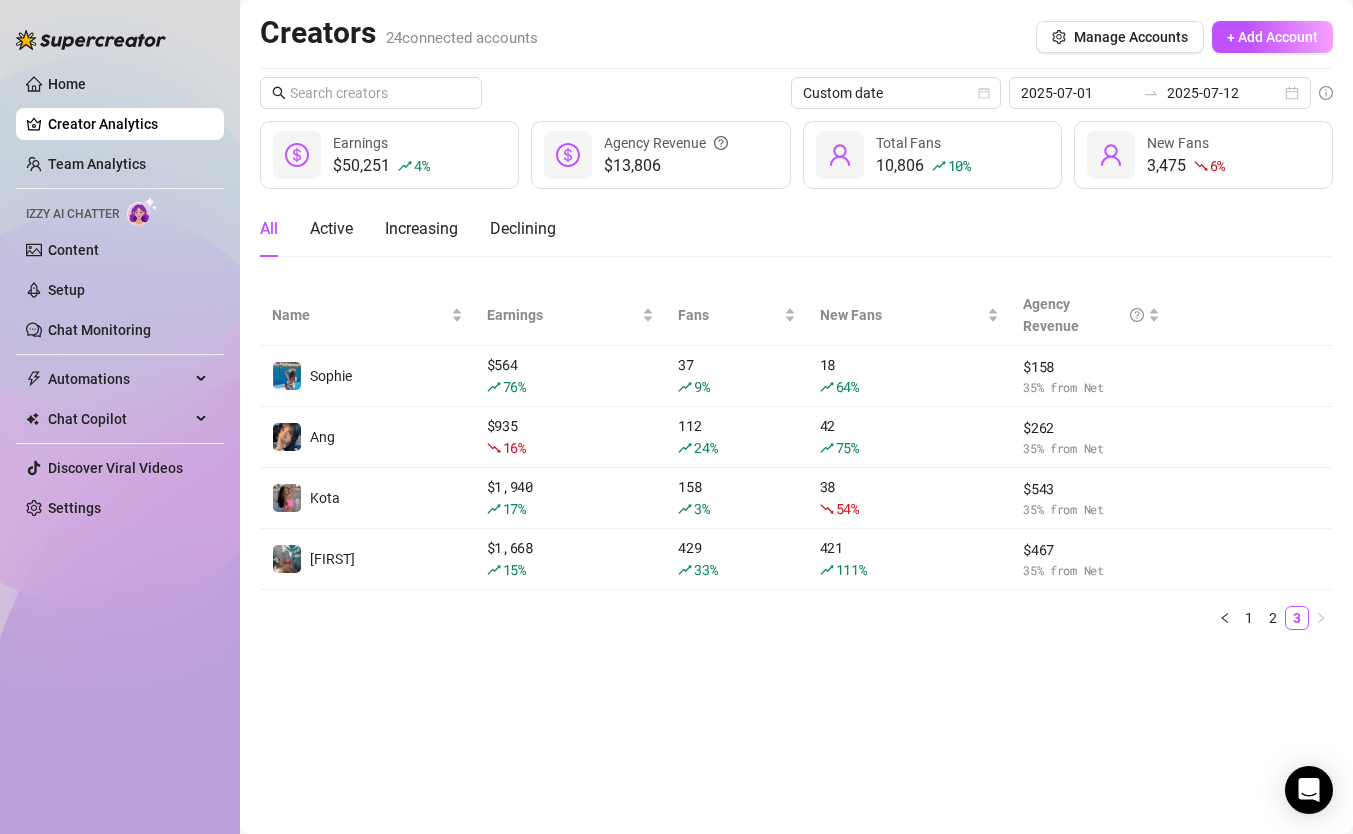 scroll, scrollTop: 0, scrollLeft: 0, axis: both 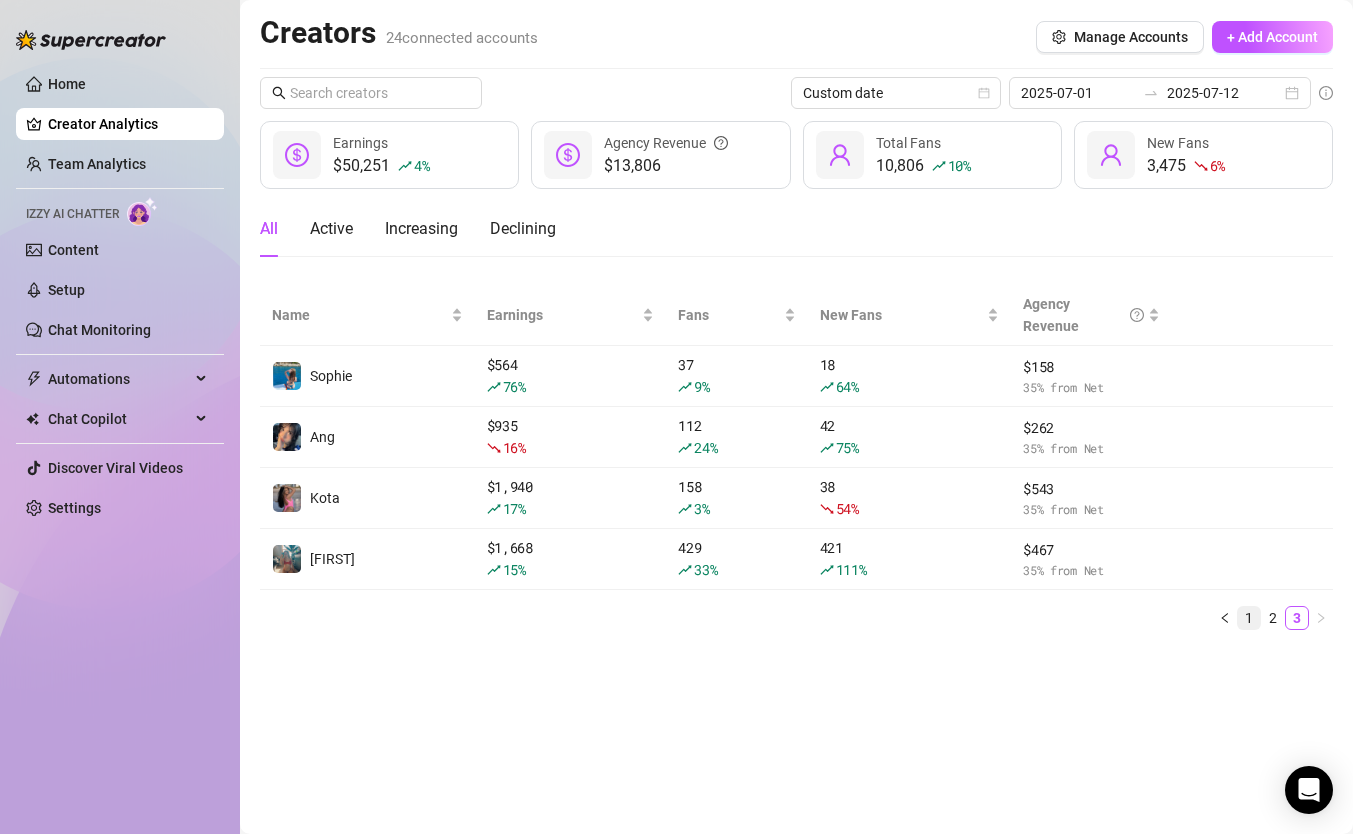 click on "1" at bounding box center [1249, 618] 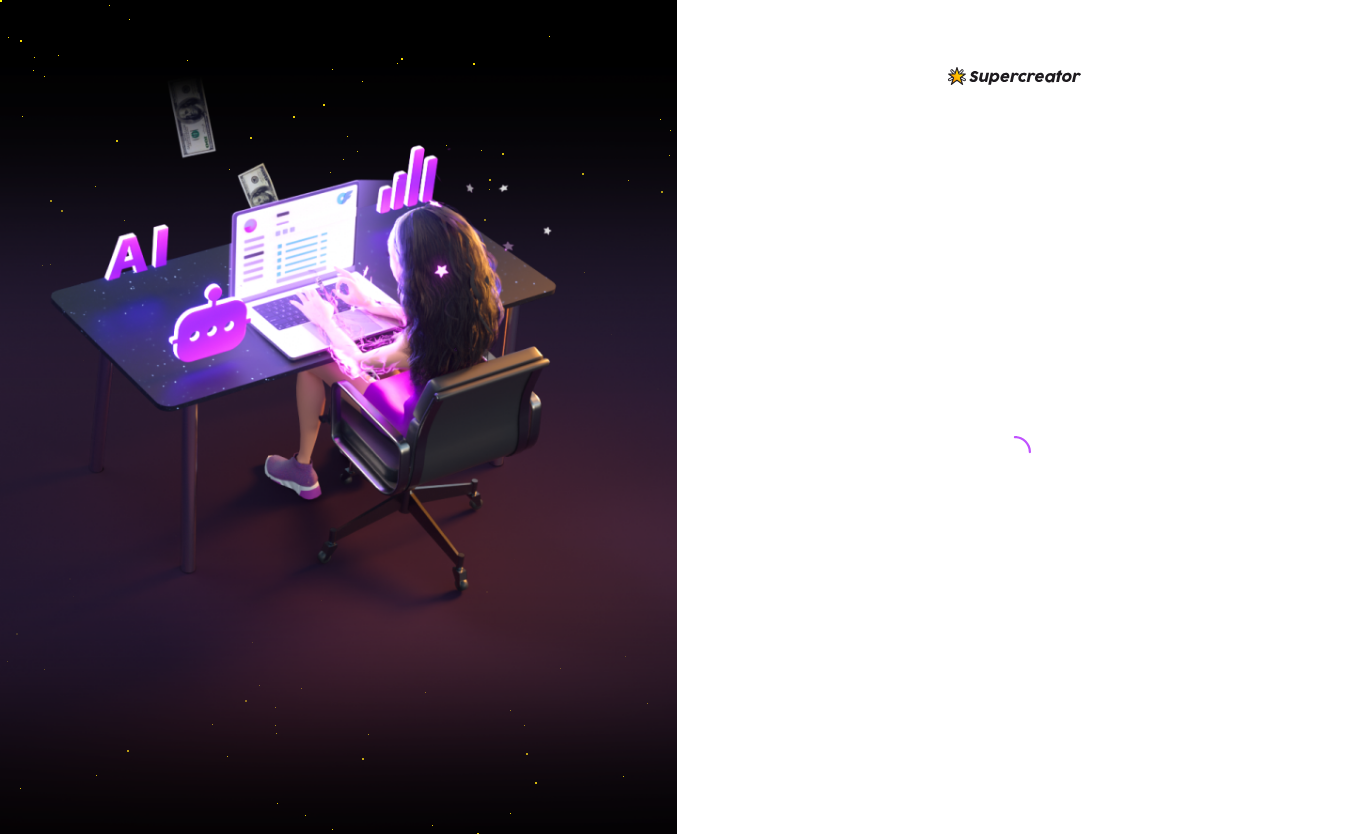 scroll, scrollTop: 0, scrollLeft: 0, axis: both 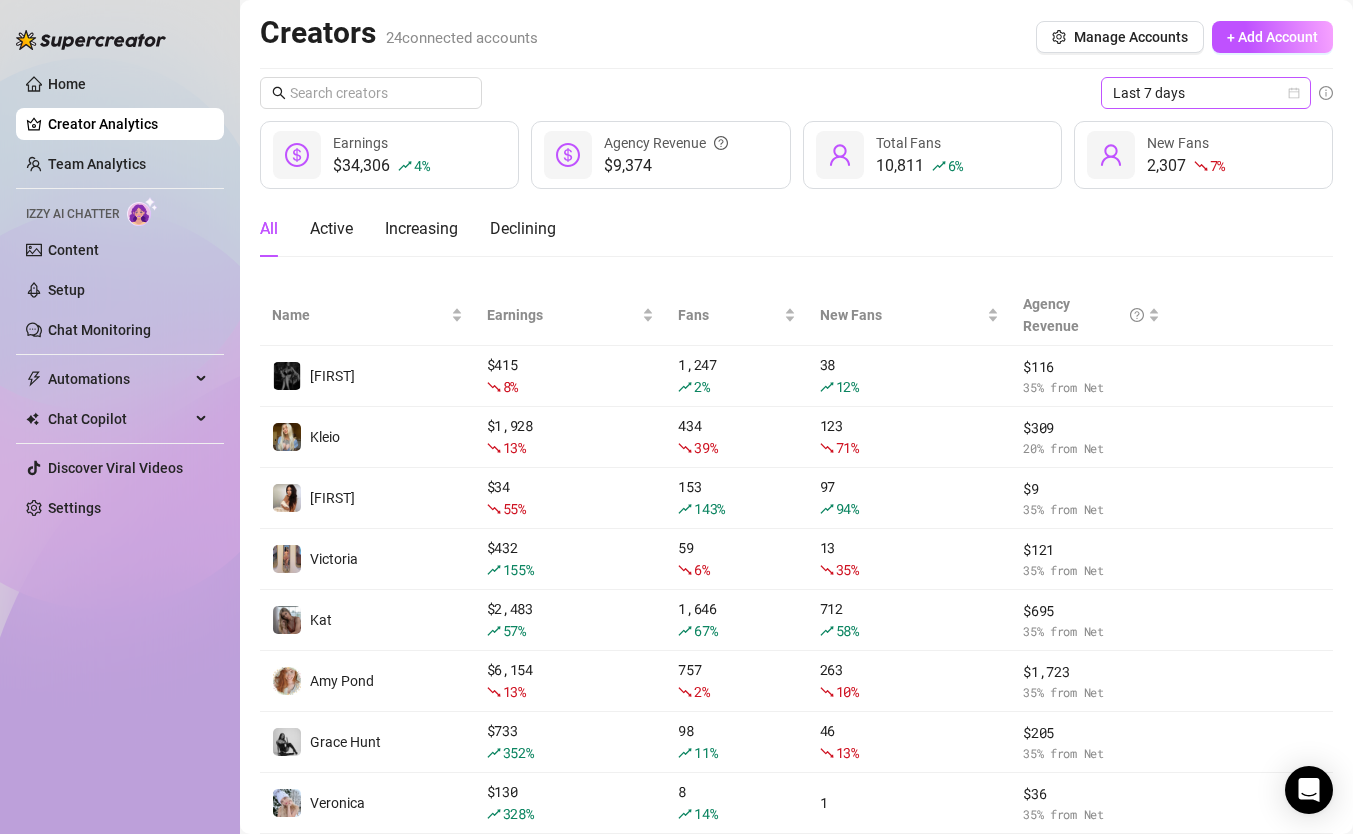 click 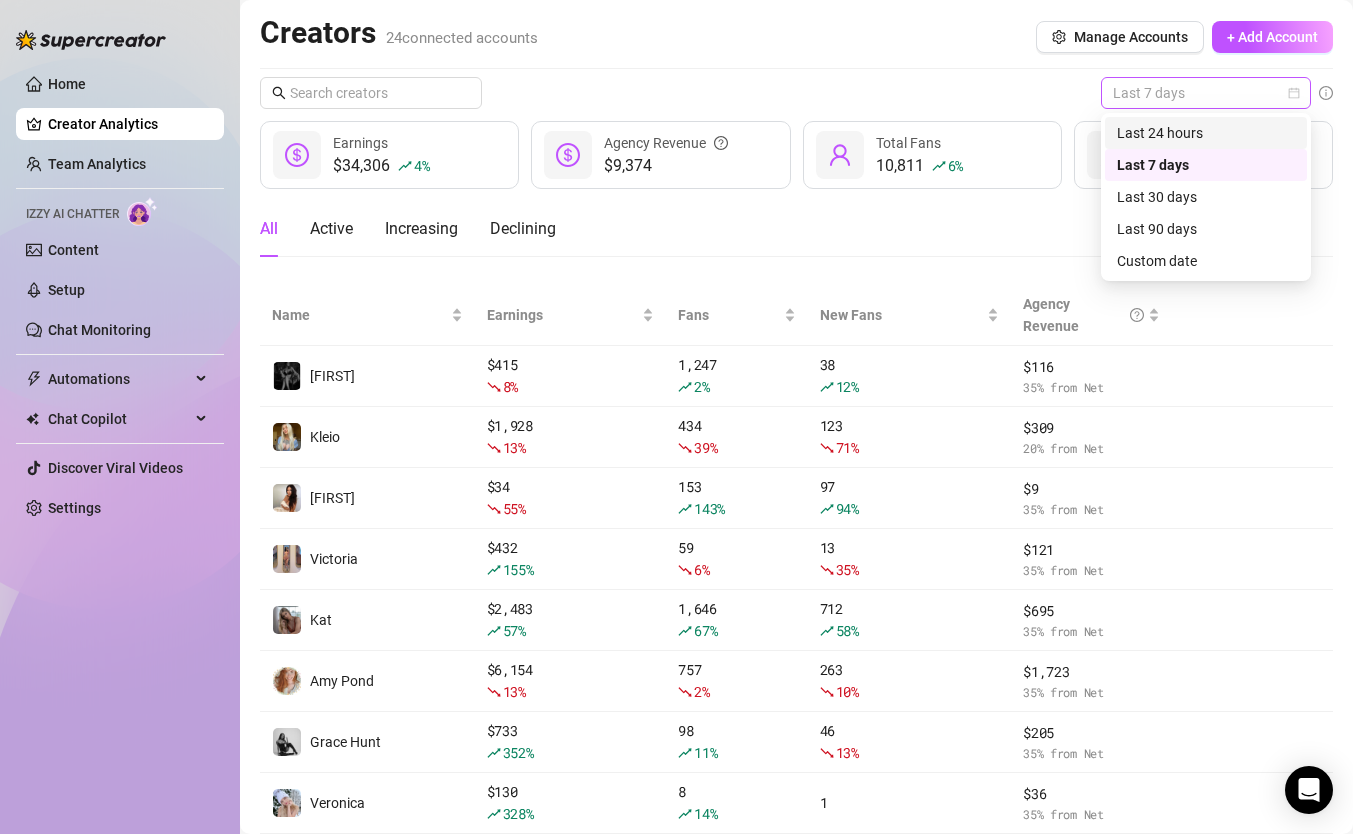 click 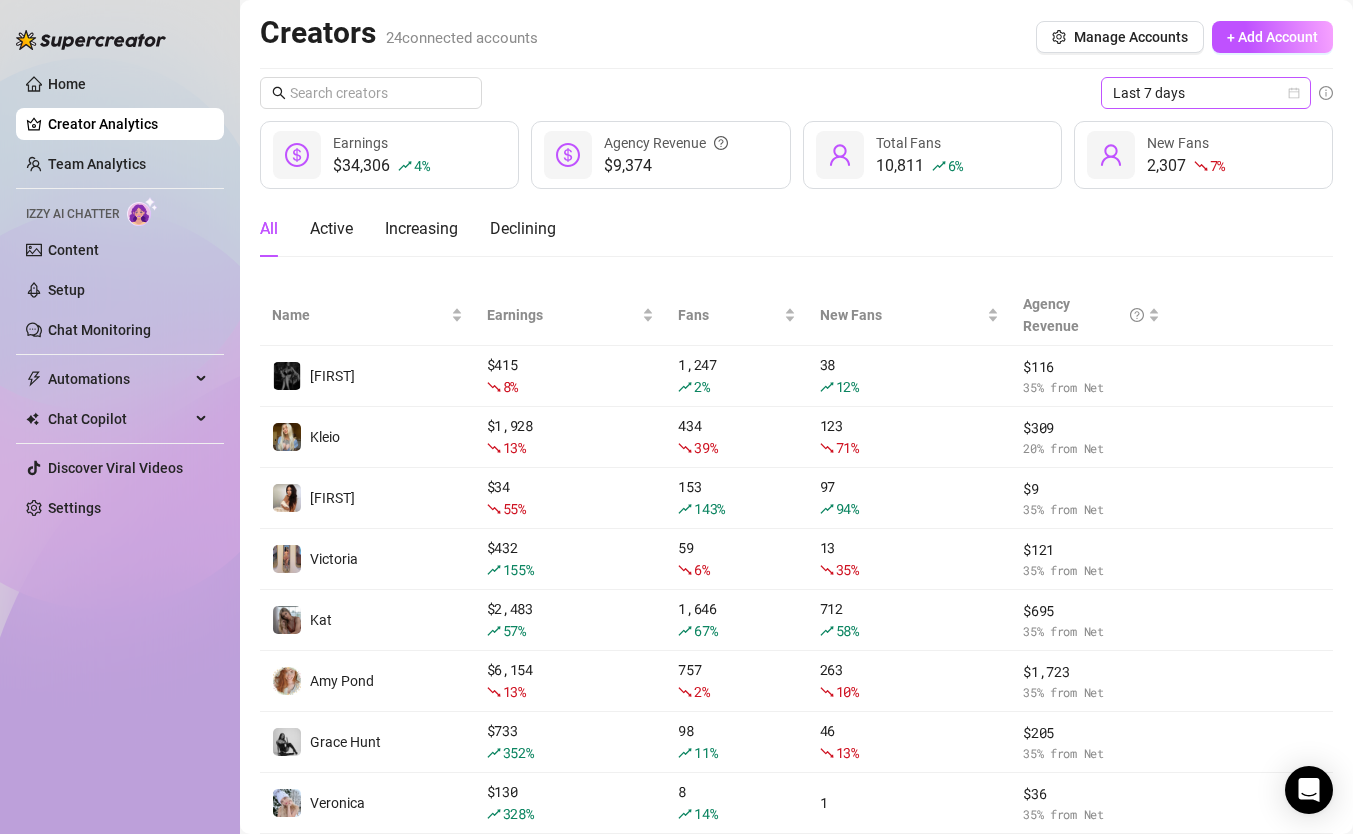 click 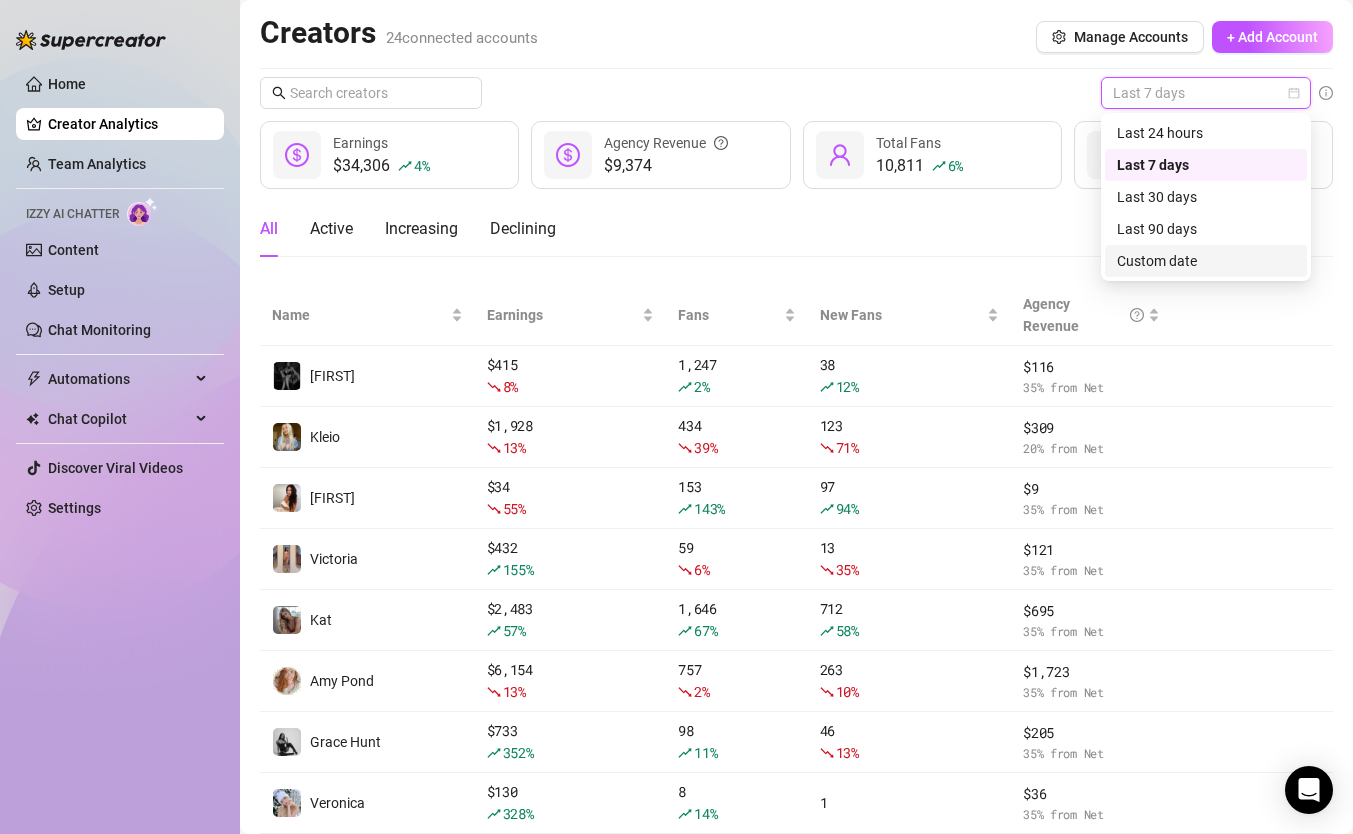 click on "Custom date" at bounding box center (1206, 261) 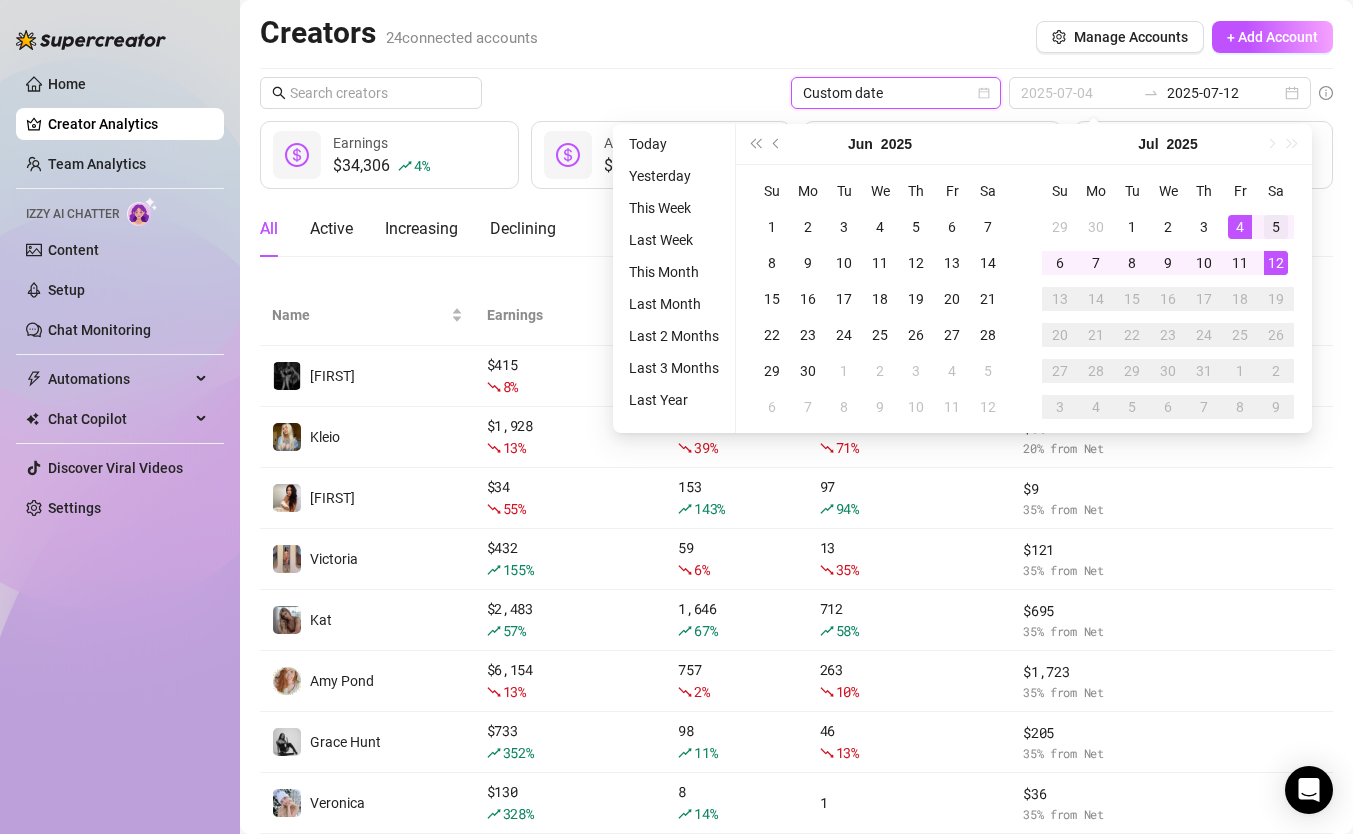 type on "2025-07-05" 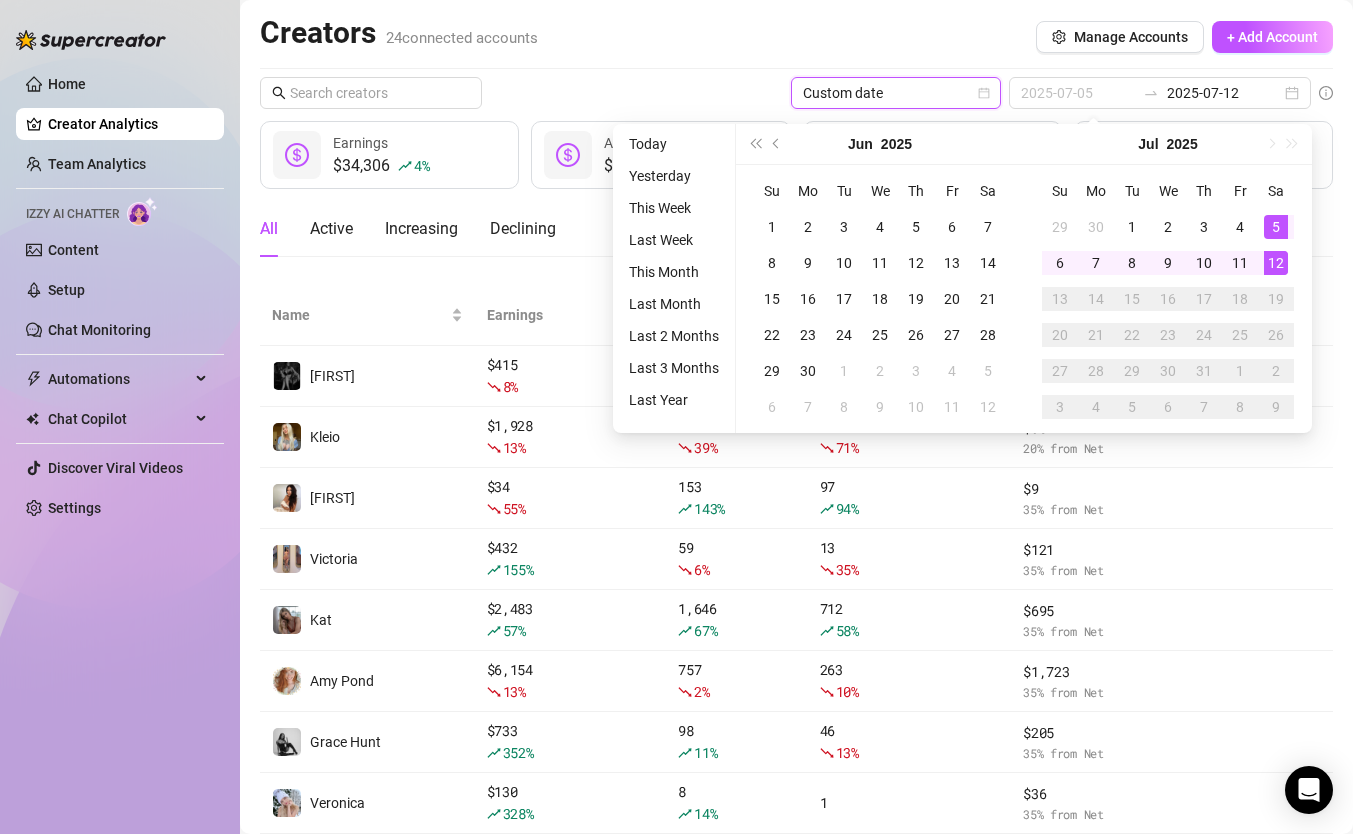 click on "5" at bounding box center (1276, 227) 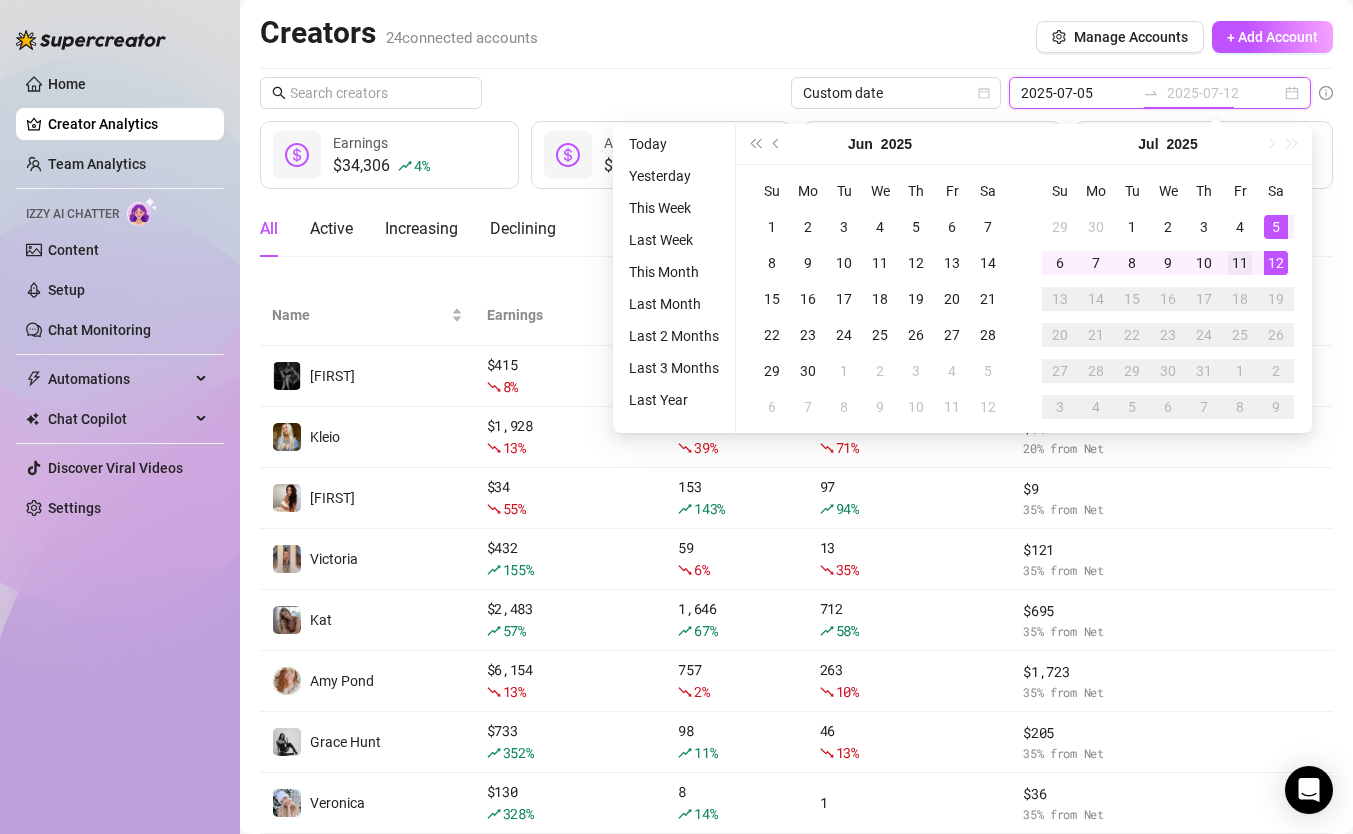 type on "2025-07-11" 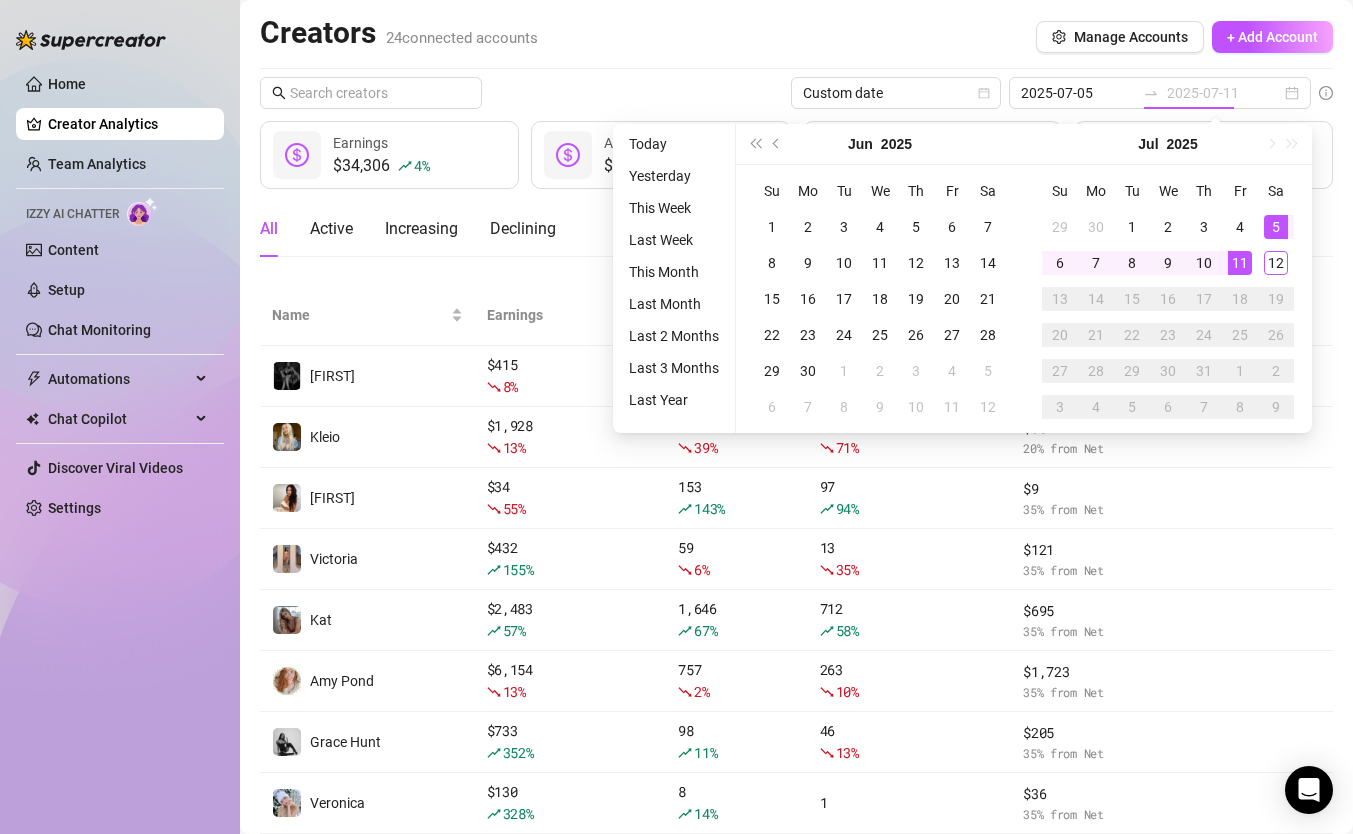 click on "11" at bounding box center (1240, 263) 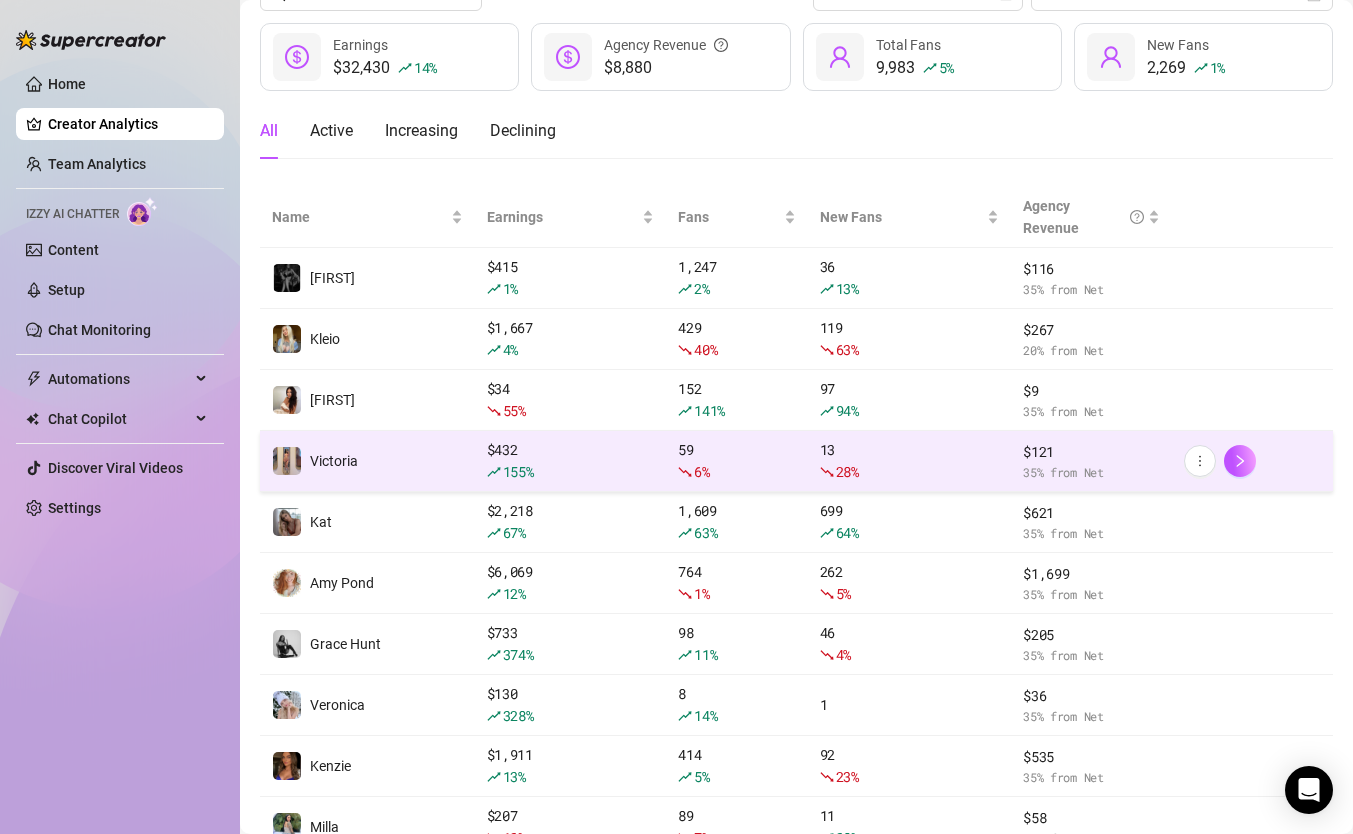 scroll, scrollTop: 0, scrollLeft: 0, axis: both 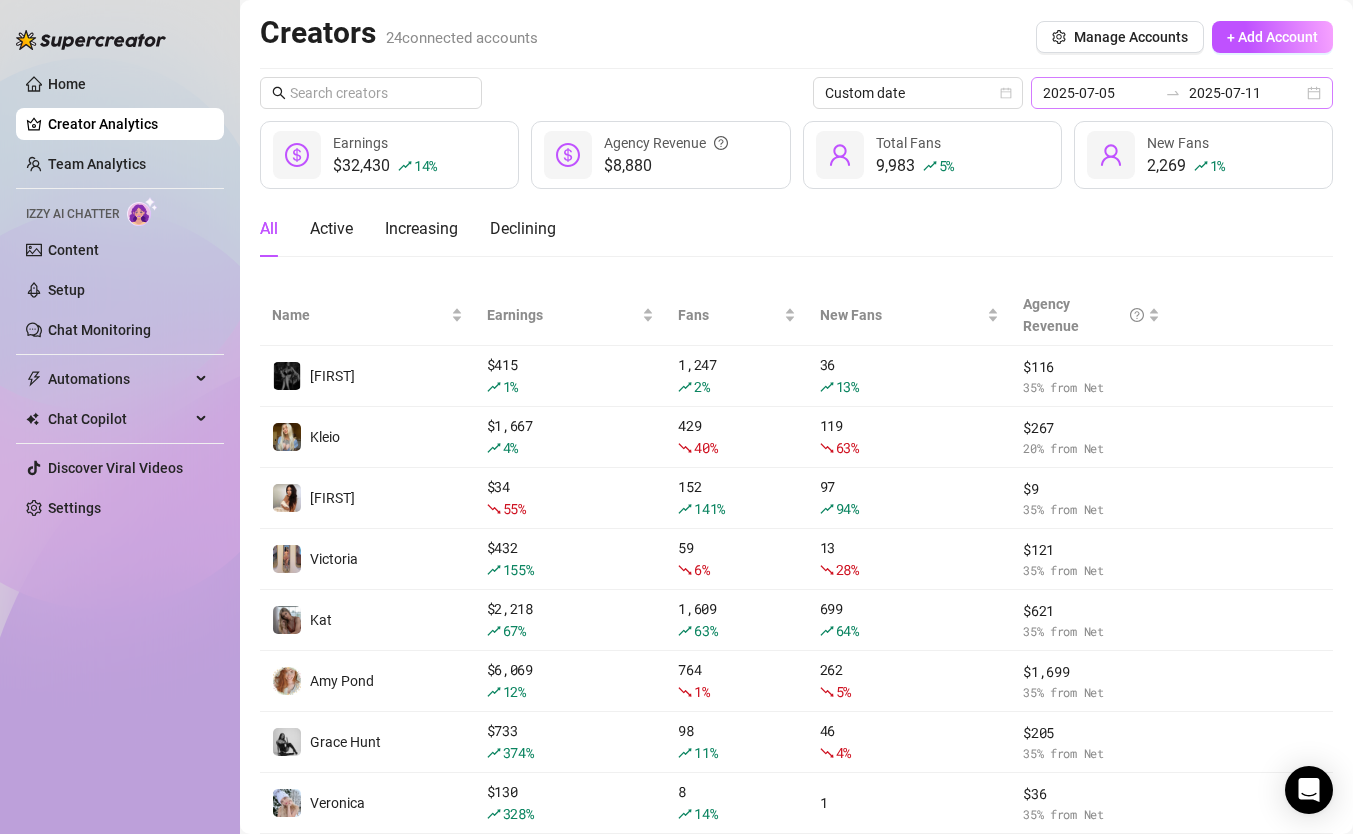 click on "[DATE] [DATE]" at bounding box center (1182, 93) 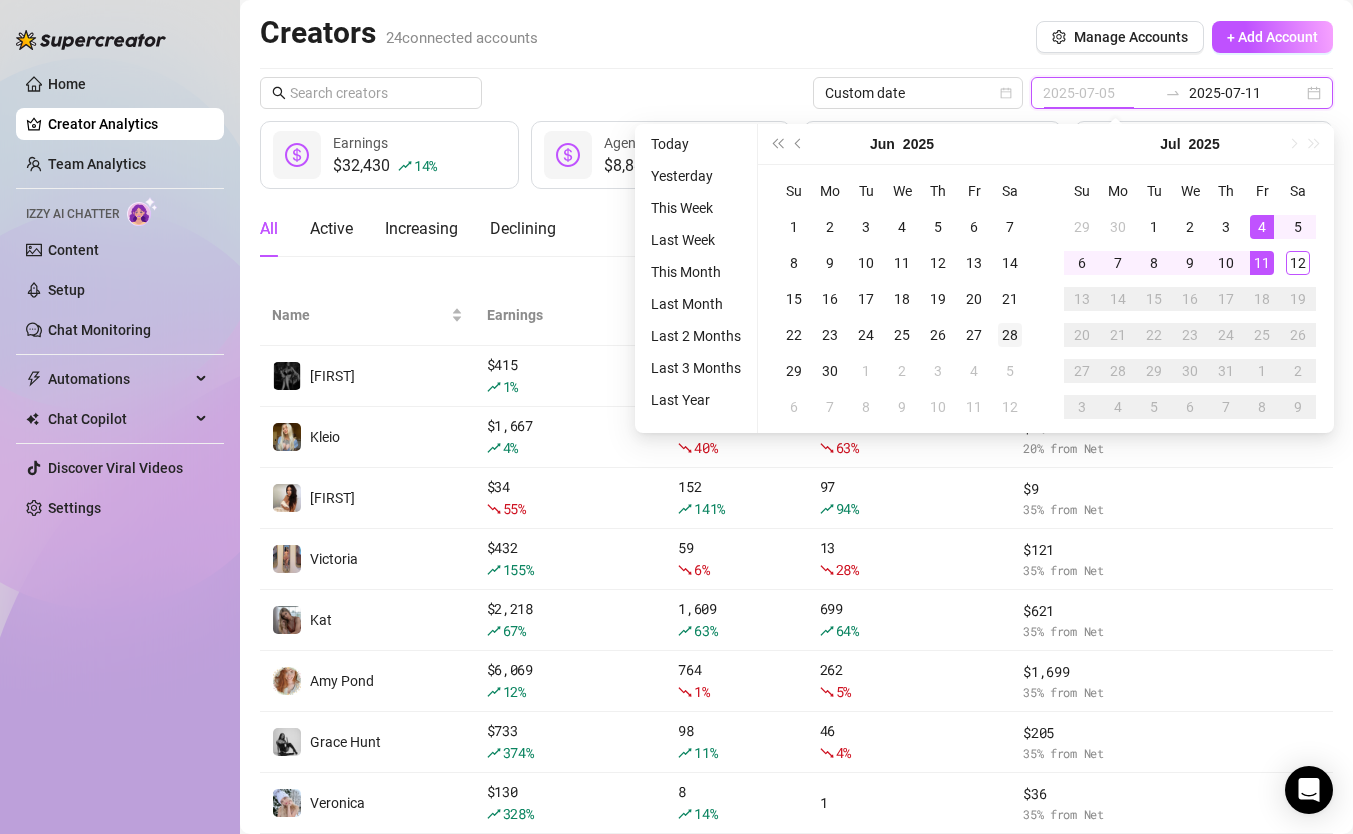 type on "2025-06-28" 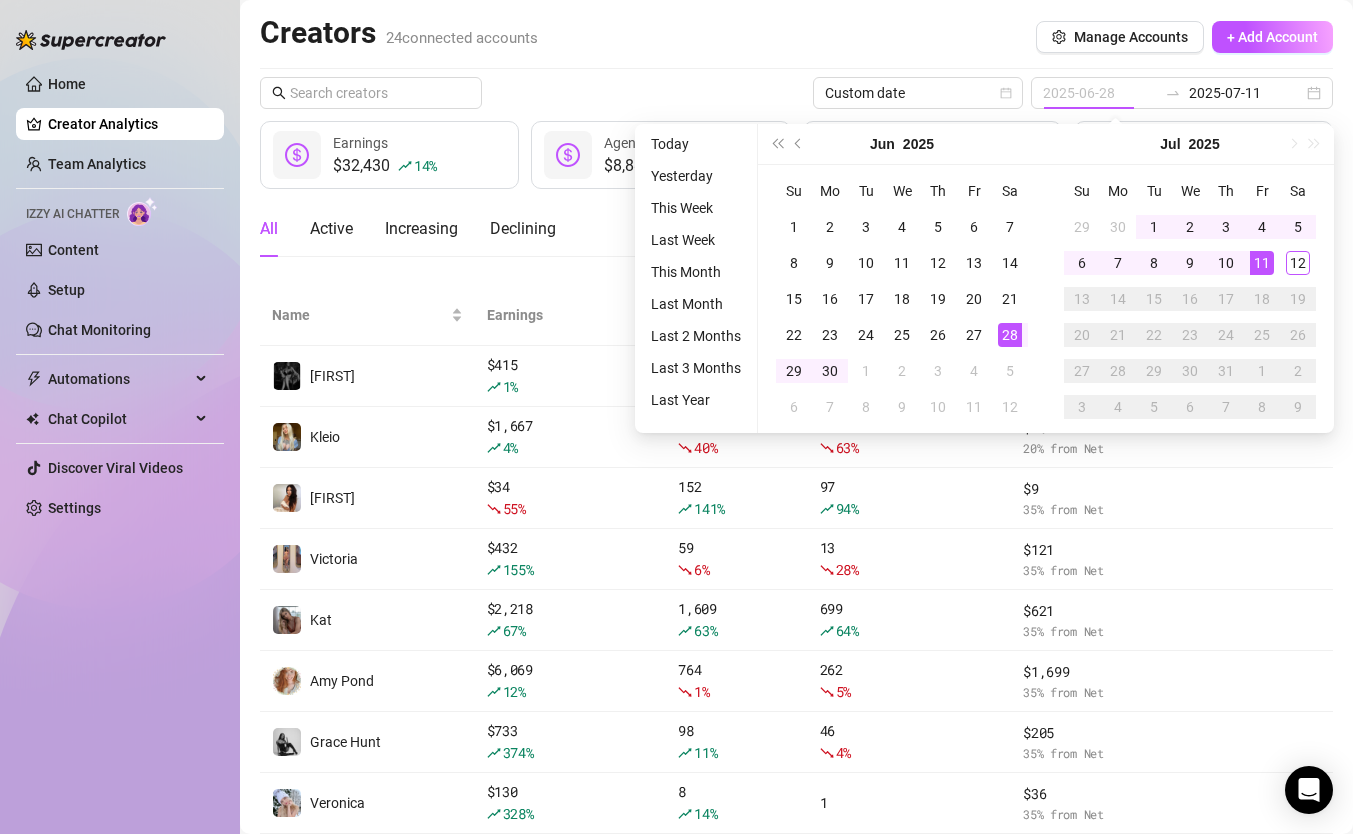 click on "28" at bounding box center [1010, 335] 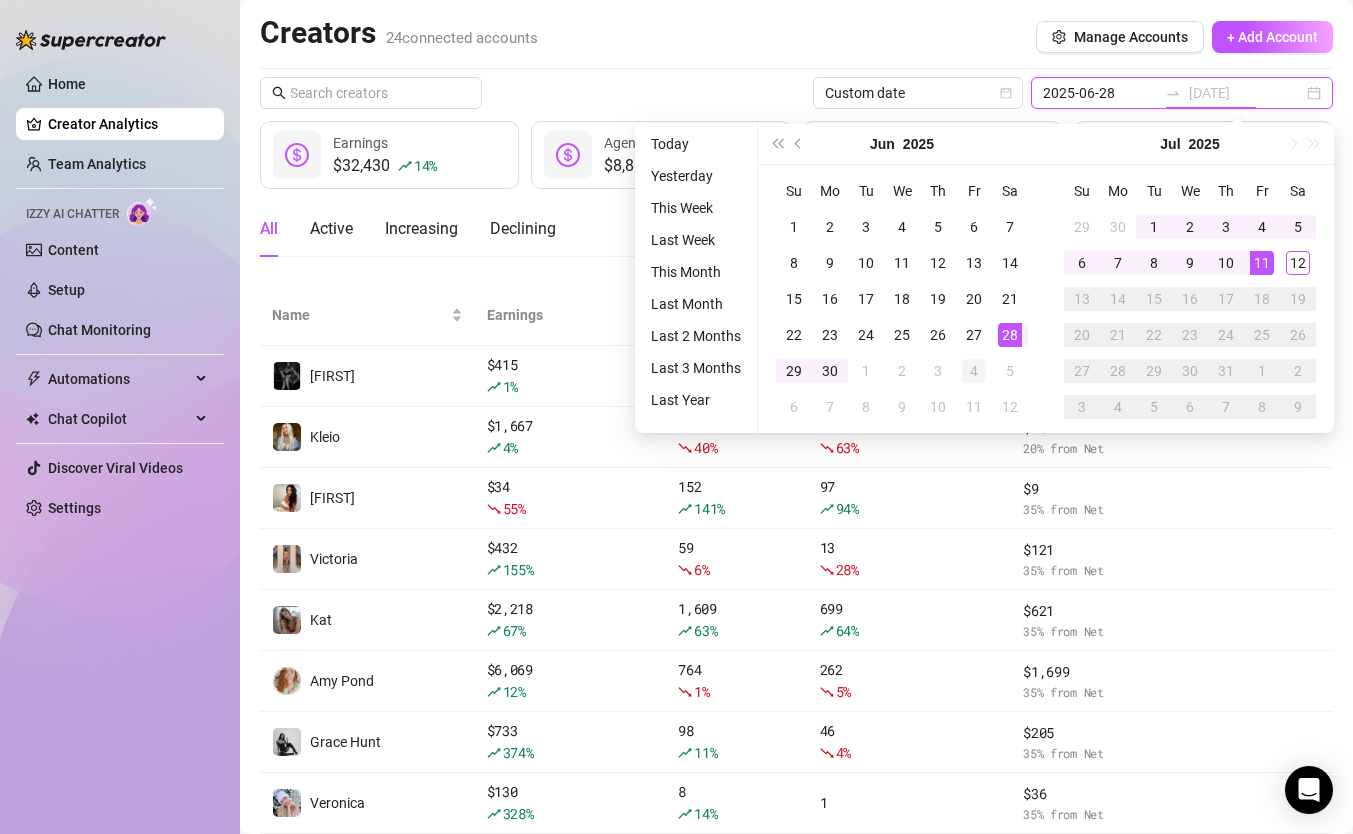 type on "2025-07-04" 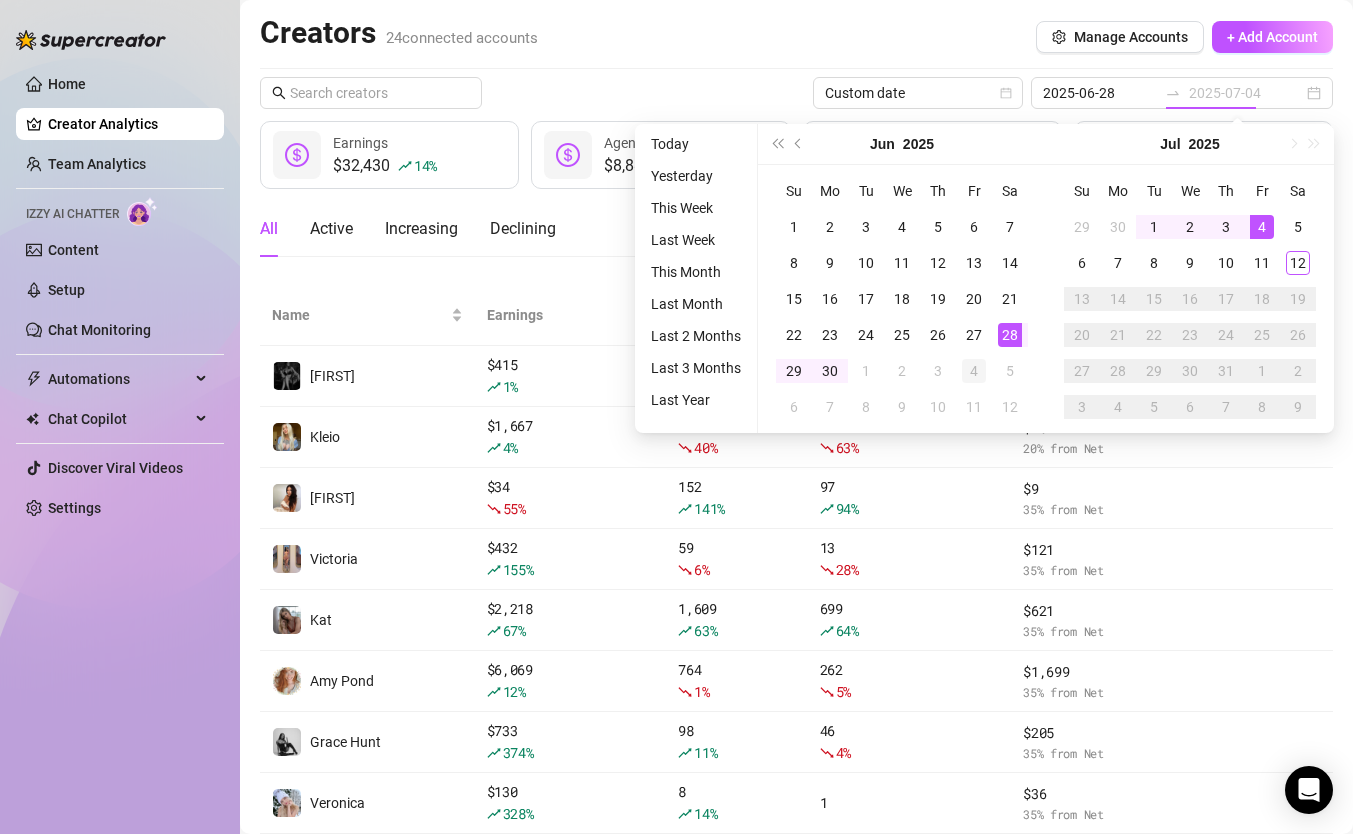 click on "4" at bounding box center (974, 371) 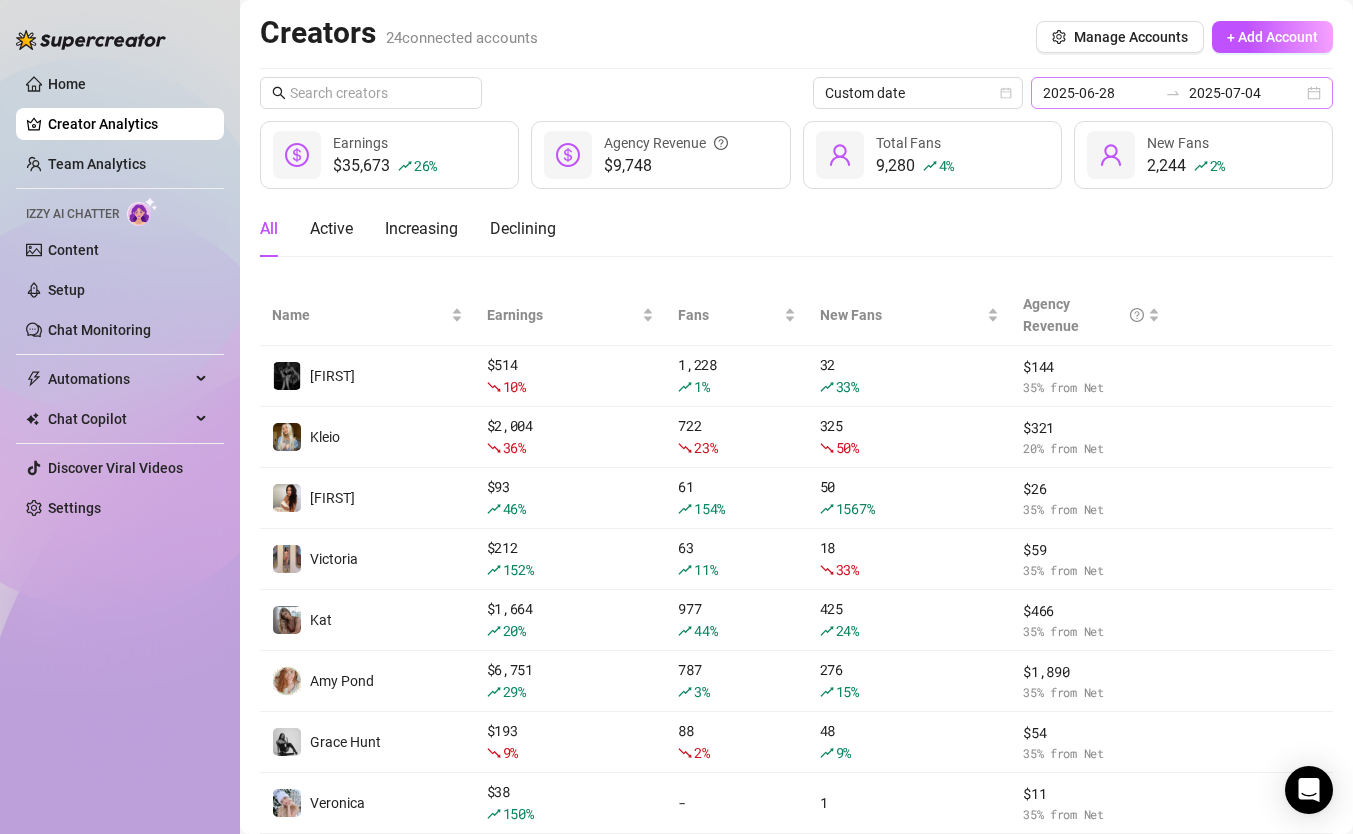 click on "2025-06-28 2025-07-04" at bounding box center (1182, 93) 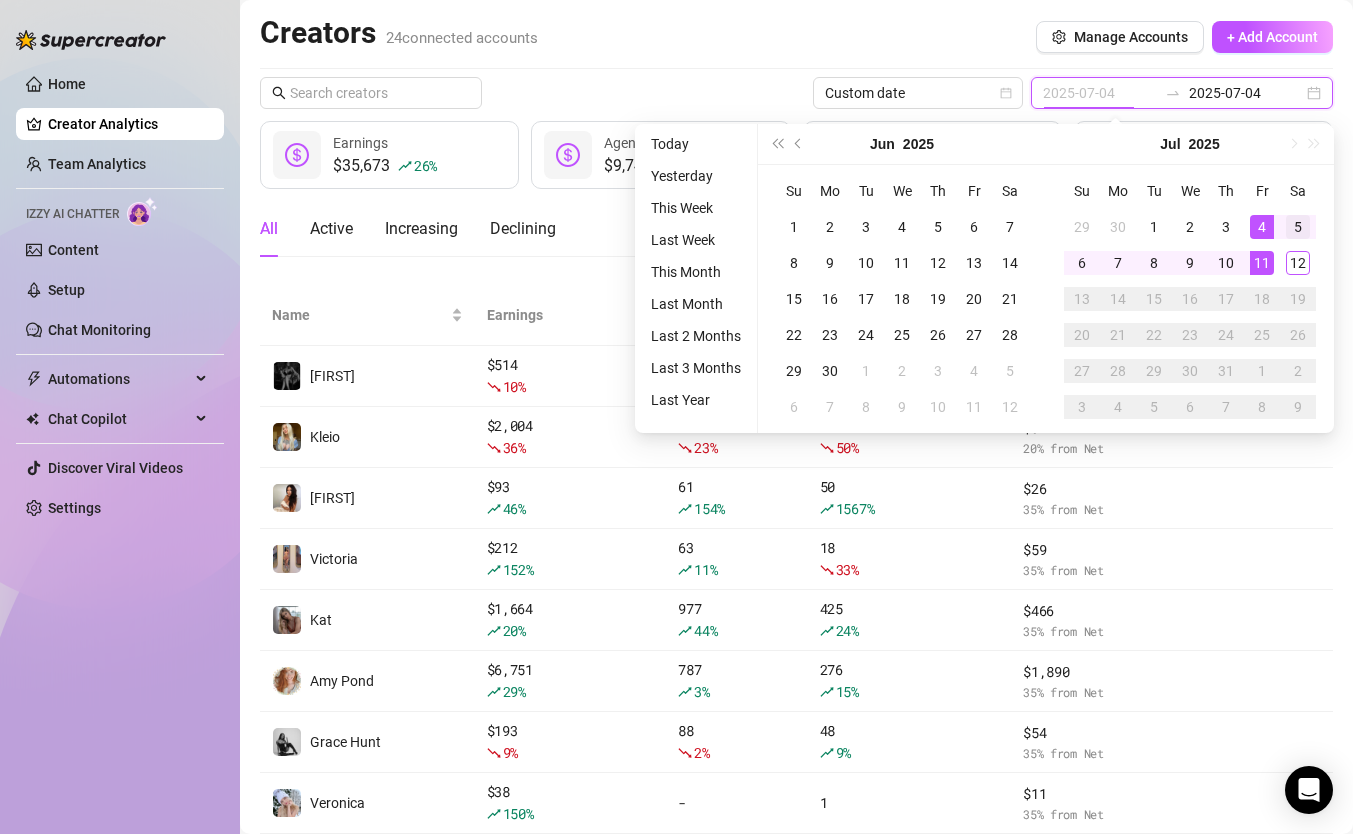type on "2025-07-05" 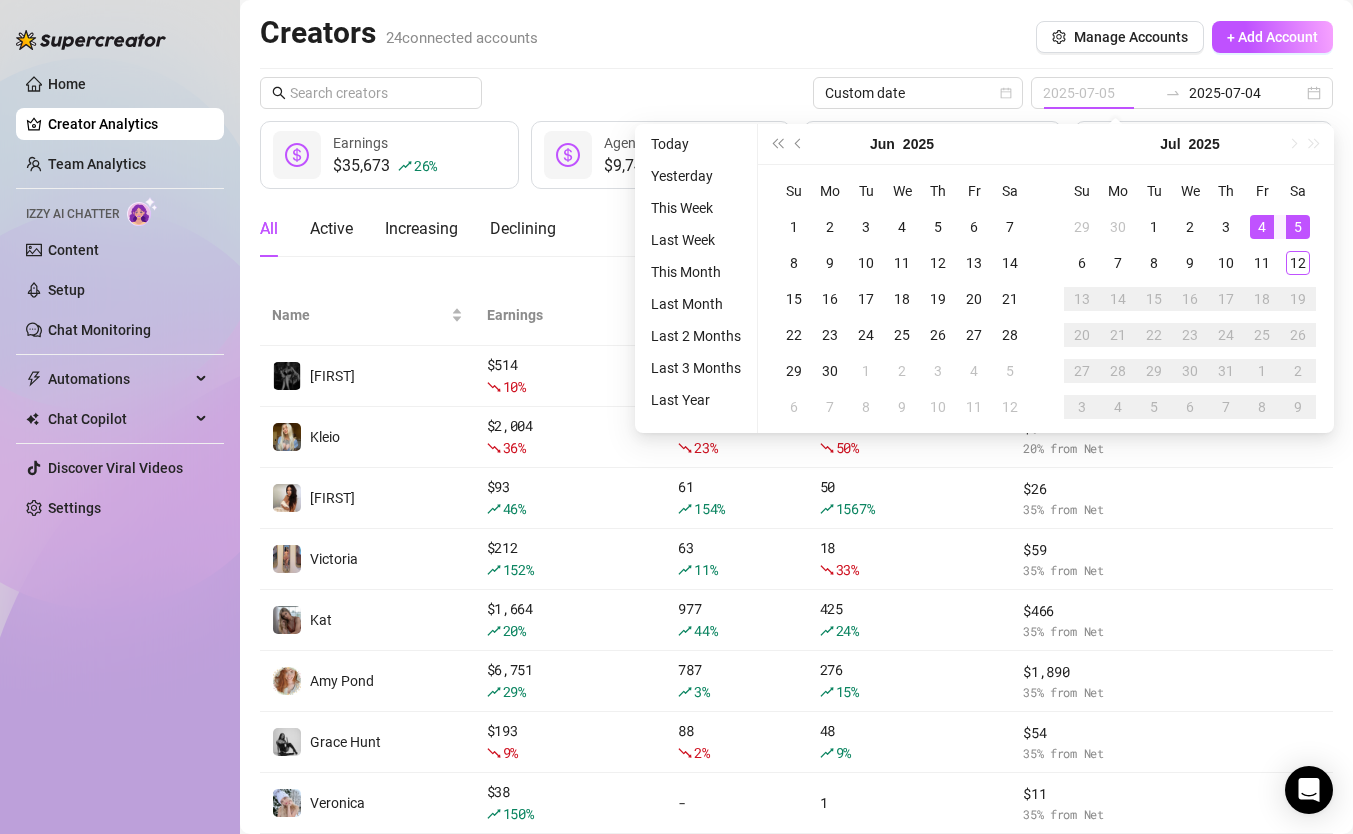click on "5" at bounding box center (1298, 227) 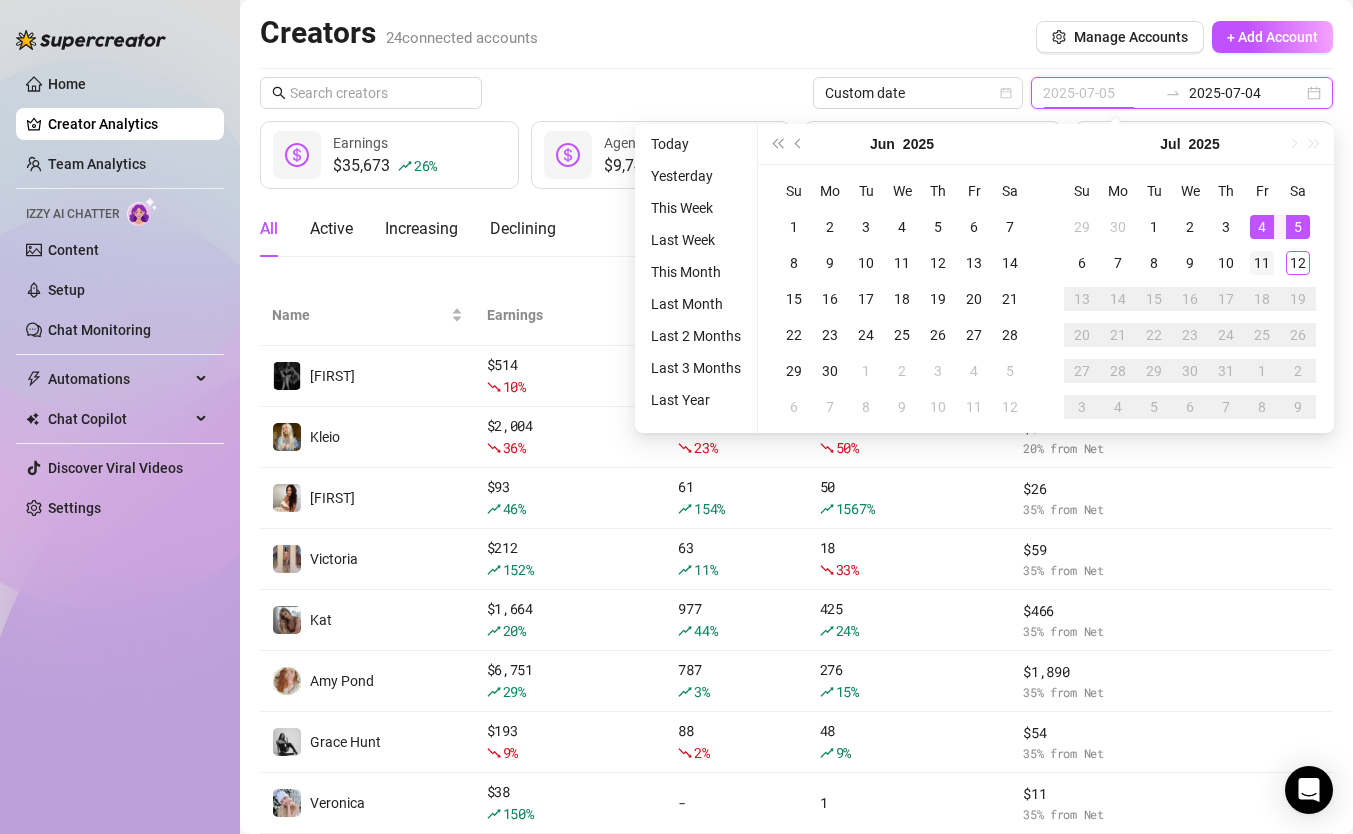 type on "2025-07-11" 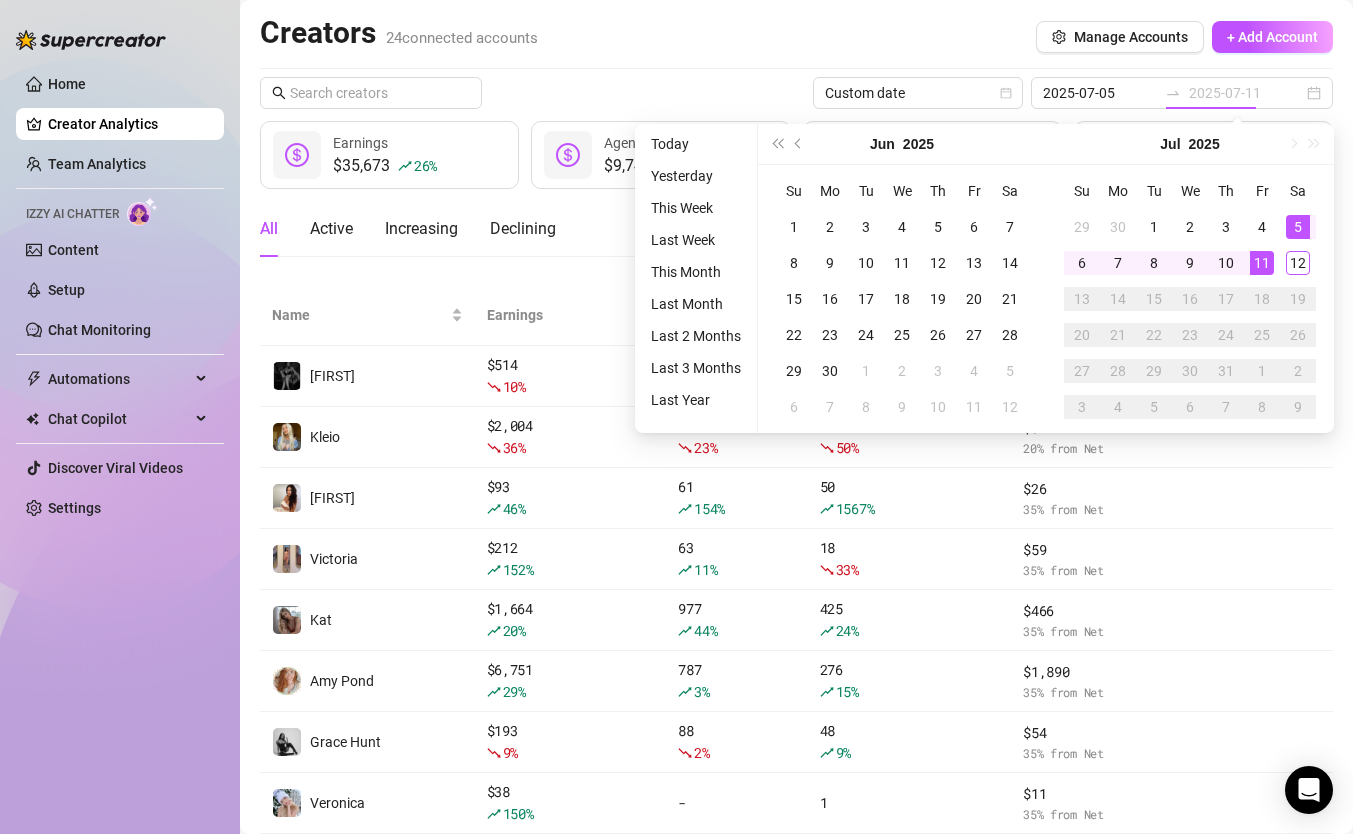 click on "11" at bounding box center [1262, 263] 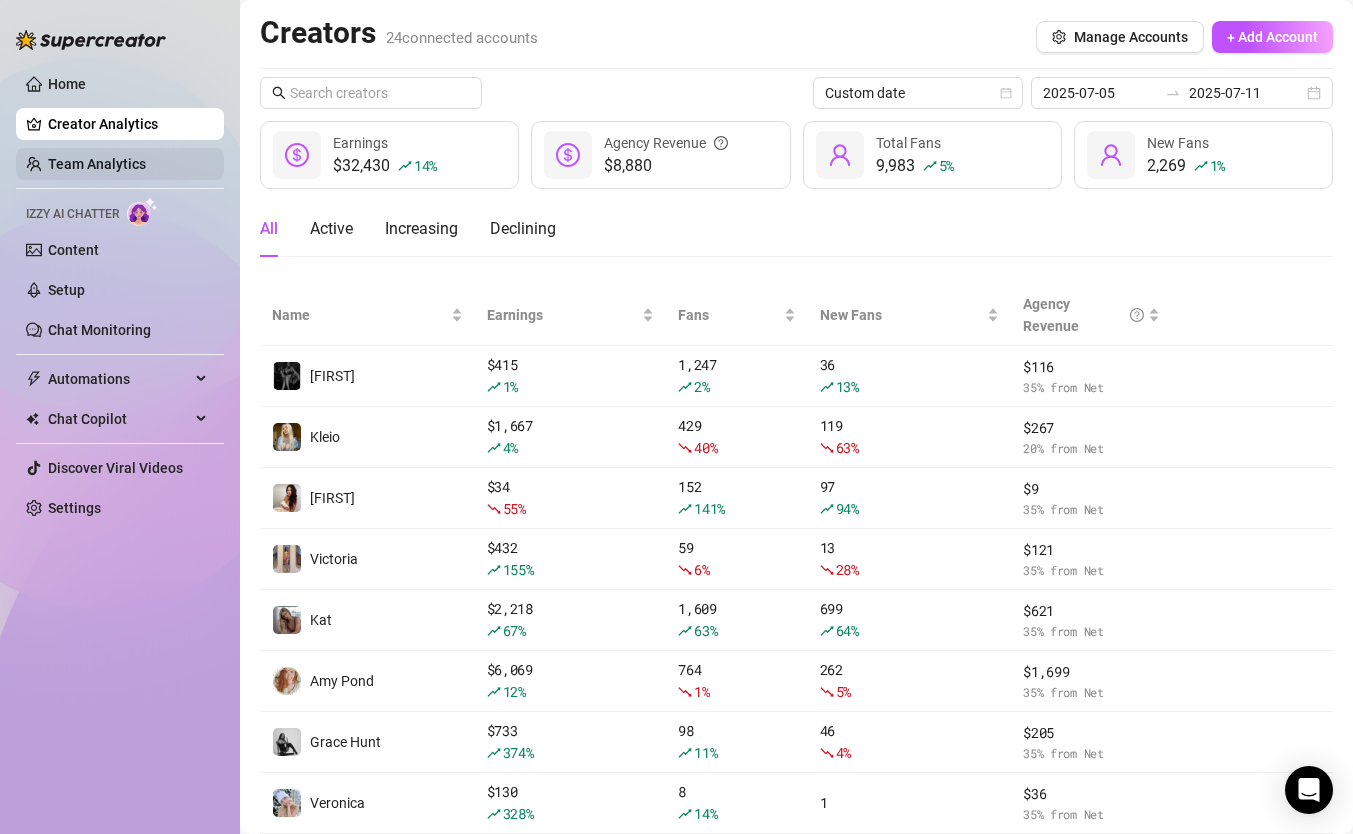 click on "Team Analytics" at bounding box center (97, 164) 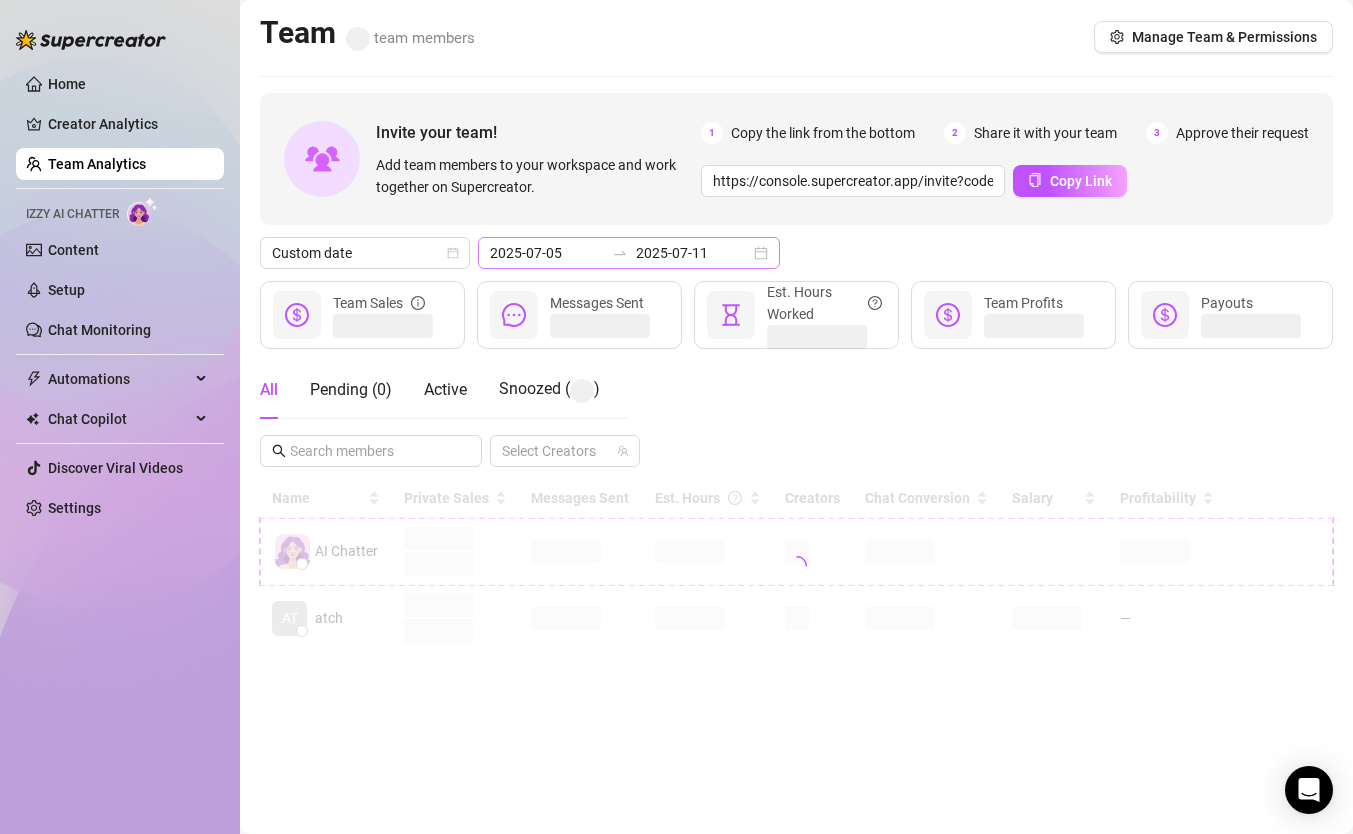 click on "2025-07-05 2025-07-11" at bounding box center (629, 253) 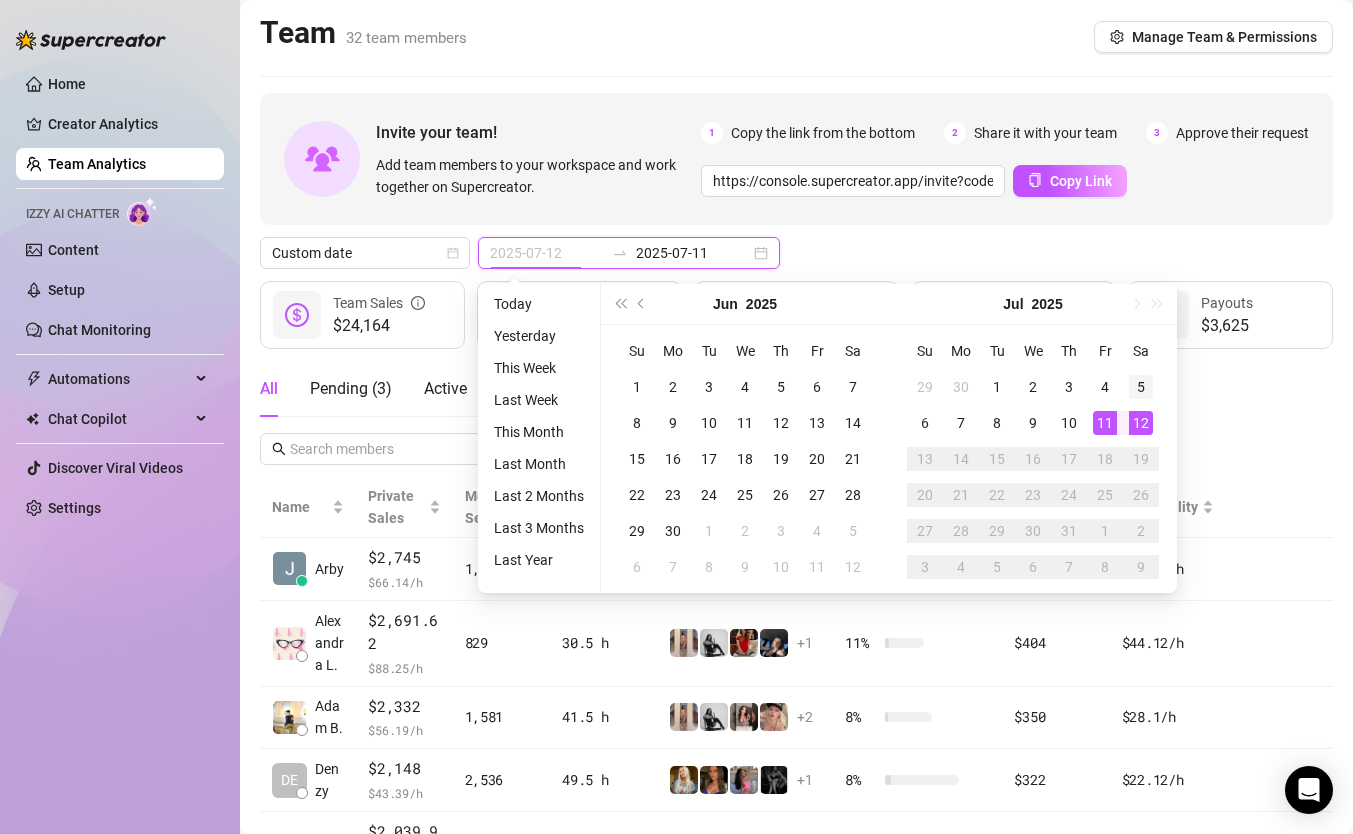 type on "2025-07-05" 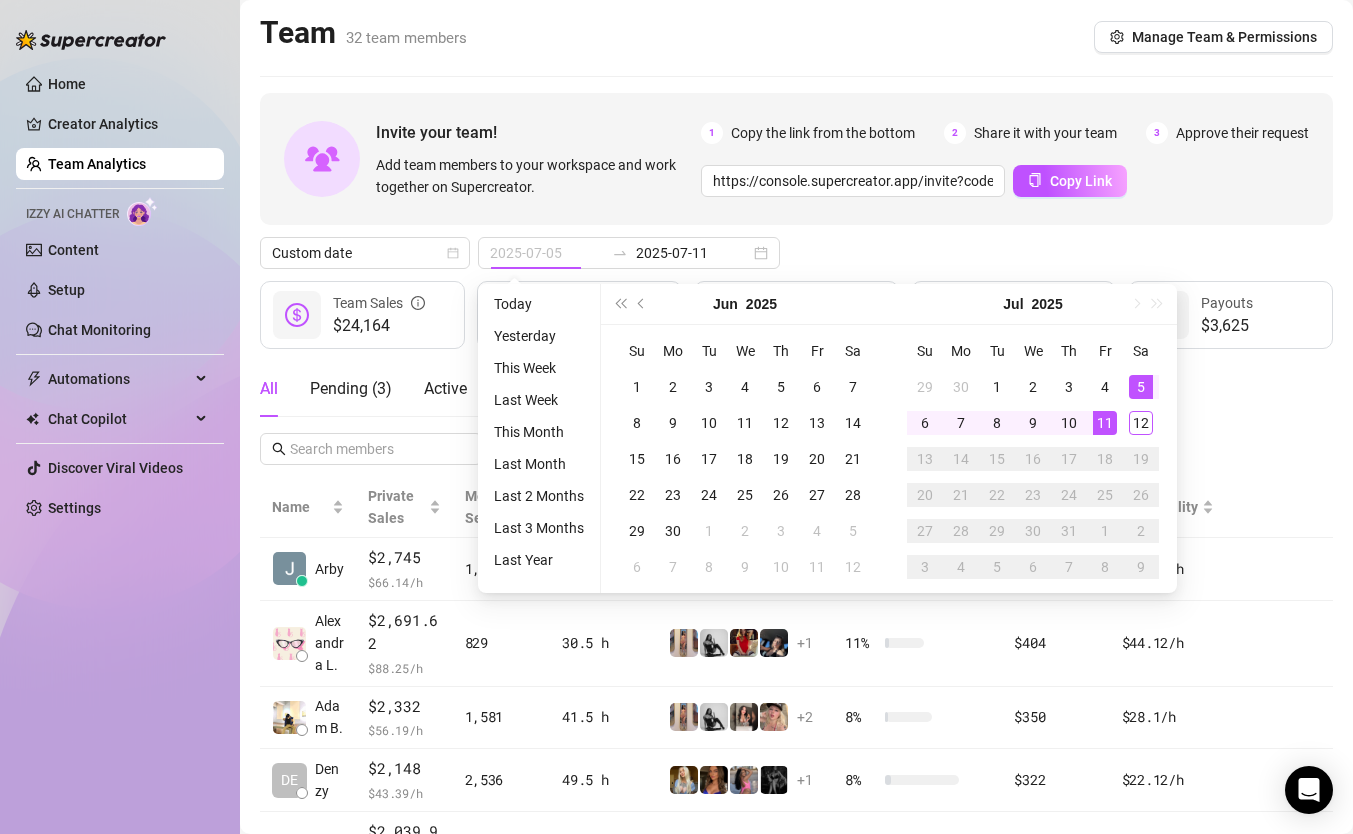 click on "5" at bounding box center [1141, 387] 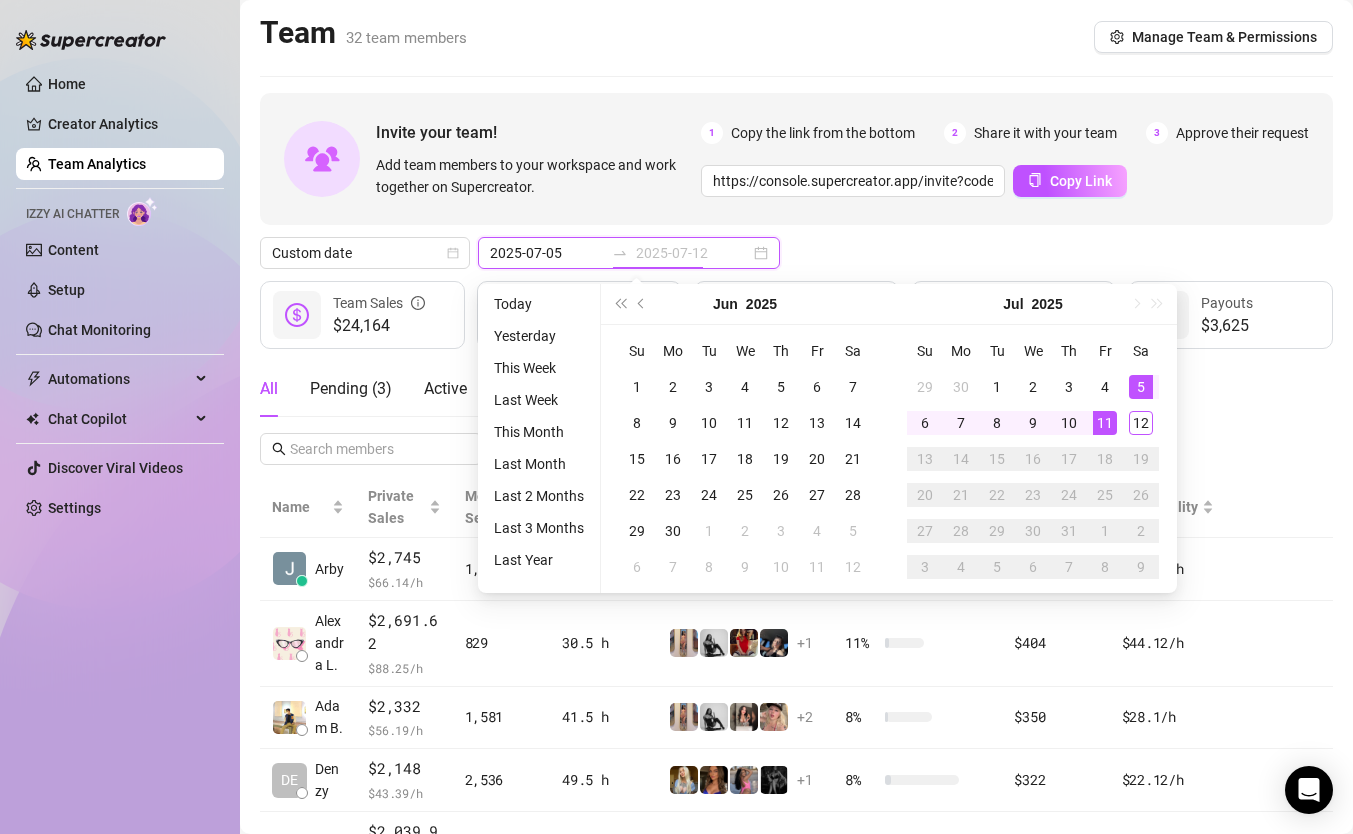 type on "2025-07-11" 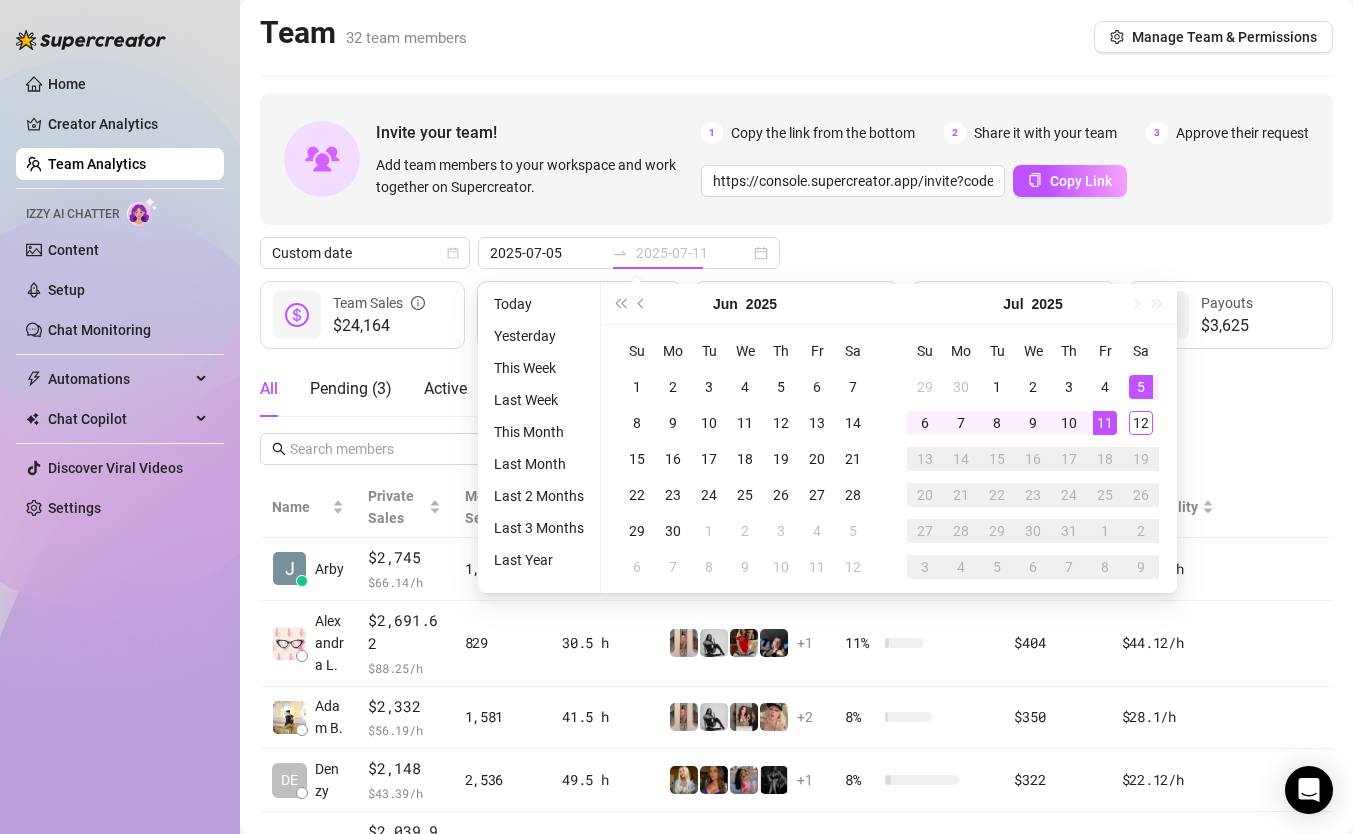 click on "11" at bounding box center [1105, 423] 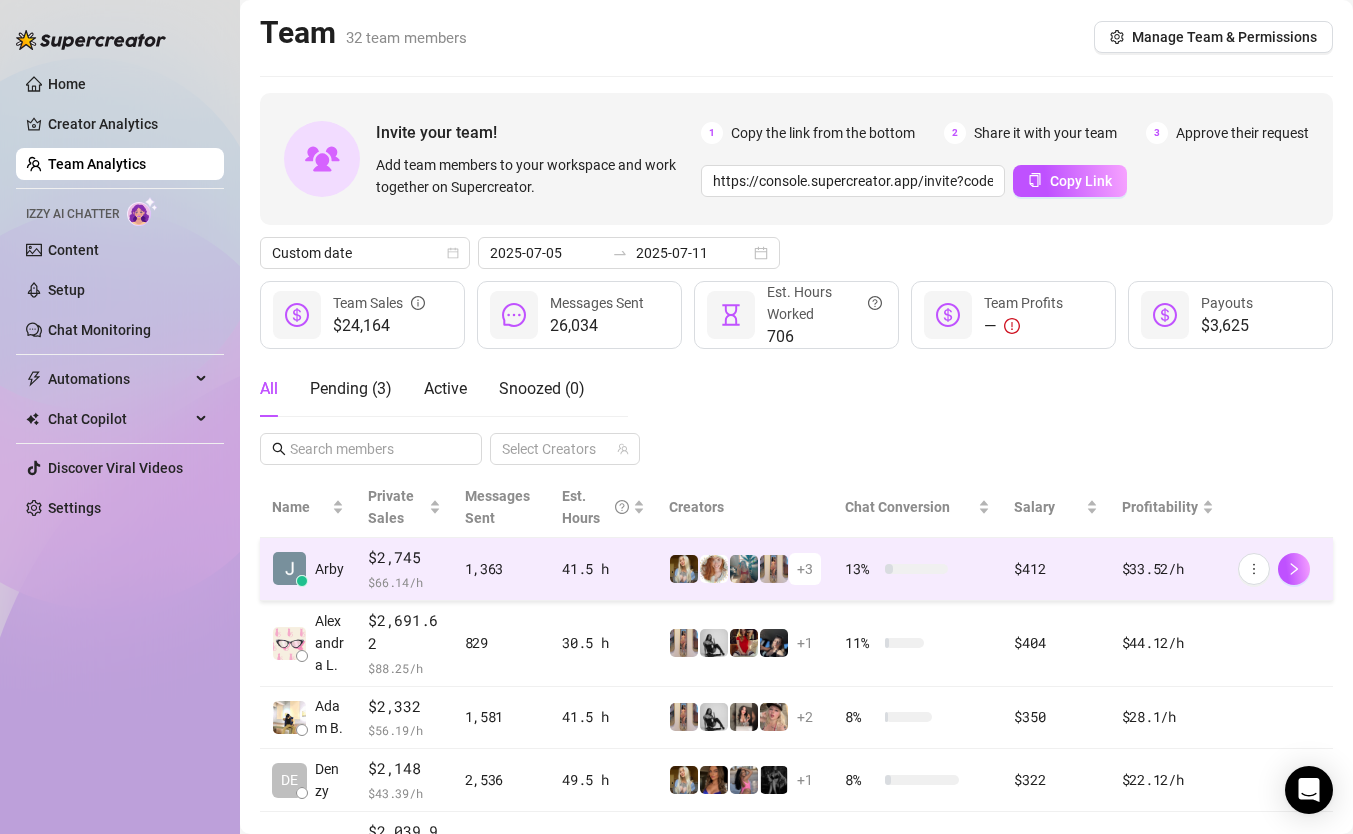 scroll, scrollTop: 516, scrollLeft: 0, axis: vertical 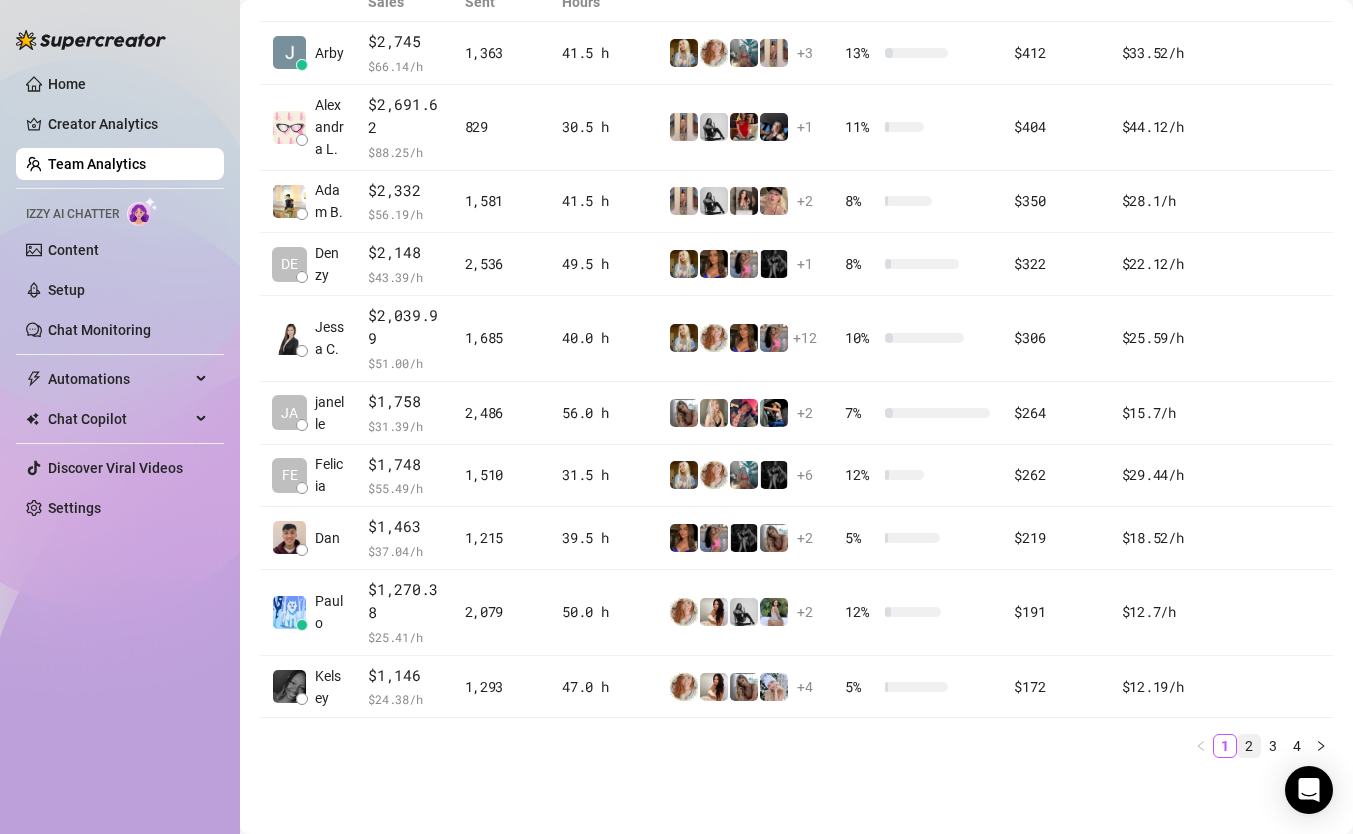 click on "2" at bounding box center [1249, 746] 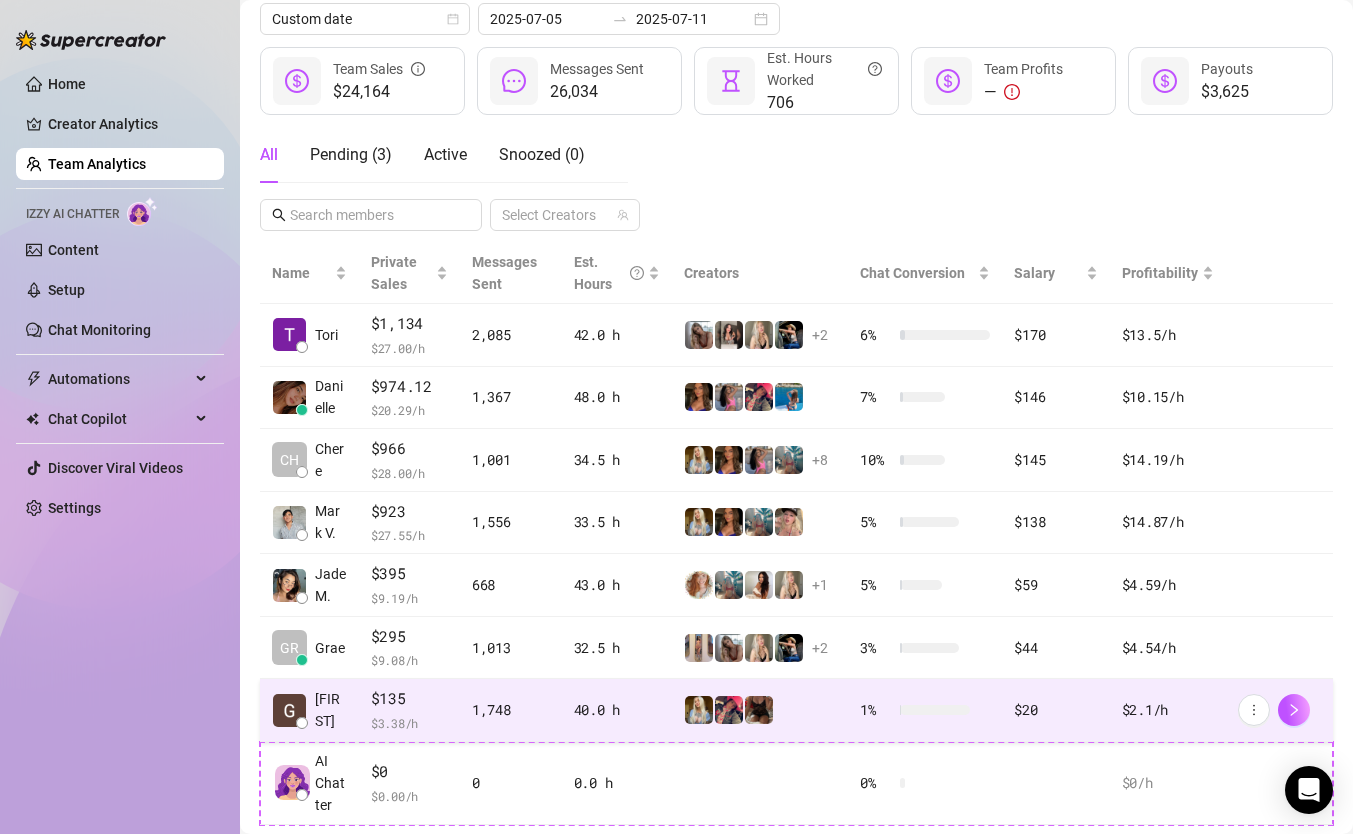 scroll, scrollTop: 466, scrollLeft: 0, axis: vertical 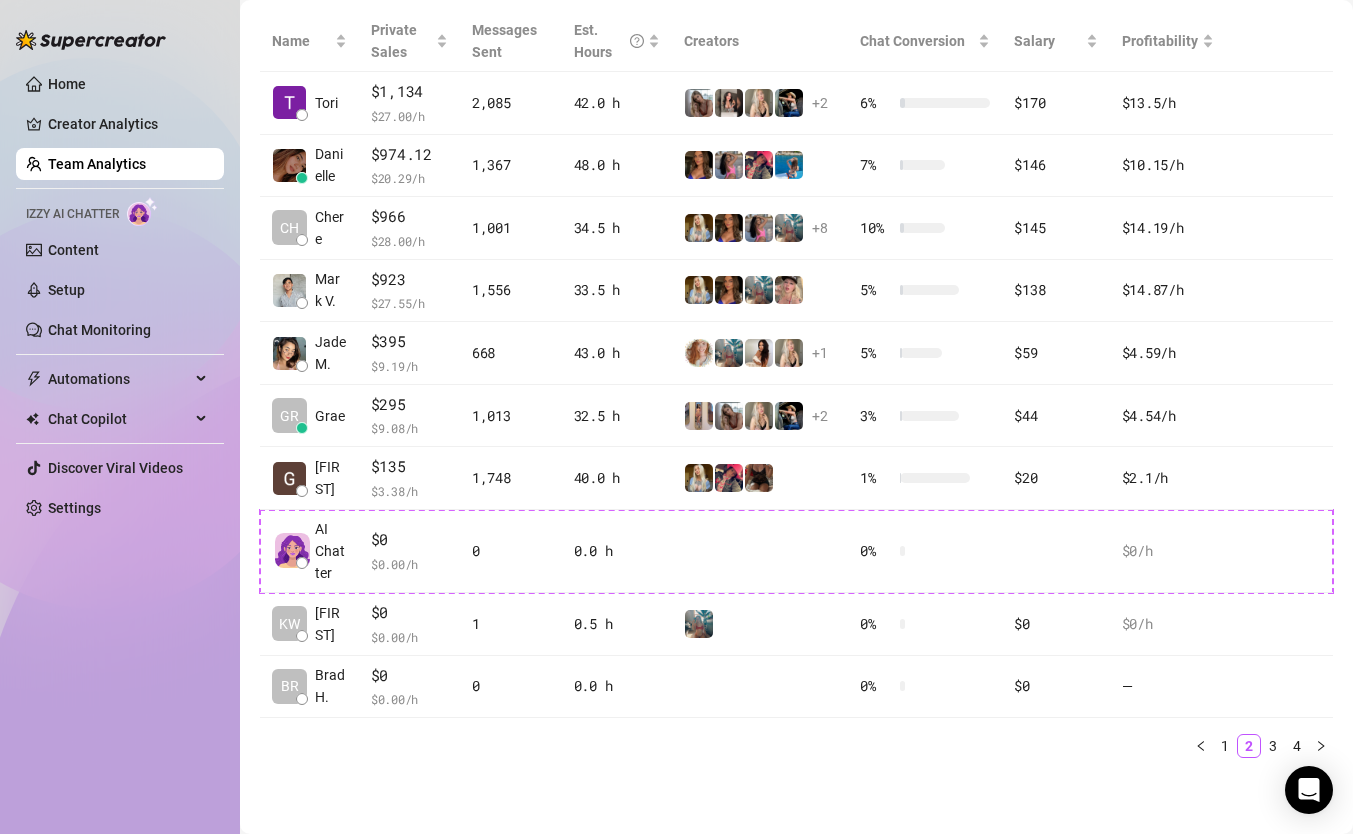 type 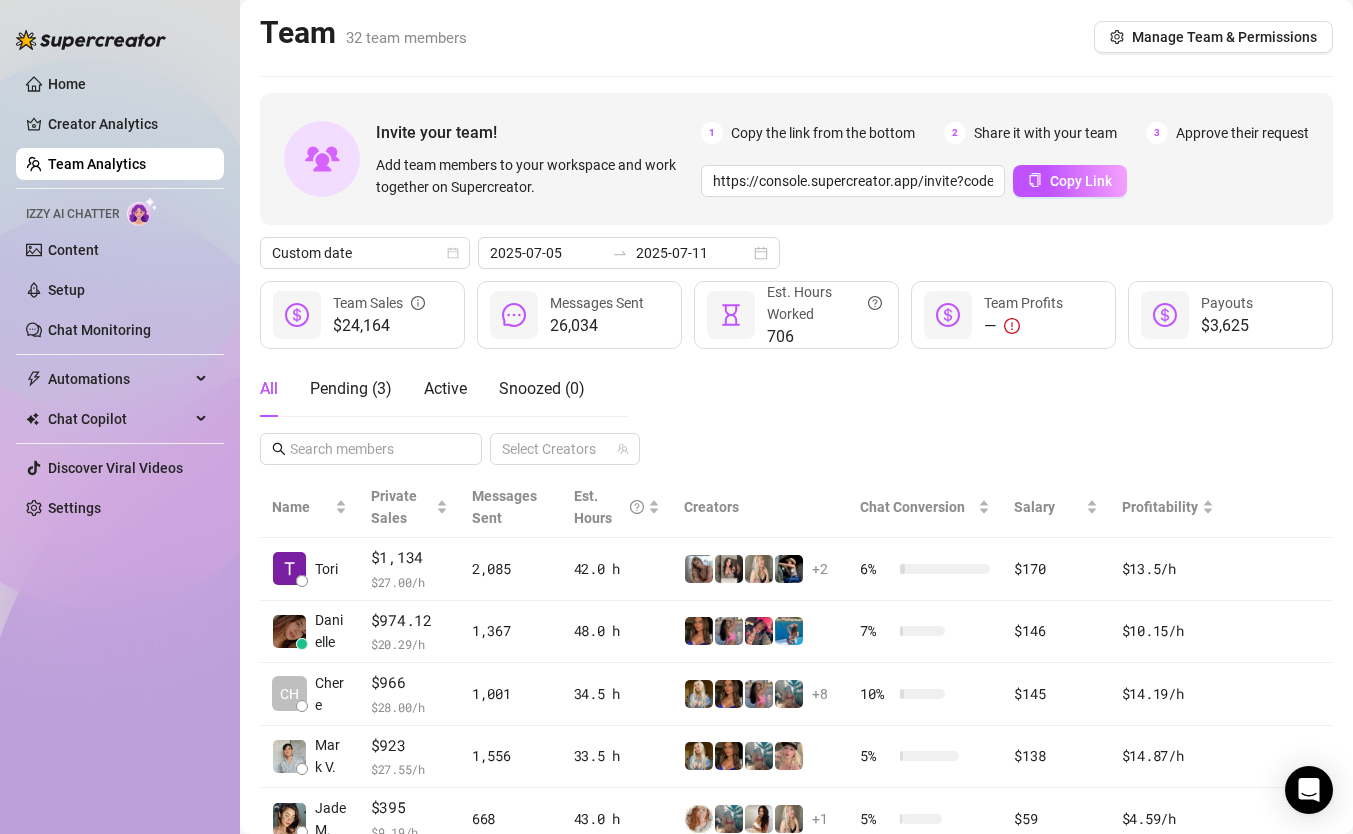 scroll, scrollTop: 3, scrollLeft: 0, axis: vertical 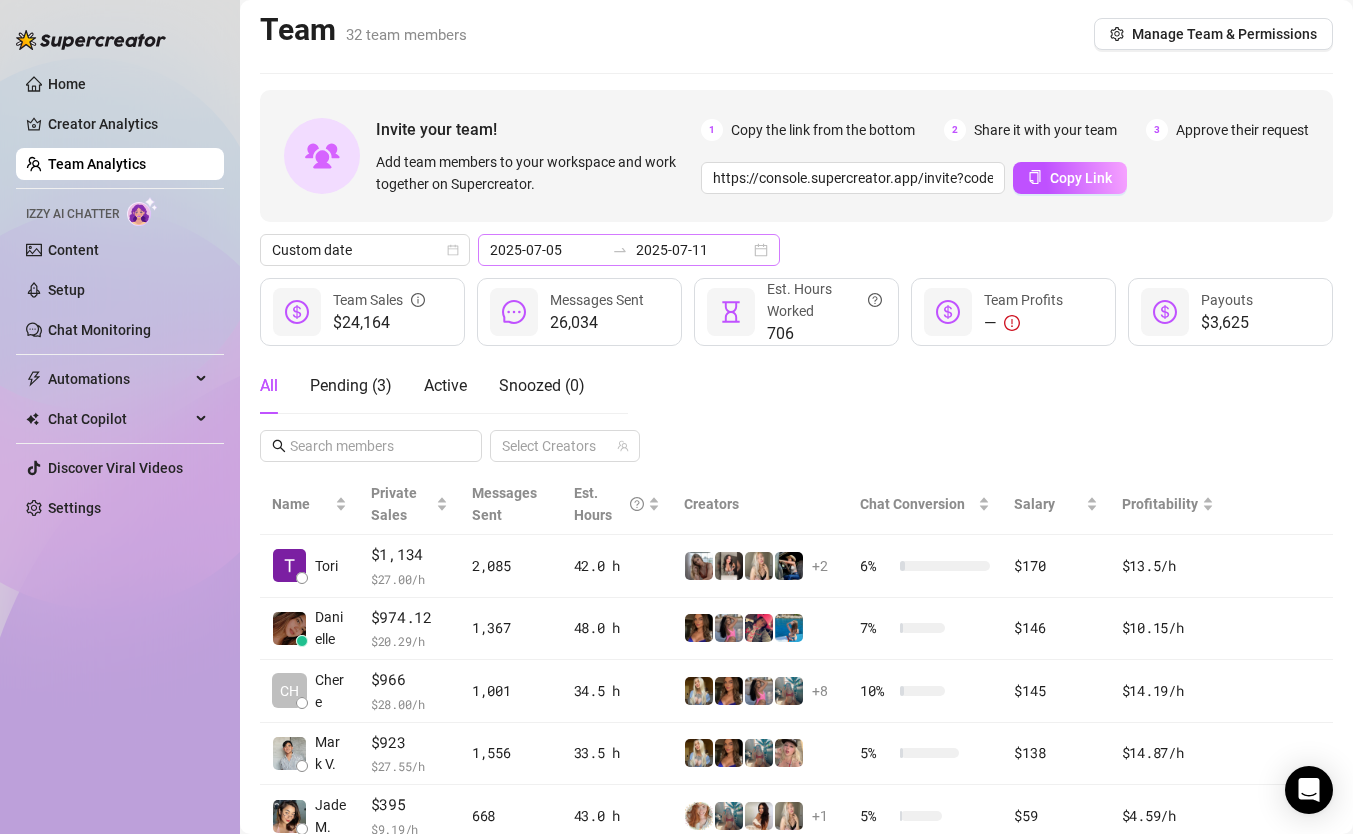 click on "2025-07-05 2025-07-11" at bounding box center (629, 250) 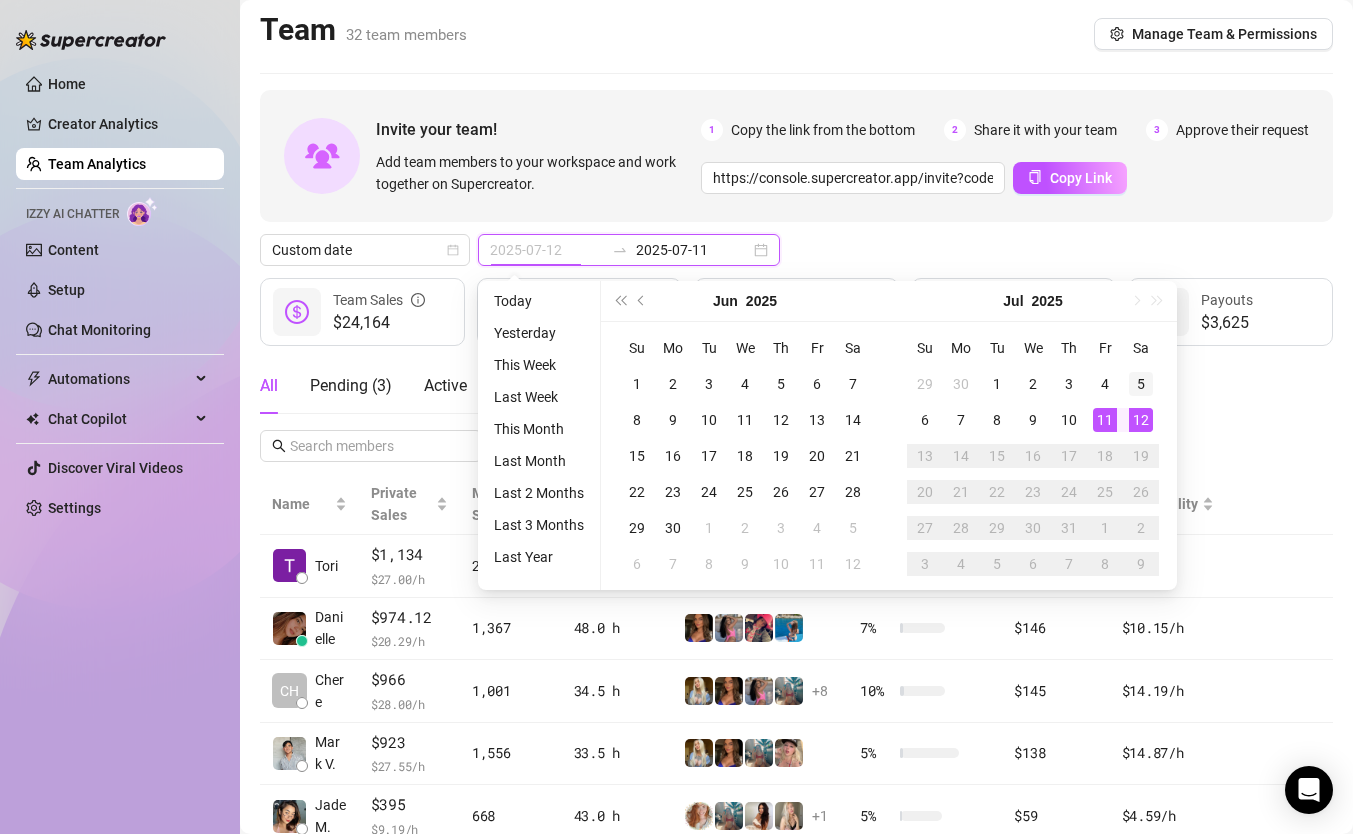 type on "2025-07-05" 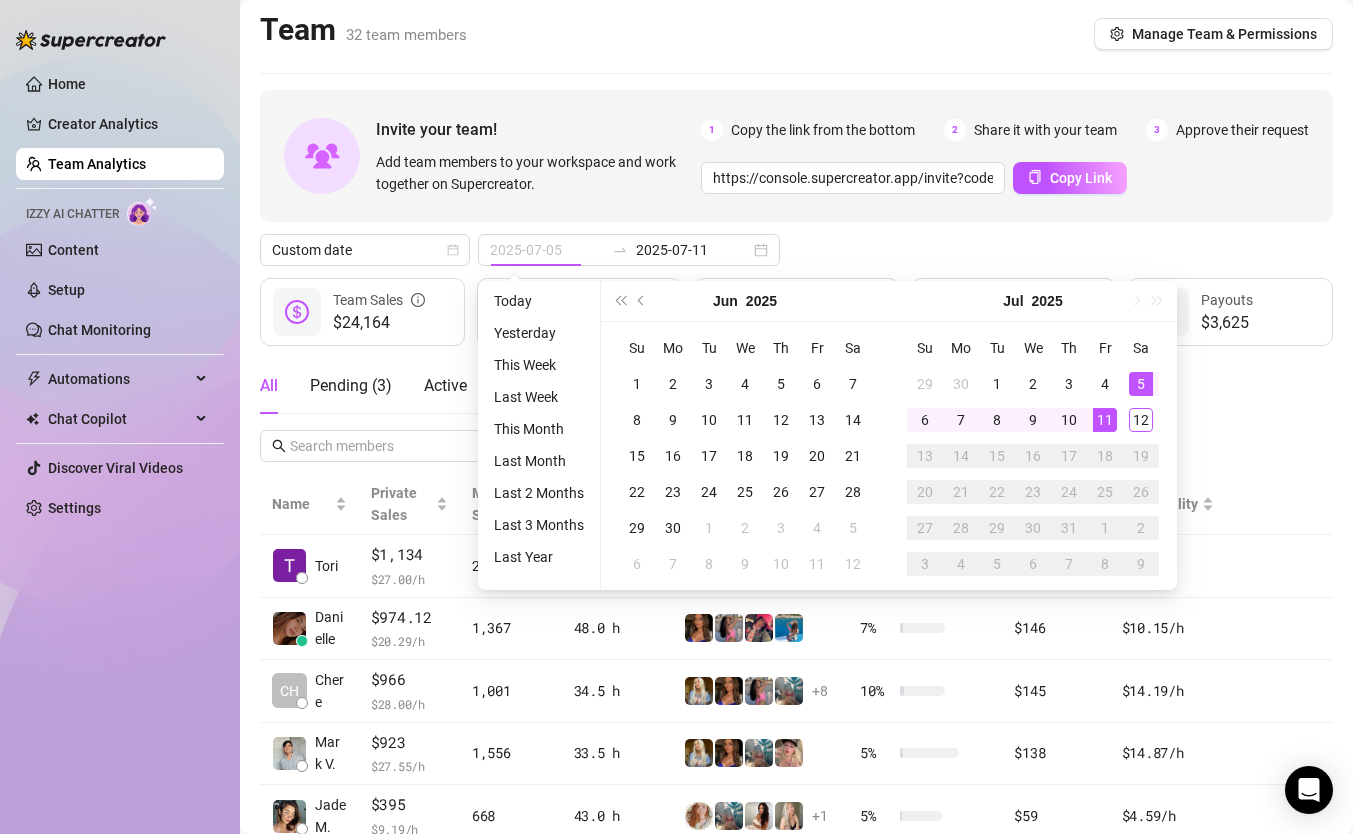 click on "5" at bounding box center (1141, 384) 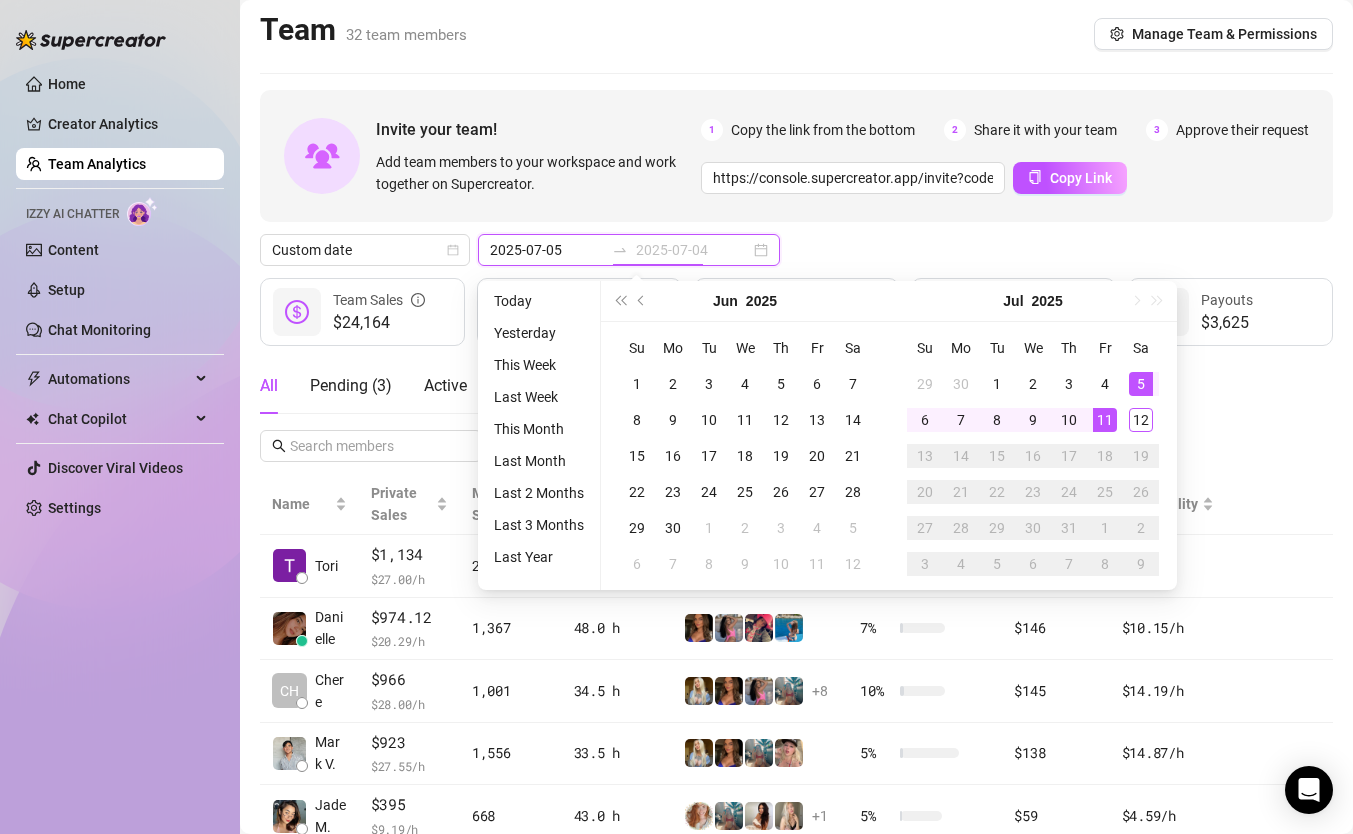 type on "2025-07-11" 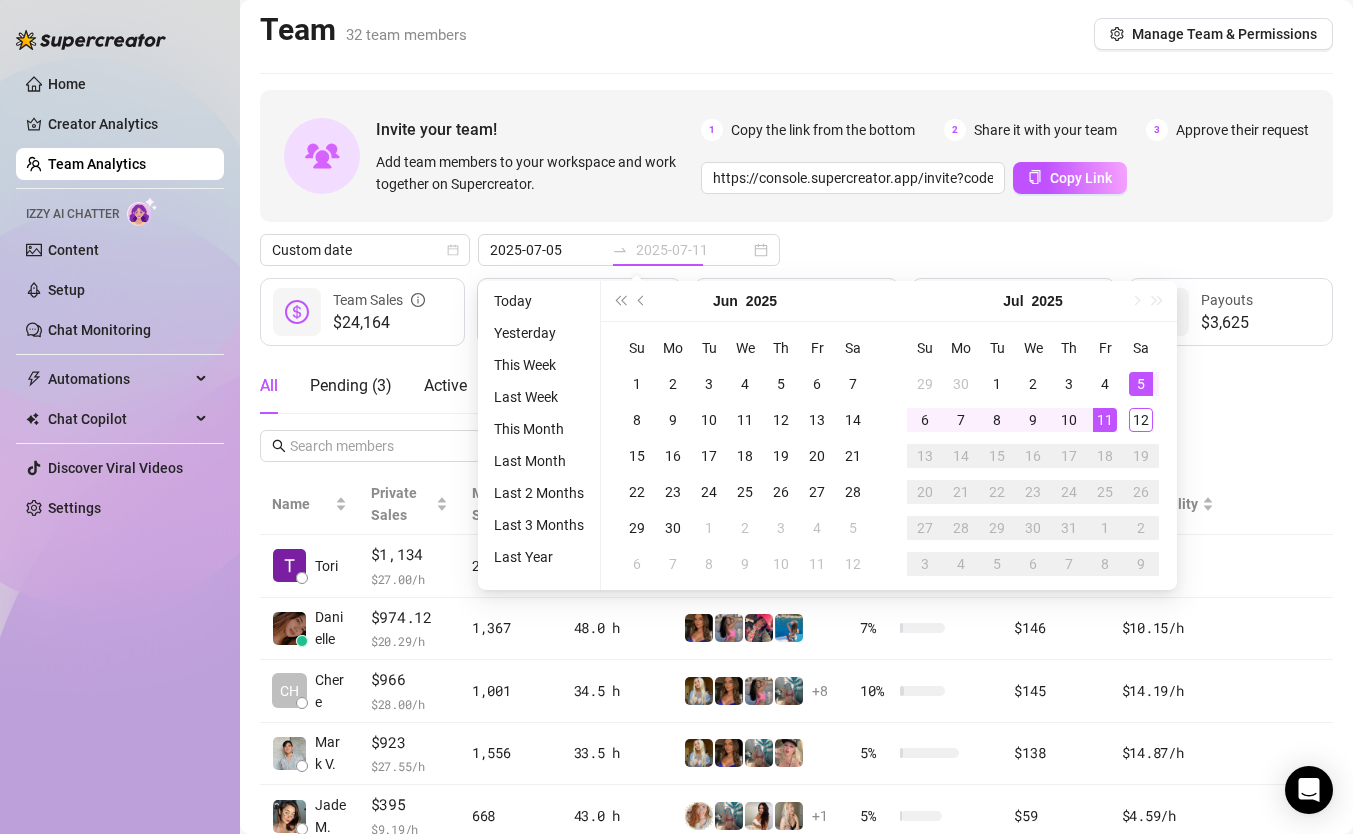 click on "11" at bounding box center [1105, 420] 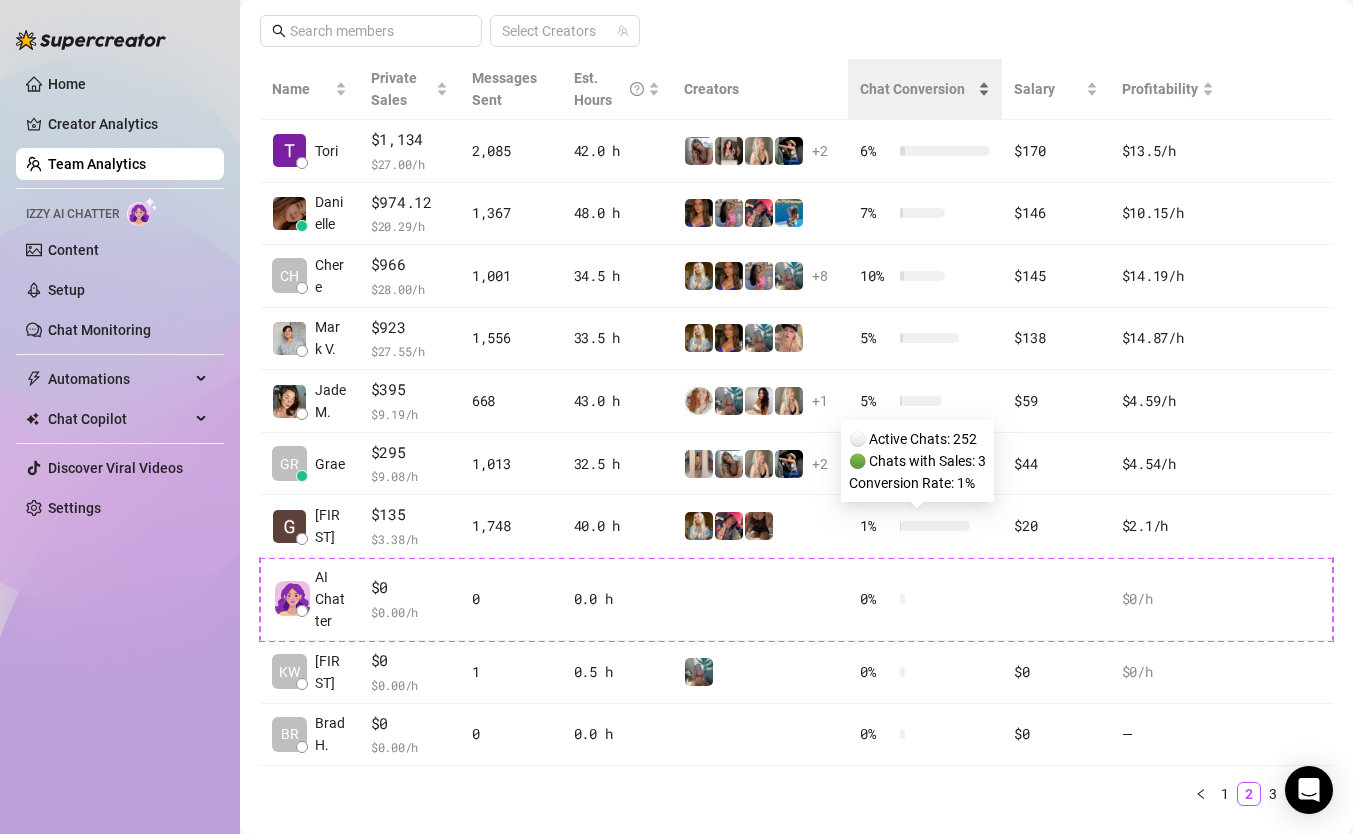 scroll, scrollTop: 429, scrollLeft: 0, axis: vertical 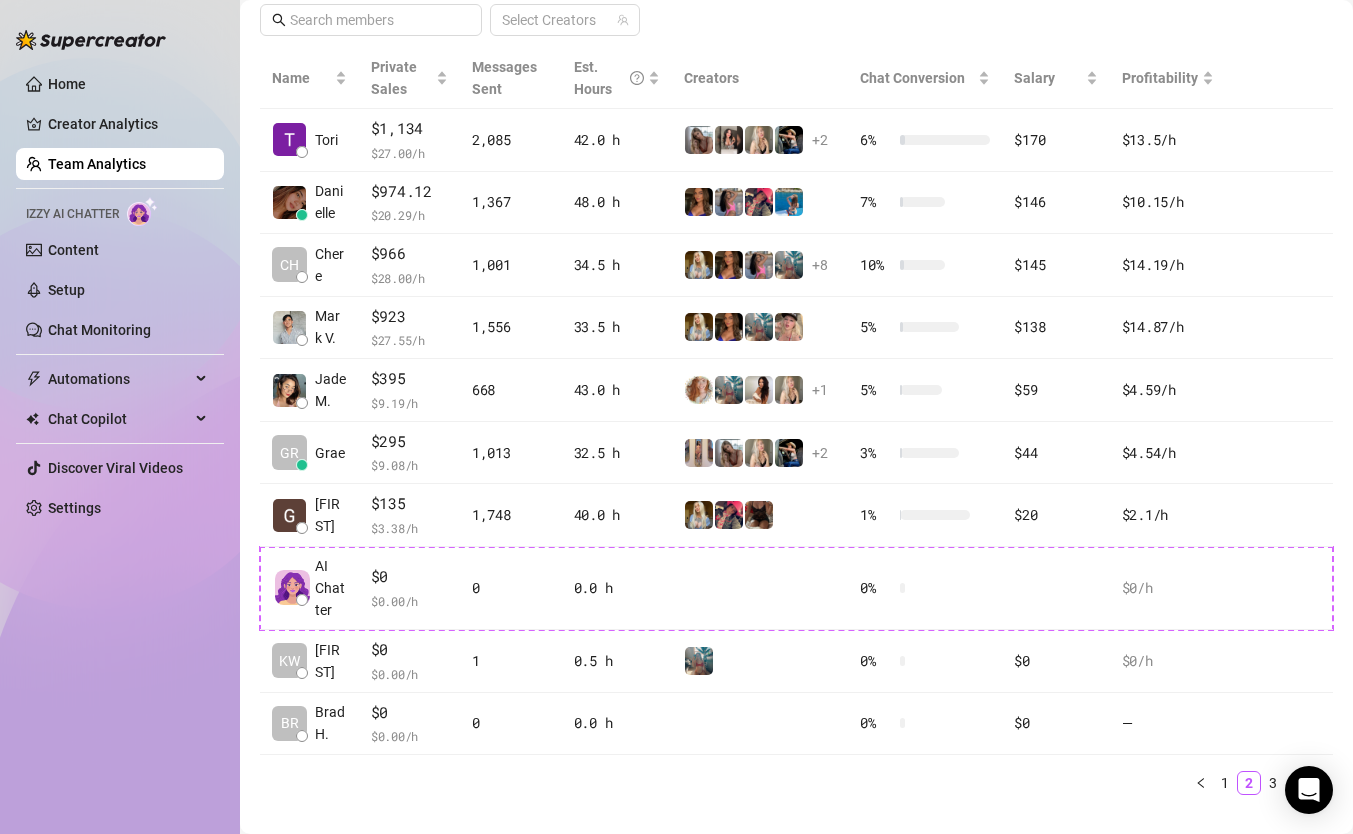 click on "Name Private Sales Messages Sent Est. Hours  Creators Chat Conversion Salary Profitability Tori $1,134 $ 27.00 /h 2,085 42.0 h + 2 6 % $170 $13.5 /h Danielle $974.12 $ 20.29 /h 1,367 48.0 h 7 % $146 $10.15 /h CH Chere $966 $ 28.00 /h 1,001 34.5 h + 8 10 % $145 $14.19 /h Mark V. $923 $ 27.55 /h 1,556 33.5 h 5 % $138 $14.87 /h Jade M. $395 $ 9.19 /h 668 43.0 h + 1 5 % $59 $4.59 /h GR Grae $295 $ 9.08 /h 1,013 32.5 h + 2 3 % $44 $4.54 /h Gabriel $135 $ 3.38 /h 1,748 40.0 h 1 % $20 $2.1 /h AI Chatter $0 $ 0.00 /h 0 0.0 h 0 % $0 /h KW kwan $0 $ 0.00 /h 1 0.5 h 0 % $0 $0 /h BR Brad H. $0 $ 0.00 /h 0 0.0 h 0 % $0 — 1 2 3 4" at bounding box center [796, 429] 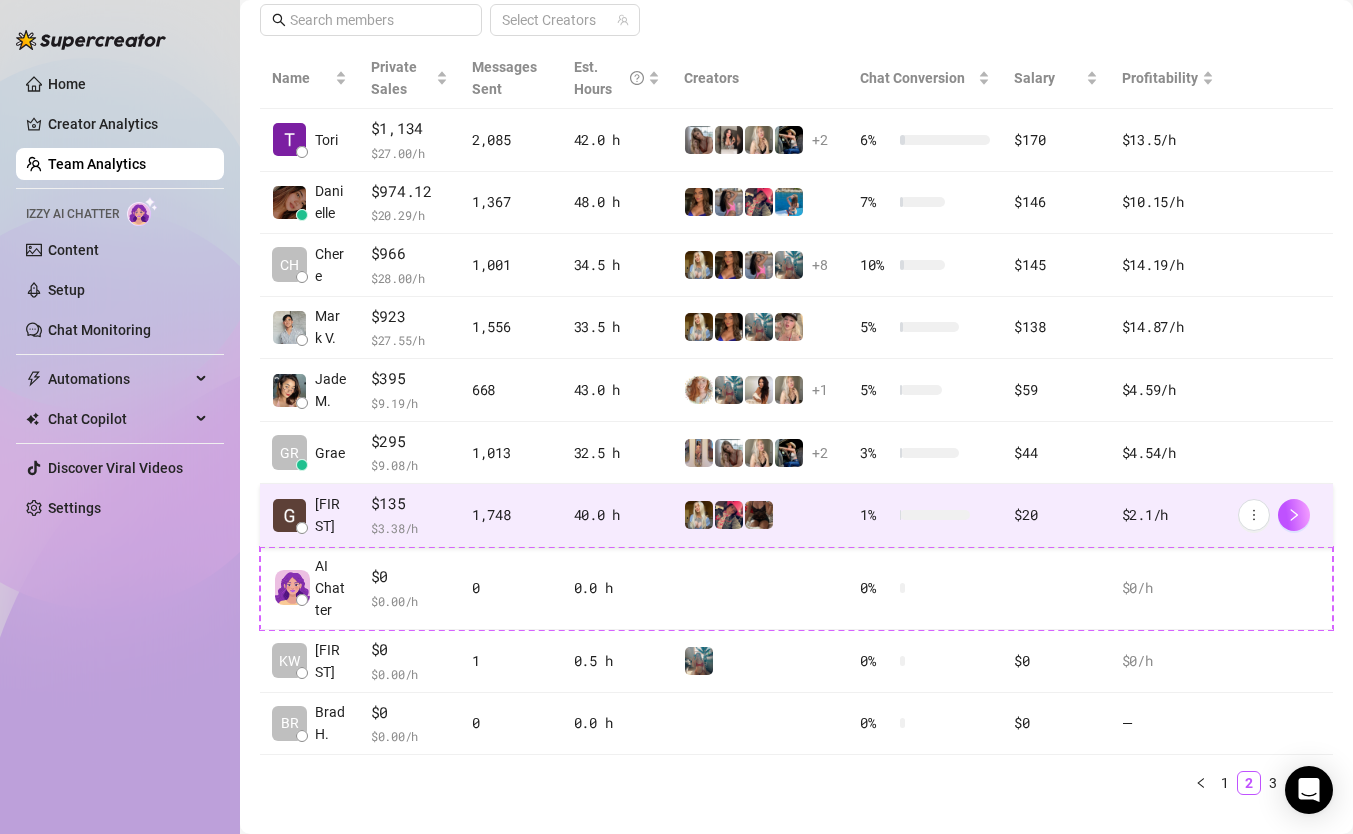 scroll, scrollTop: 0, scrollLeft: 0, axis: both 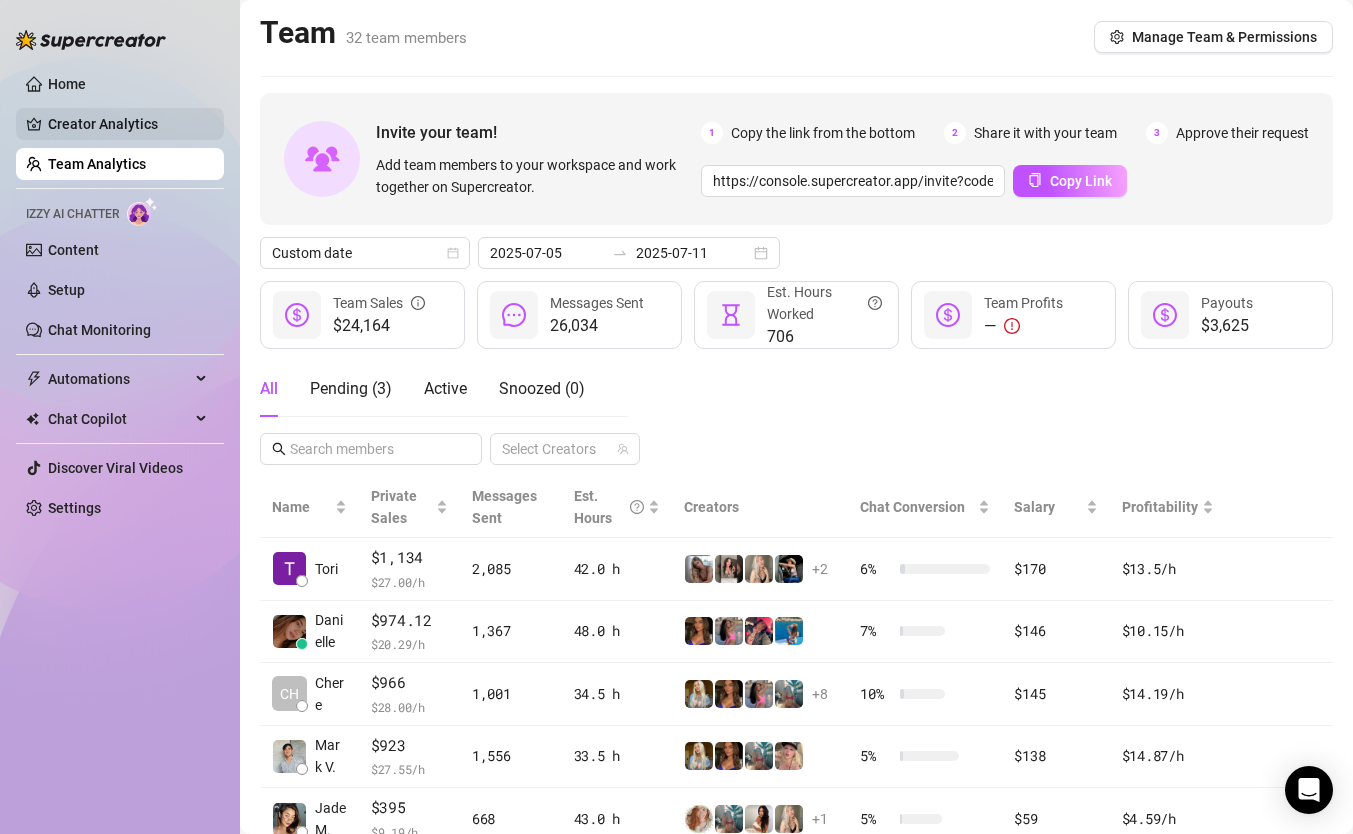 click on "Creator Analytics" at bounding box center [128, 124] 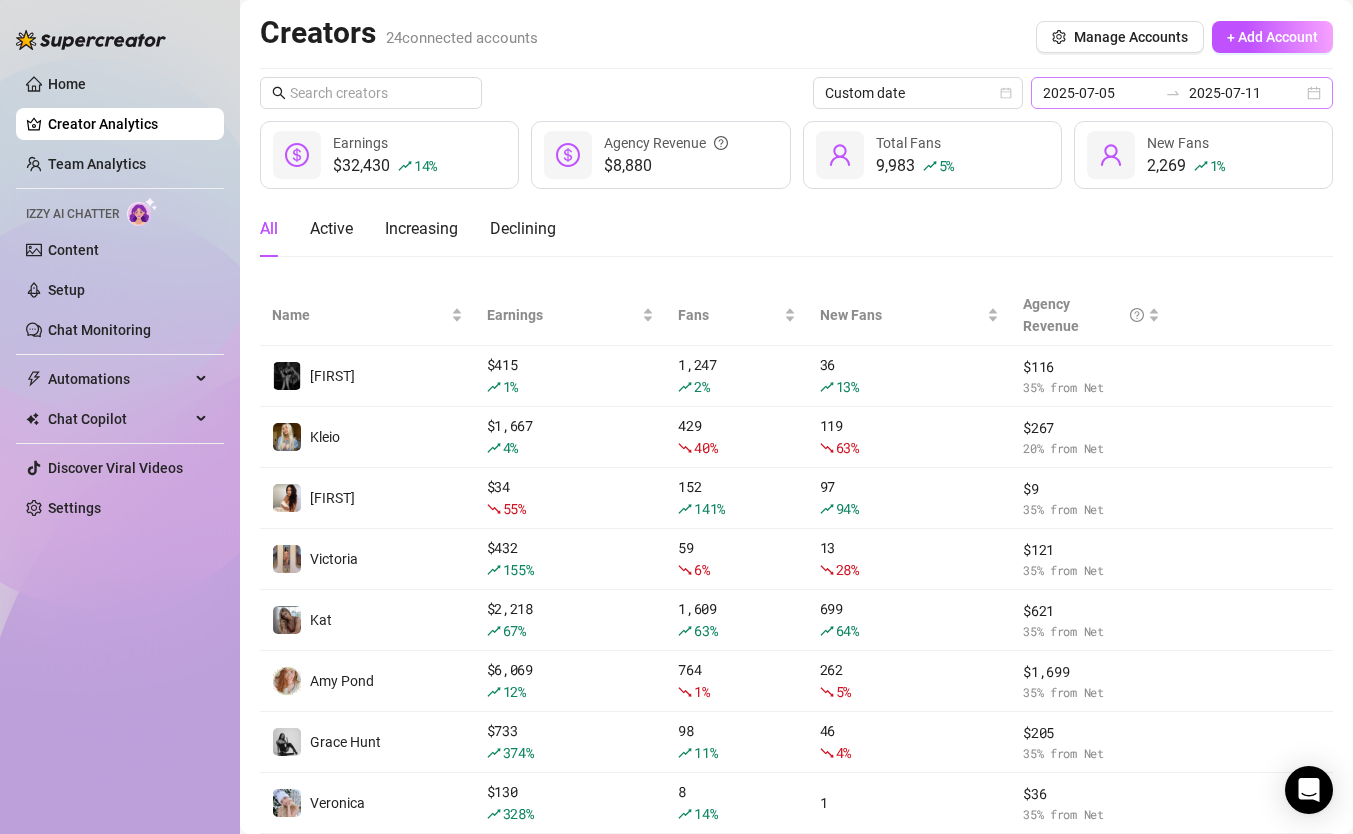 click on "2025-07-05 2025-07-11" at bounding box center (1182, 93) 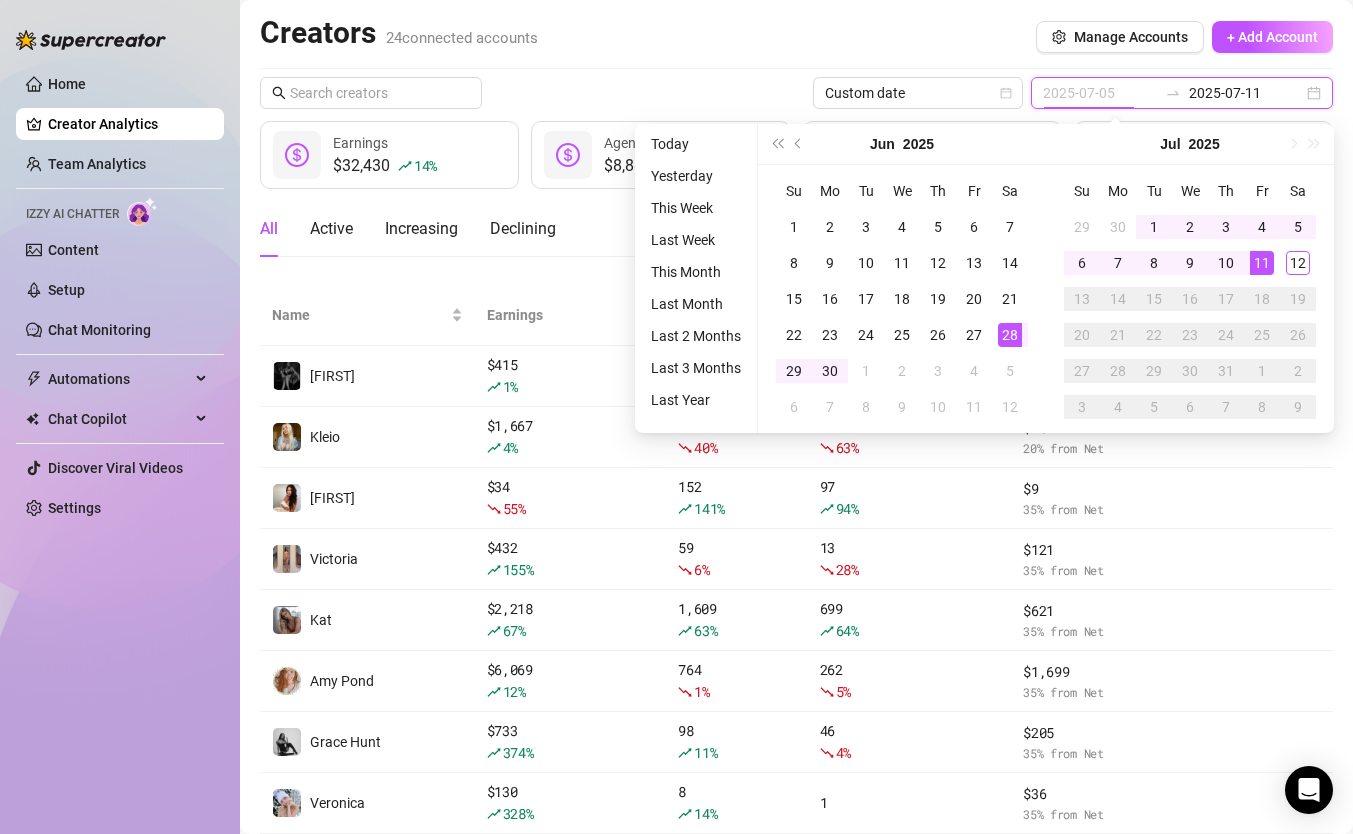 type on "2025-06-28" 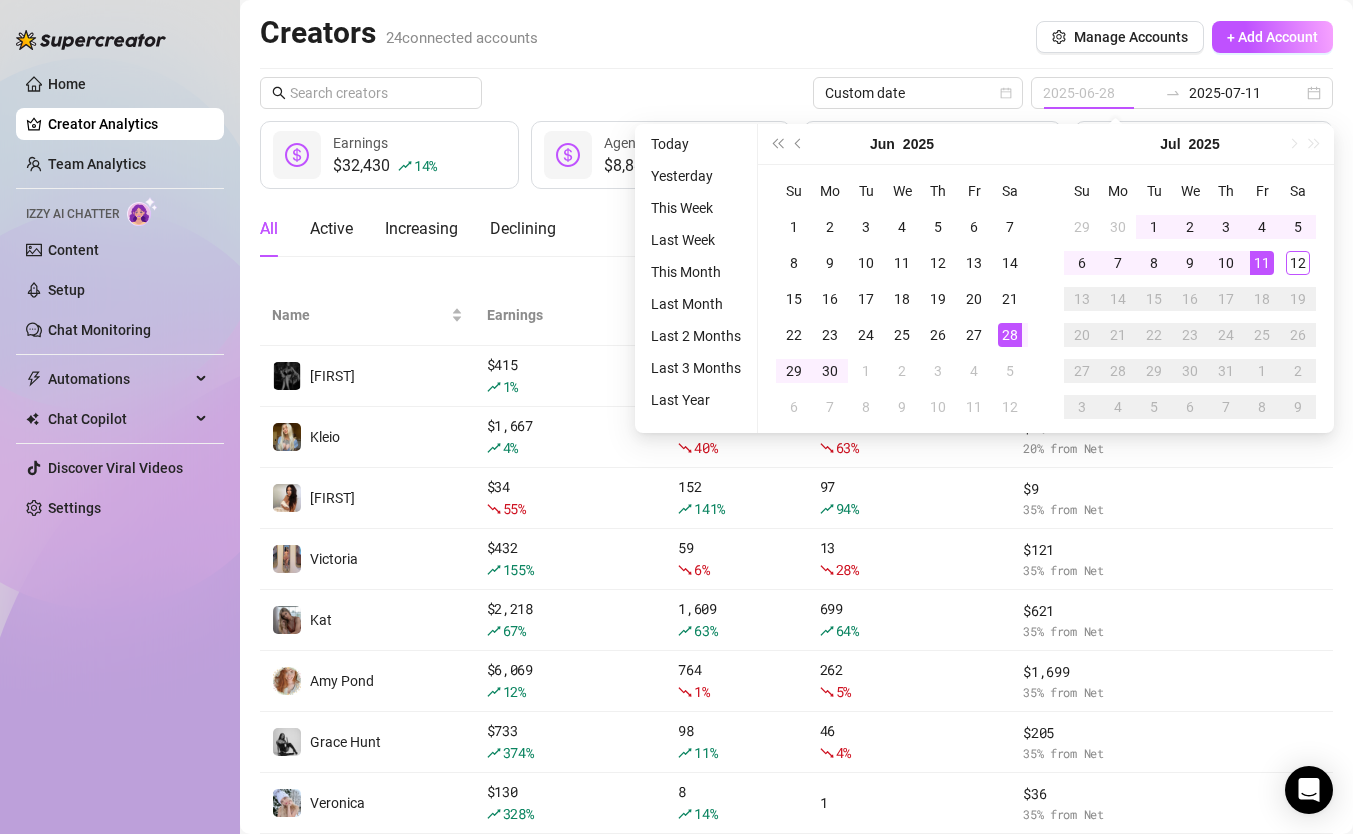 click on "28" at bounding box center [1010, 335] 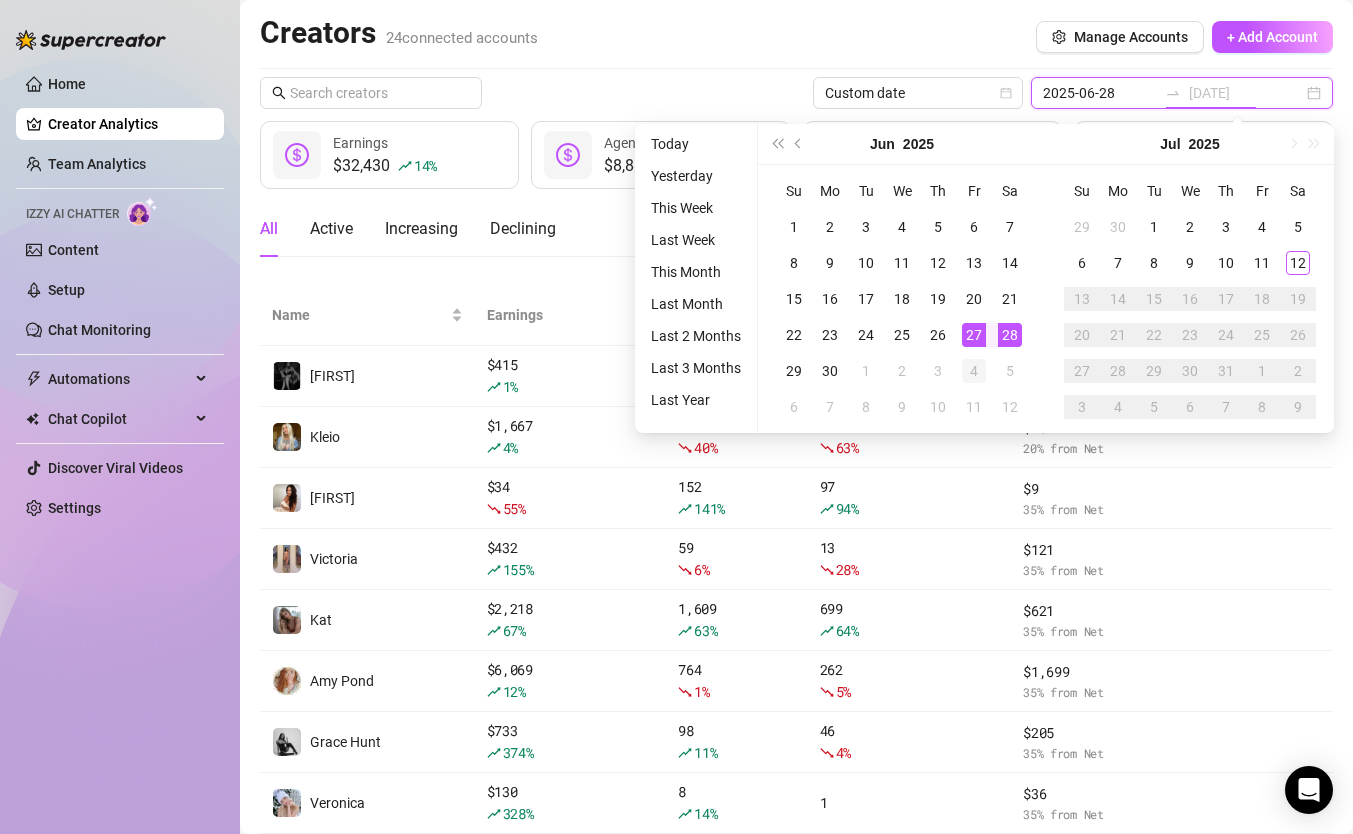 type on "2025-07-04" 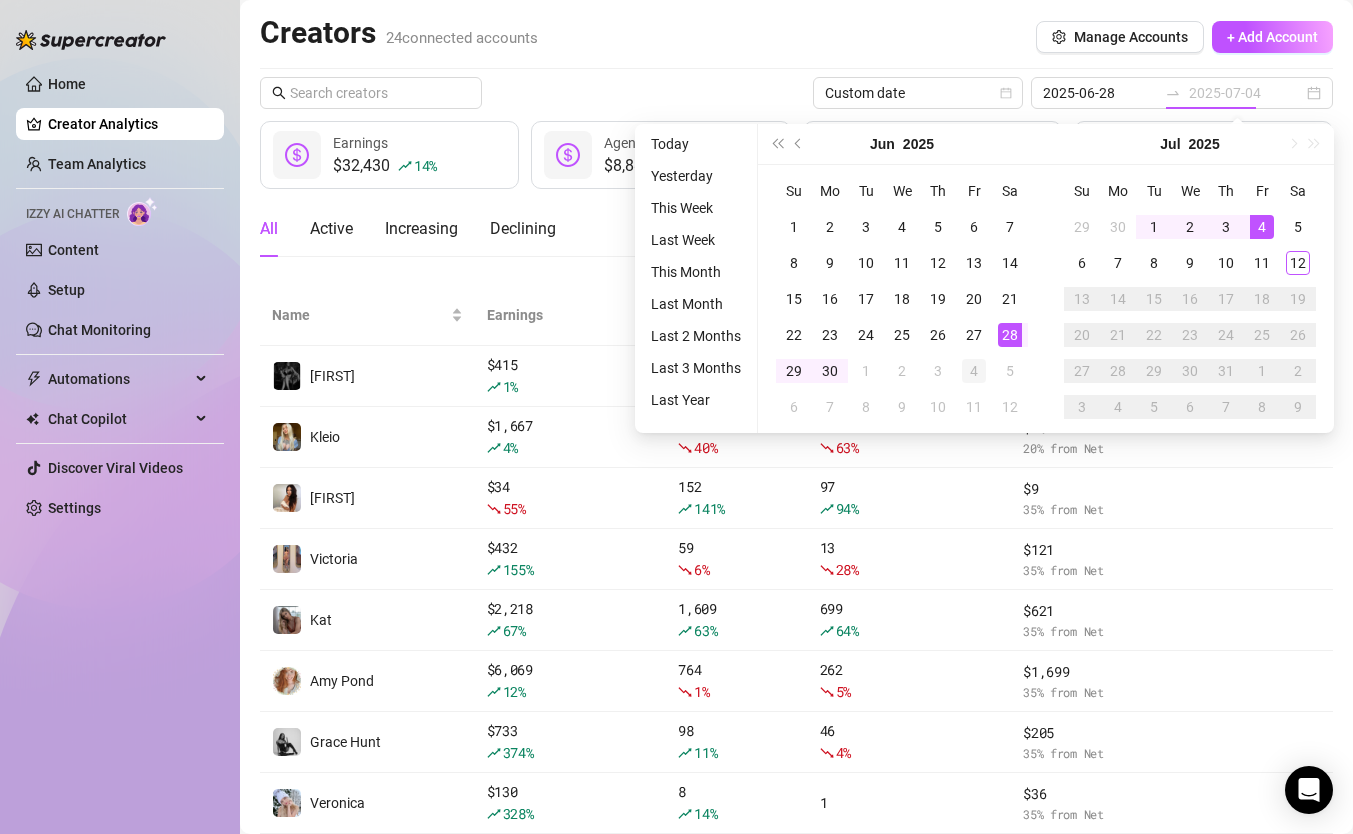 click on "4" at bounding box center [974, 371] 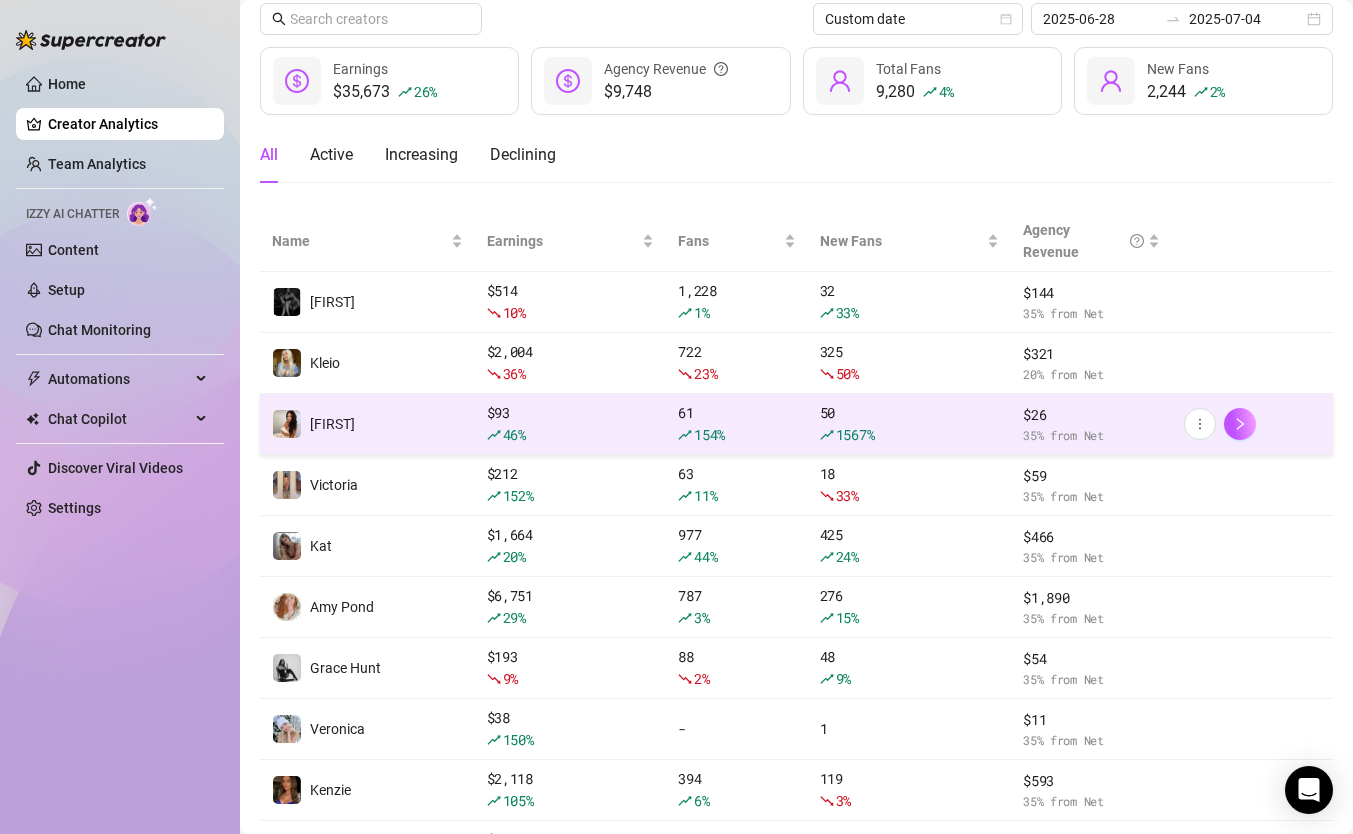 scroll, scrollTop: 0, scrollLeft: 0, axis: both 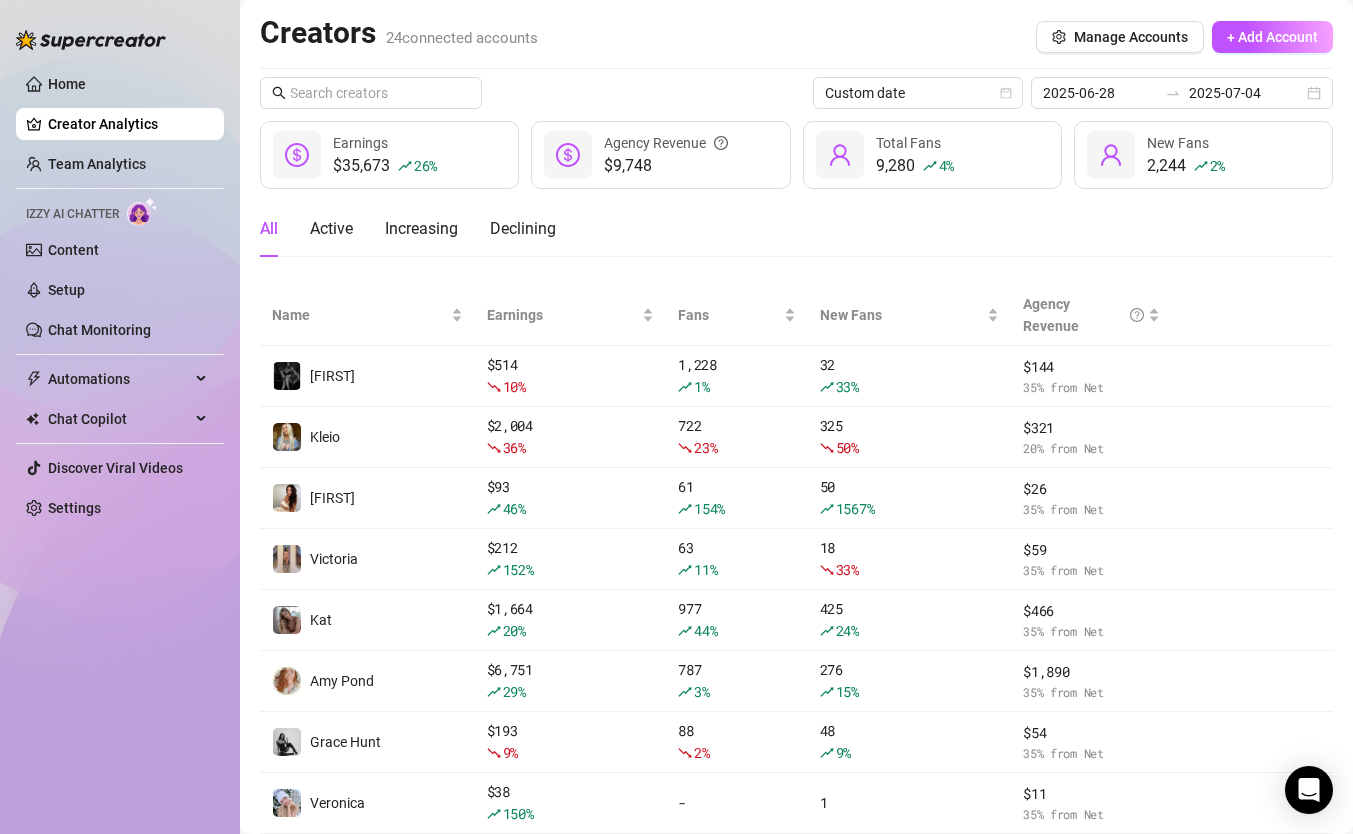 click on "Team Analytics" at bounding box center [97, 164] 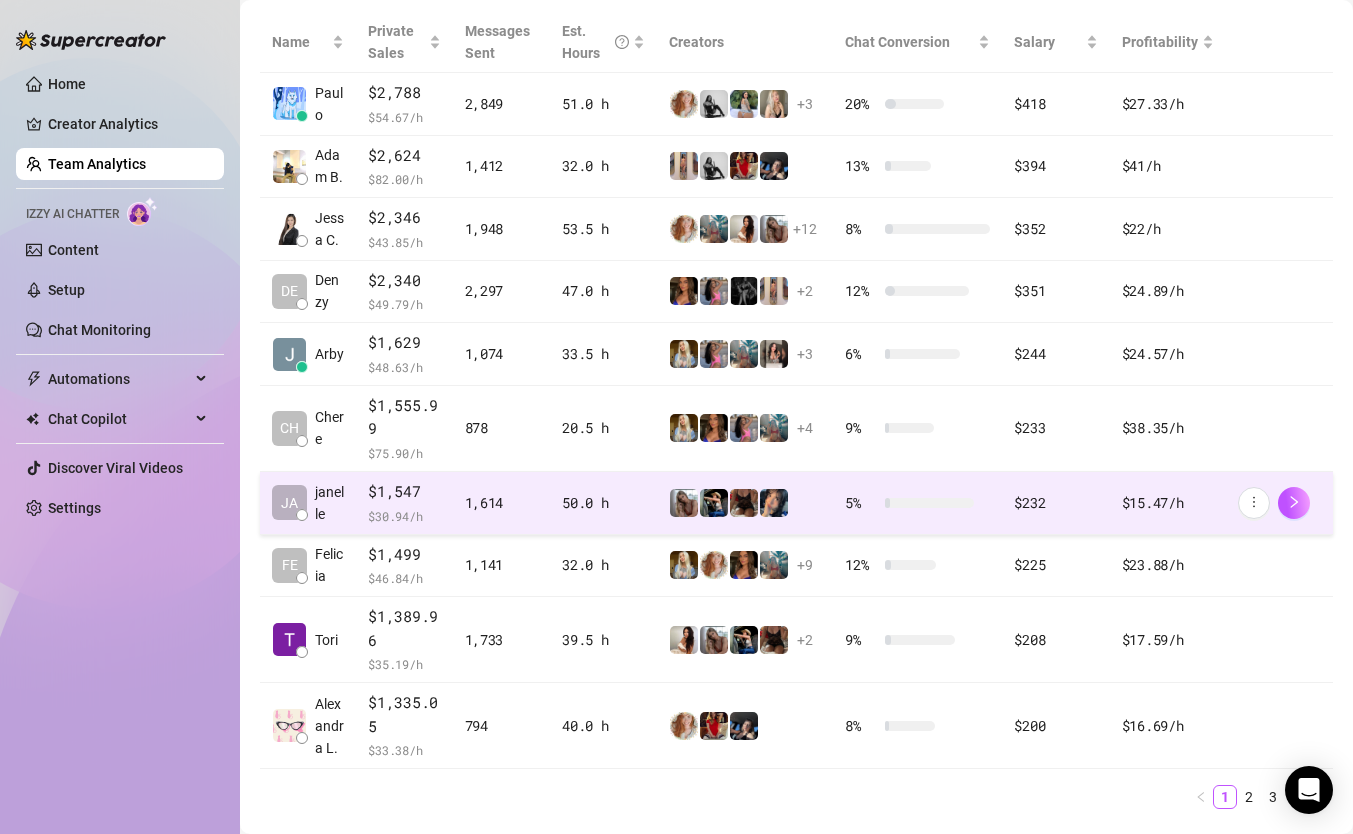 scroll, scrollTop: 466, scrollLeft: 0, axis: vertical 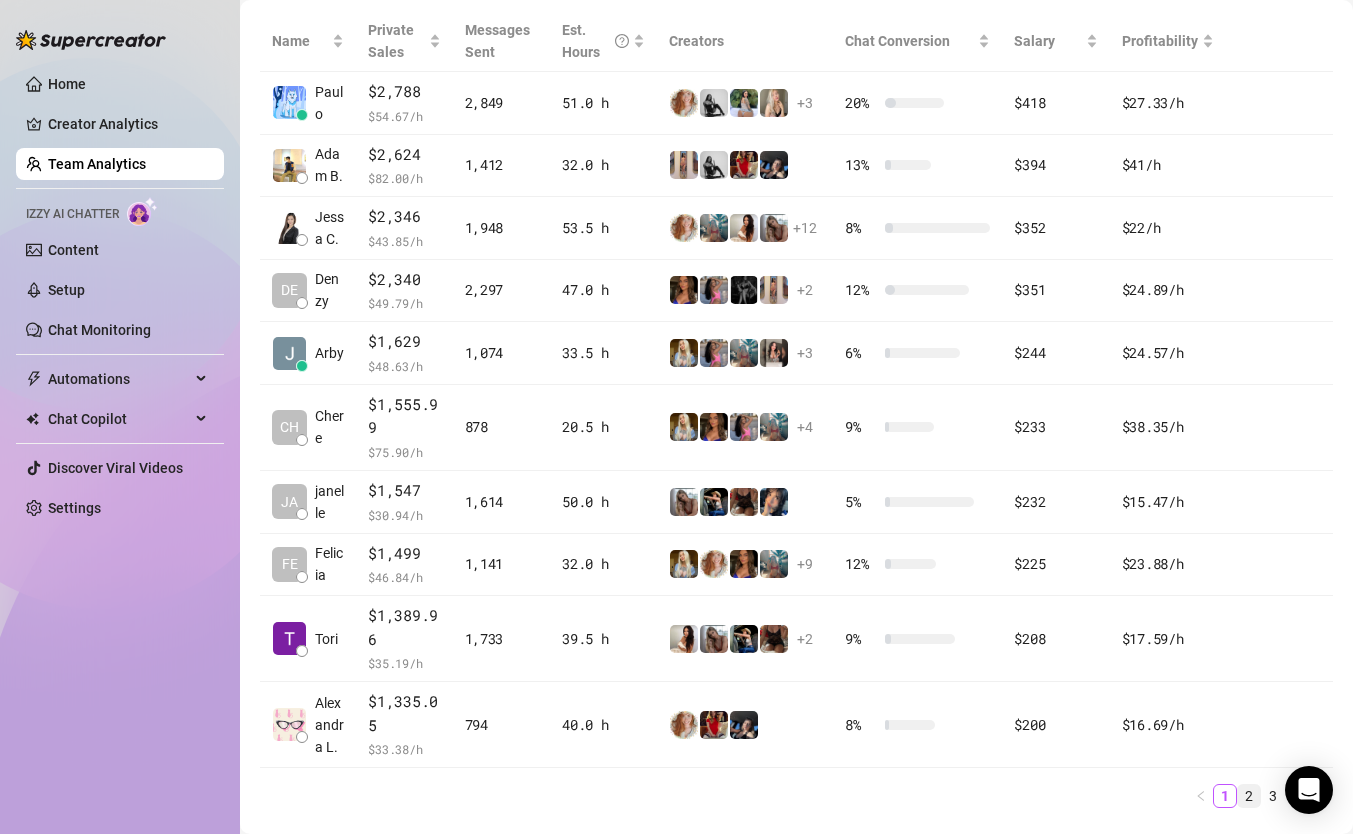 click on "2" at bounding box center (1249, 796) 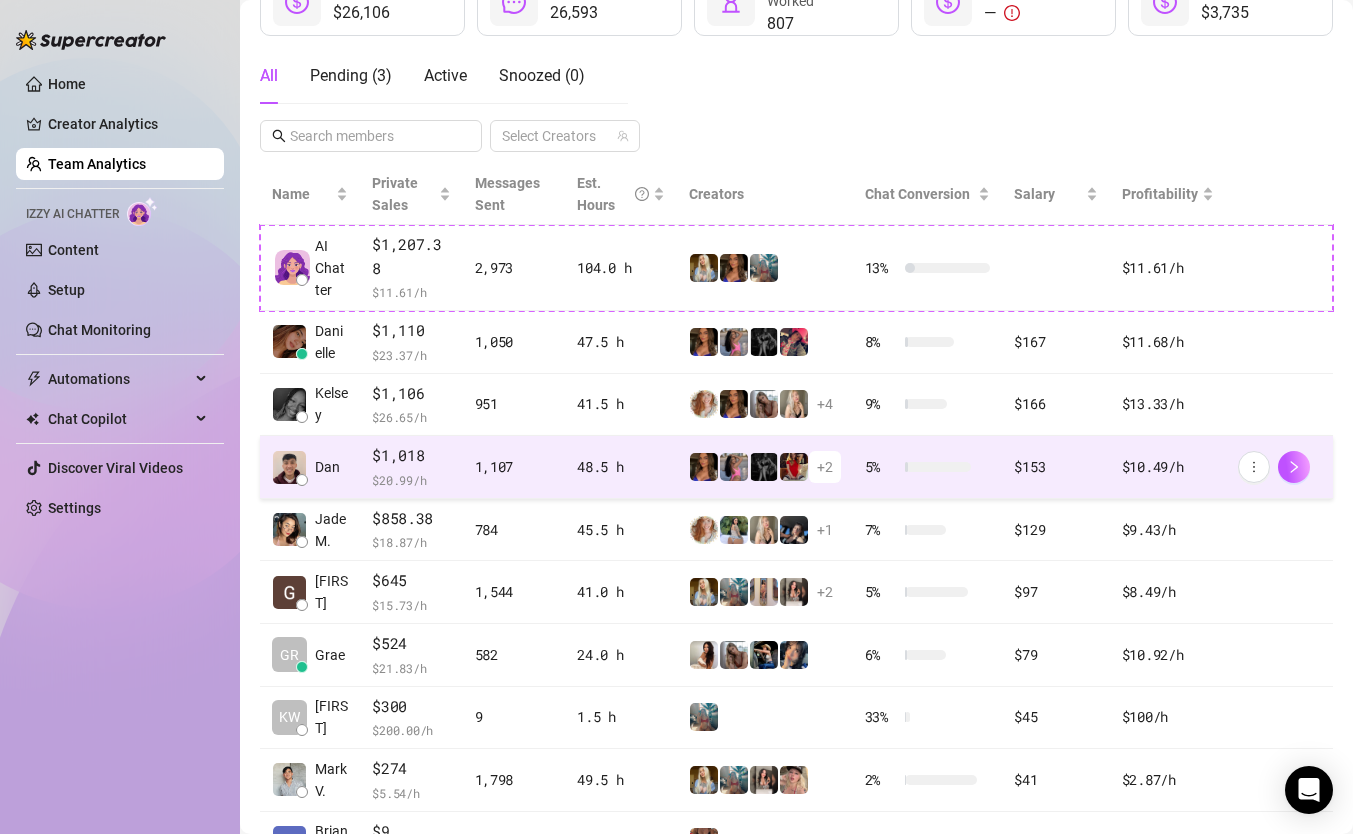 scroll, scrollTop: 0, scrollLeft: 0, axis: both 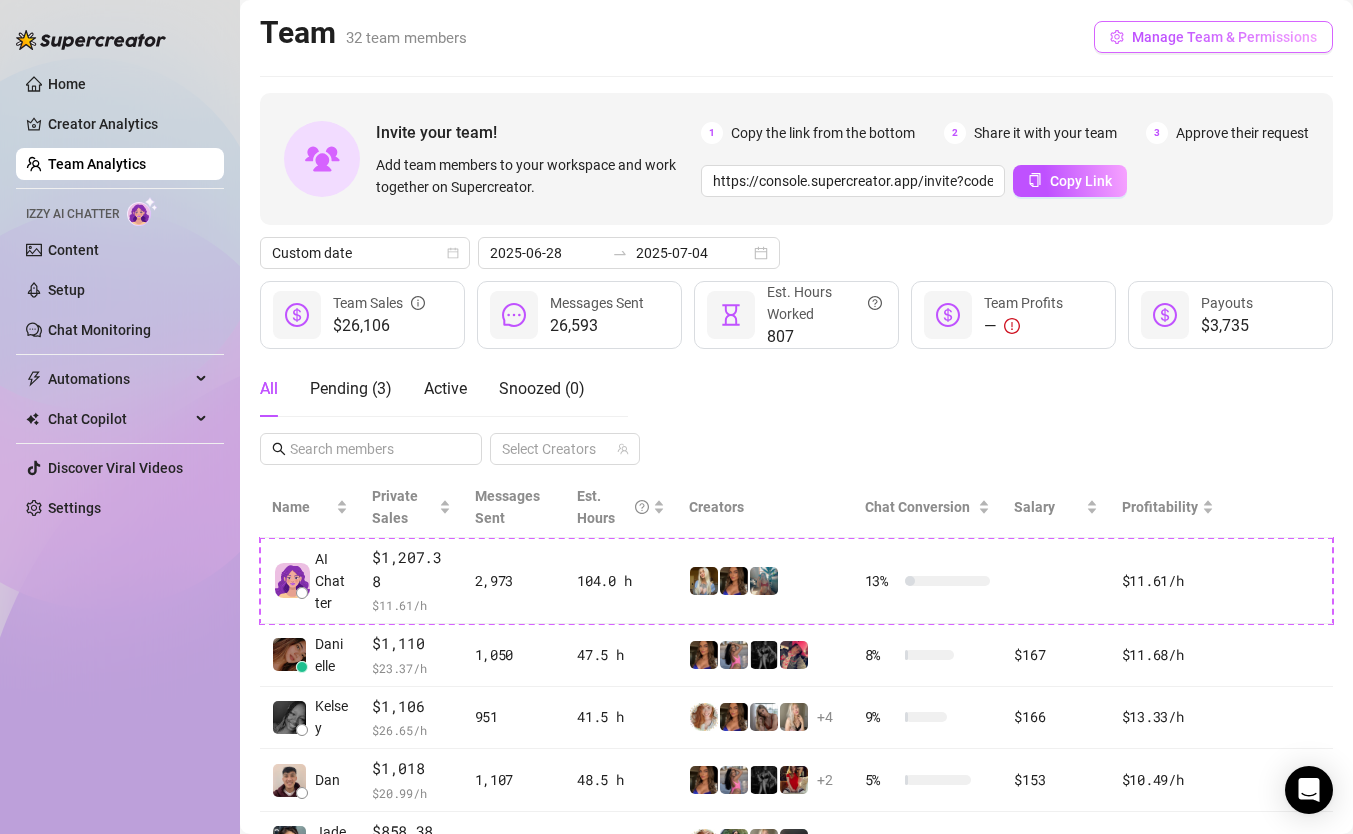 click on "Manage Team & Permissions" at bounding box center [1224, 37] 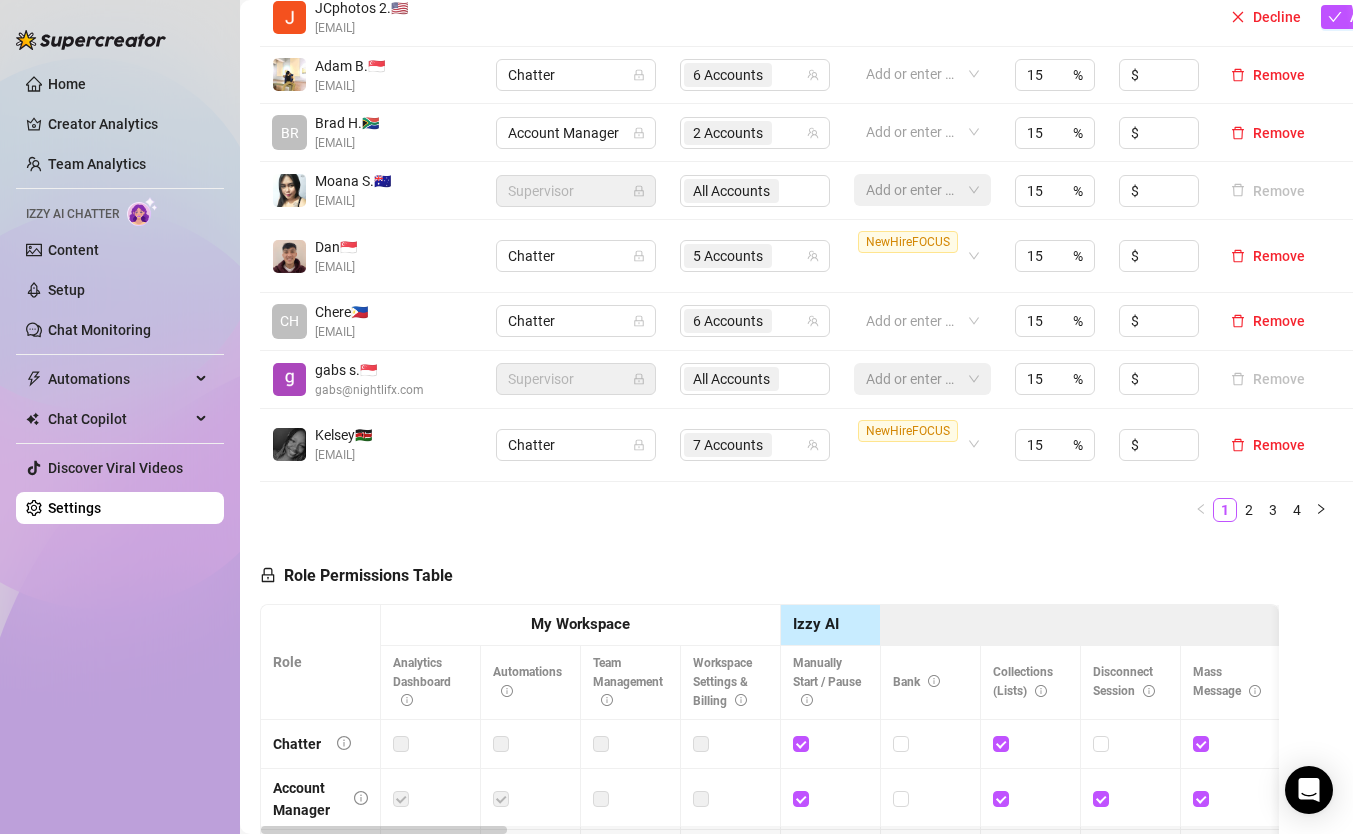 scroll, scrollTop: 695, scrollLeft: 0, axis: vertical 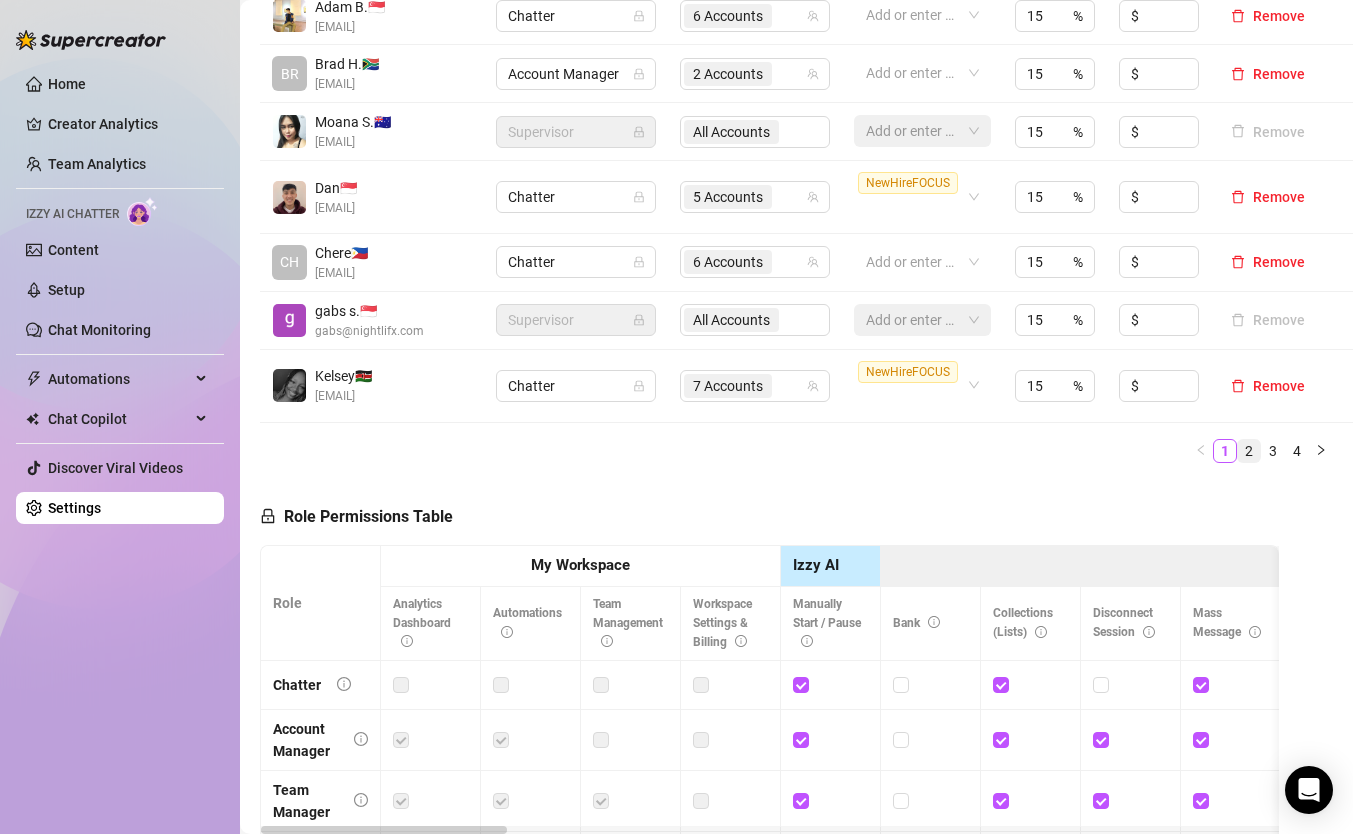 click on "2" at bounding box center (1249, 451) 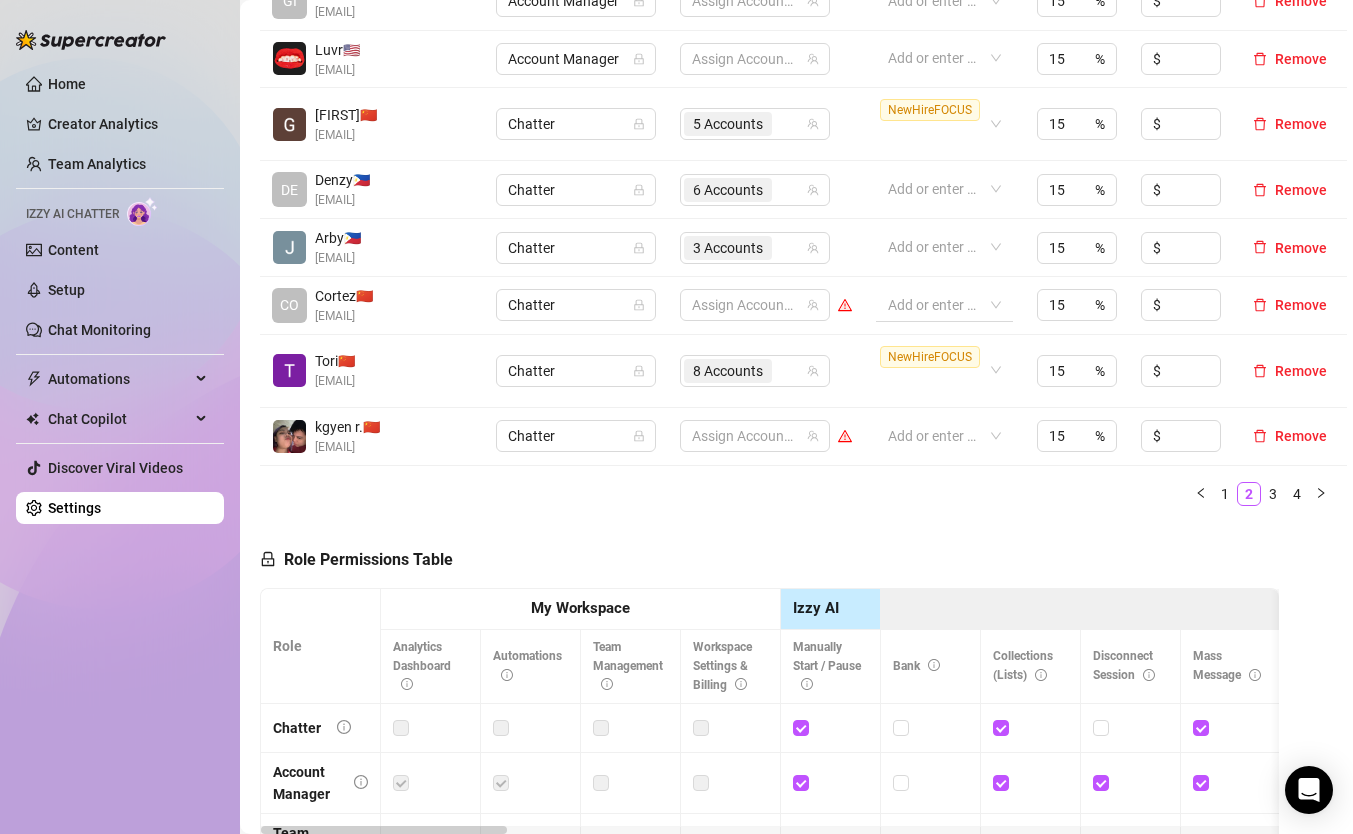 scroll, scrollTop: 685, scrollLeft: 0, axis: vertical 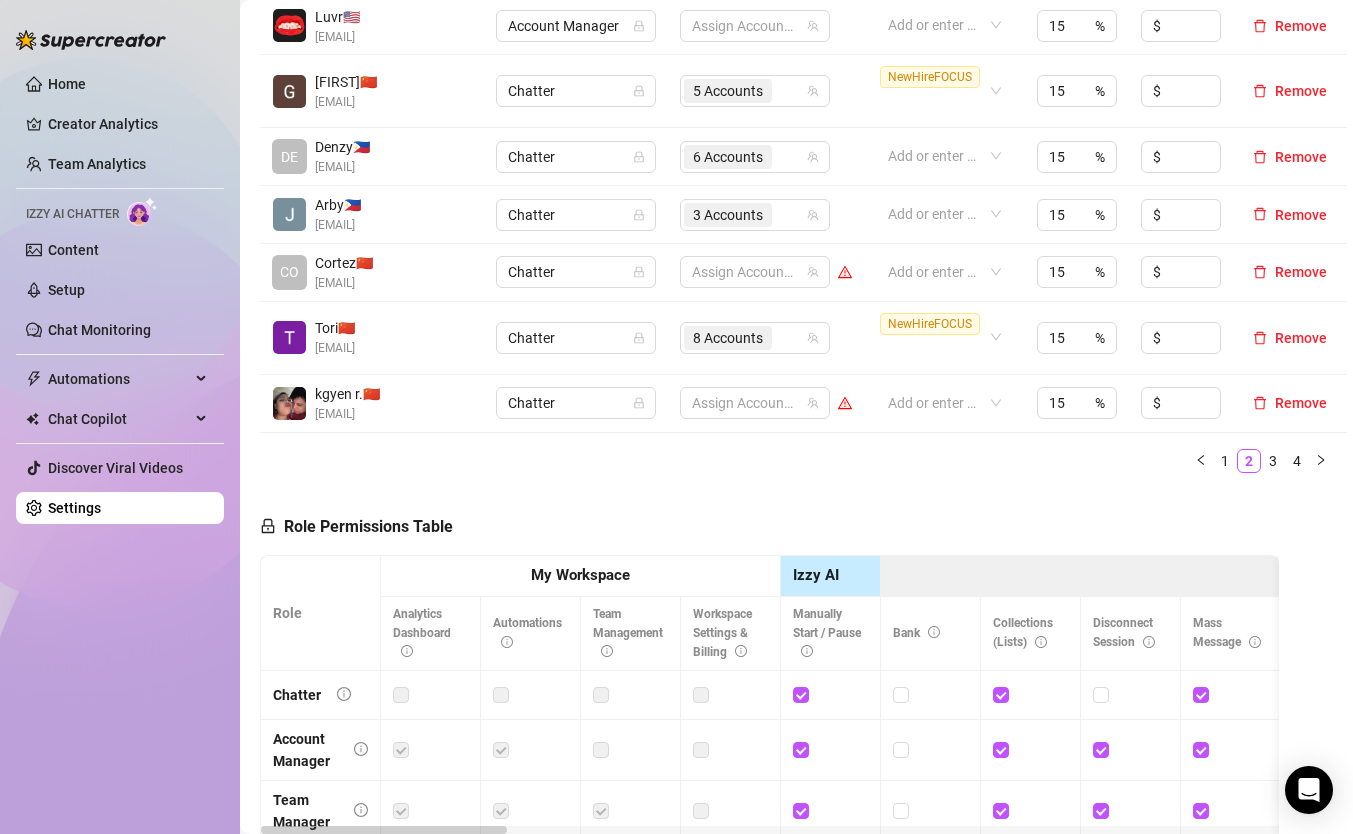 click on "Name Role Configure Permissions Creator accounts Tags Commission (%) Hourly rate ($) GR Grae  🇵🇭 graeanfaith@gmail.com Chatter 4 Accounts     Add or enter new 15 % $ Remove yen m.  🇵🇭 meggykagskilby23@gmail.com Chatter 2 Accounts     Add or enter new 15 % $ Remove GI Gianluca B.  🏳️ baldogianlu912@gmail.com Account Manager   Assign Accounts   Add or enter new 15 % $ Remove Luvr  🇺🇸 luvrofm@gmail.com Account Manager   Assign Accounts   Add or enter new 15 % $ Remove Gabriel  🇨🇳 gbaltazar080198@gmail.com Chatter 5 Accounts   NewHireFOCUS   15 % $ Remove DE Denzy  🇵🇭 drdeynata07@gmail.com Chatter 6 Accounts     Add or enter new 15 % $ Remove Arby  🇵🇭 janarby29@gmail.com Chatter 3 Accounts     Add or enter new 15 % $ Remove CO Cortez  🇨🇳 tingotcortex@gmail.com Chatter   Assign Accounts   Add or enter new 15 % $ Remove Tori  🇨🇳 graciaorense2023@gmail.com Chatter 8 Accounts   NewHireFOCUS   15 % $ Remove kgyen r.  🇨🇳 kgyenramirez@gmail.com" at bounding box center [796, 126] 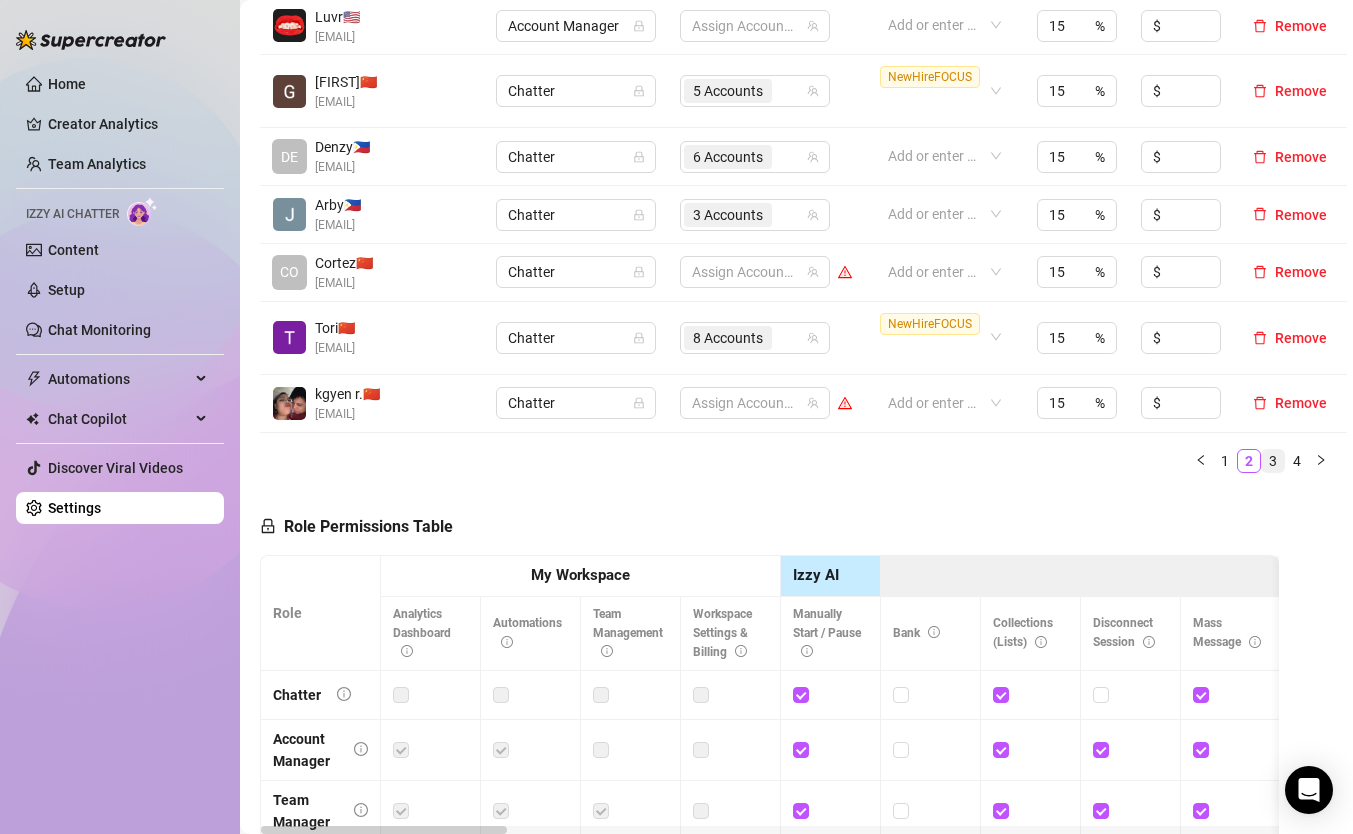 click on "3" at bounding box center (1273, 461) 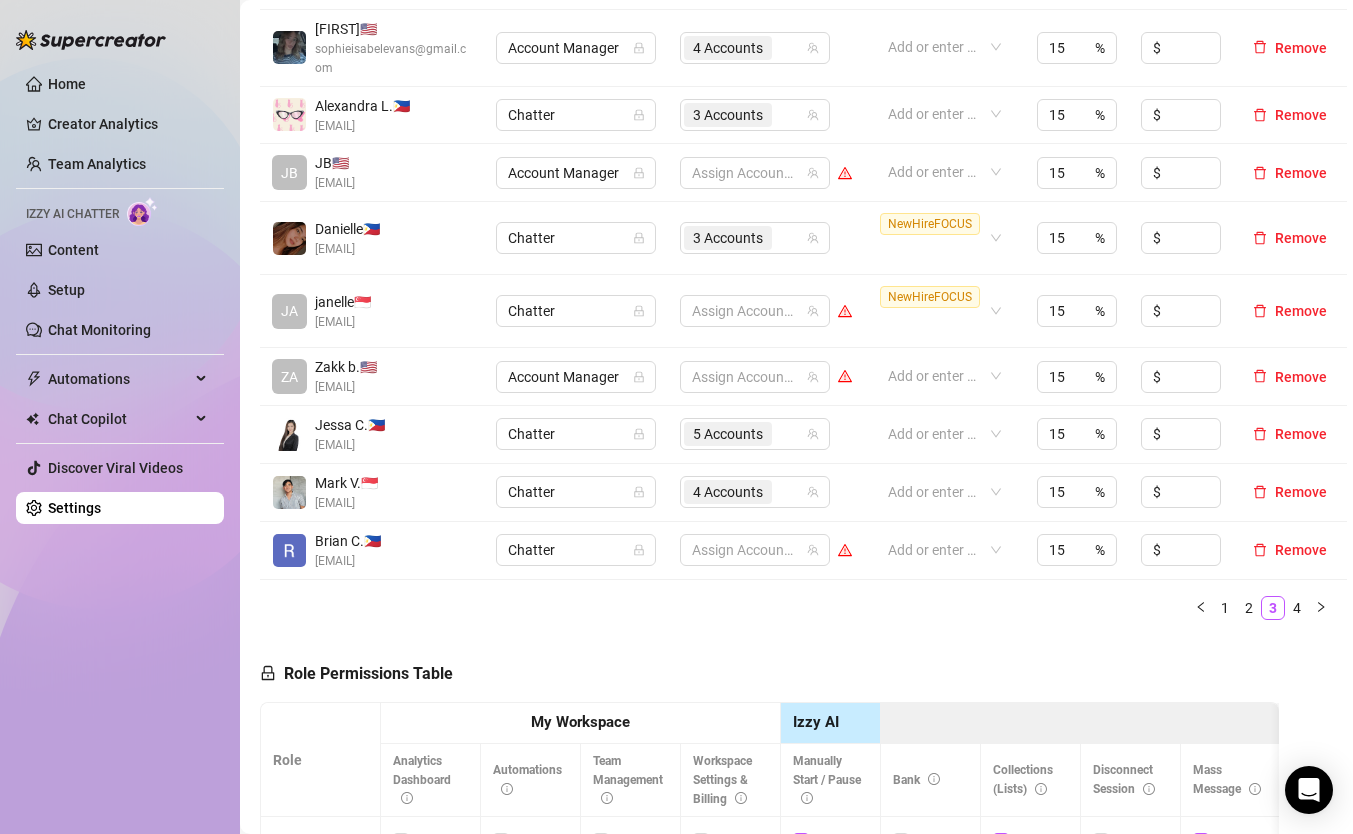 scroll, scrollTop: 520, scrollLeft: 0, axis: vertical 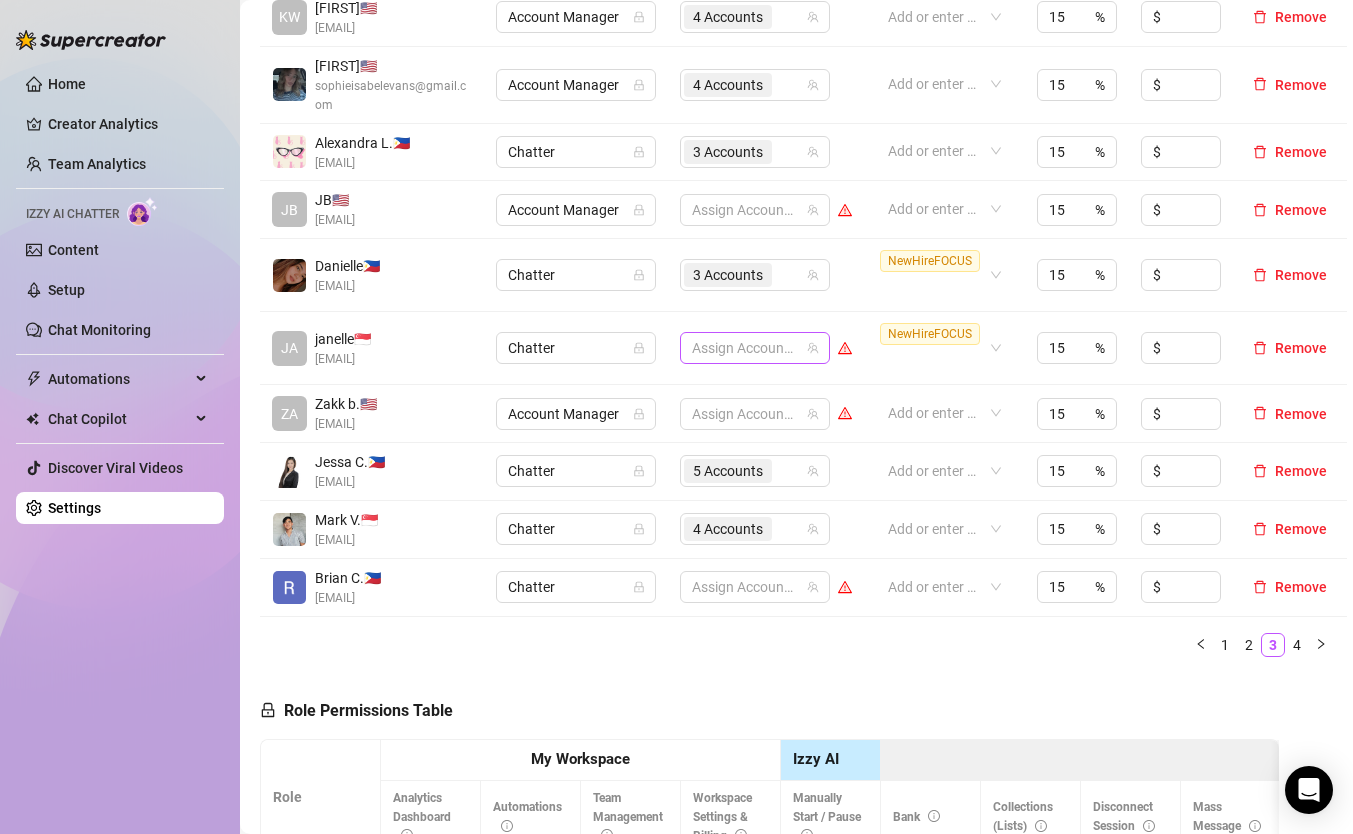 click at bounding box center (744, 348) 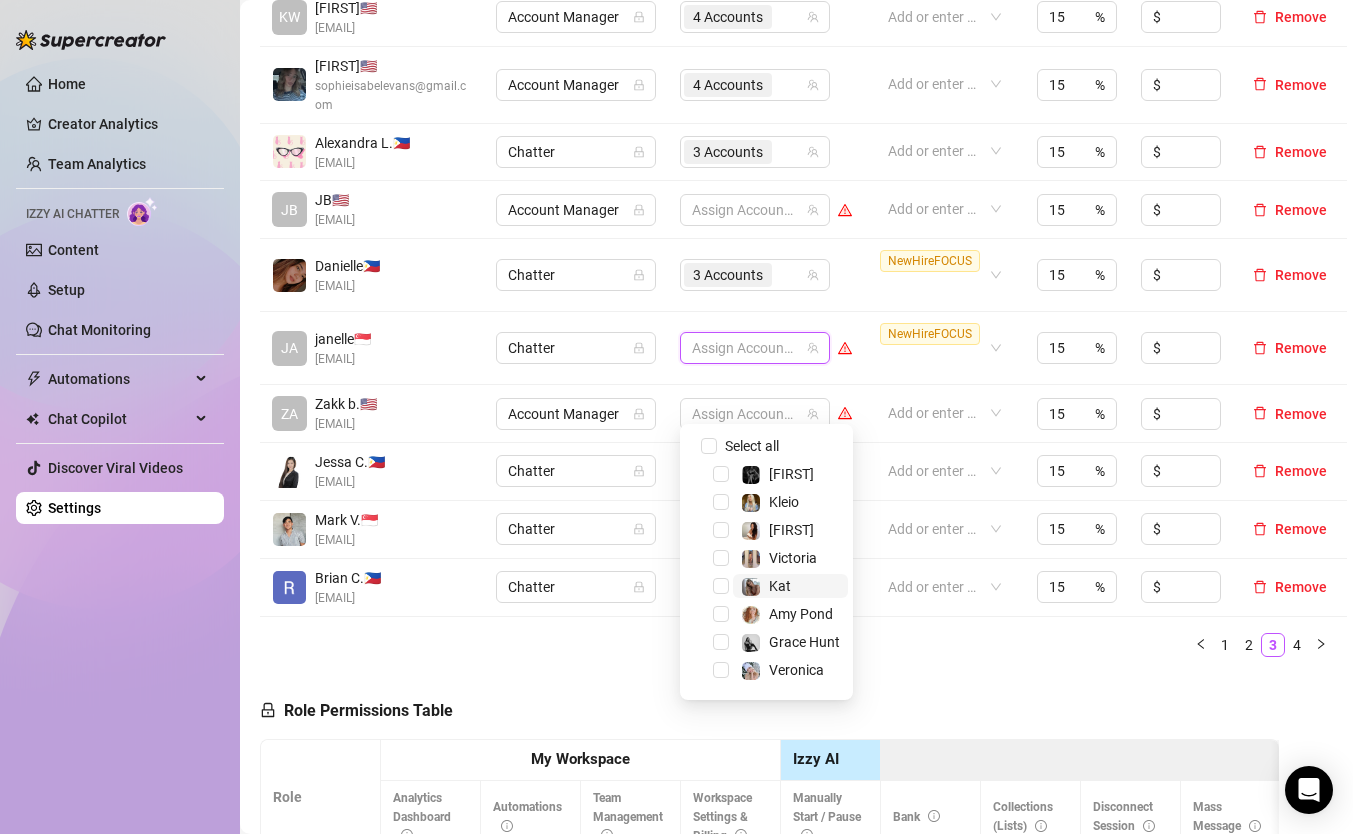 click on "Kat" at bounding box center [790, 586] 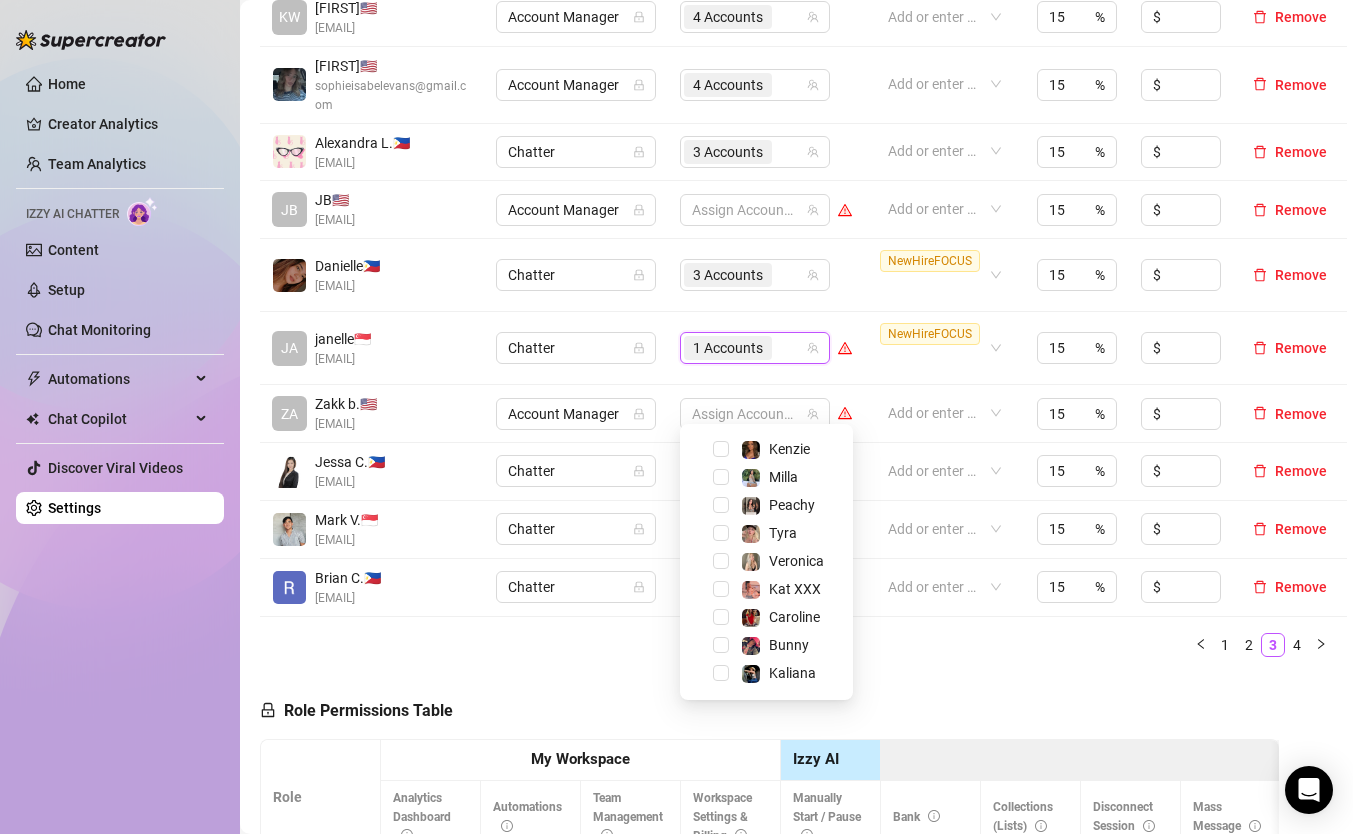 scroll, scrollTop: 259, scrollLeft: 0, axis: vertical 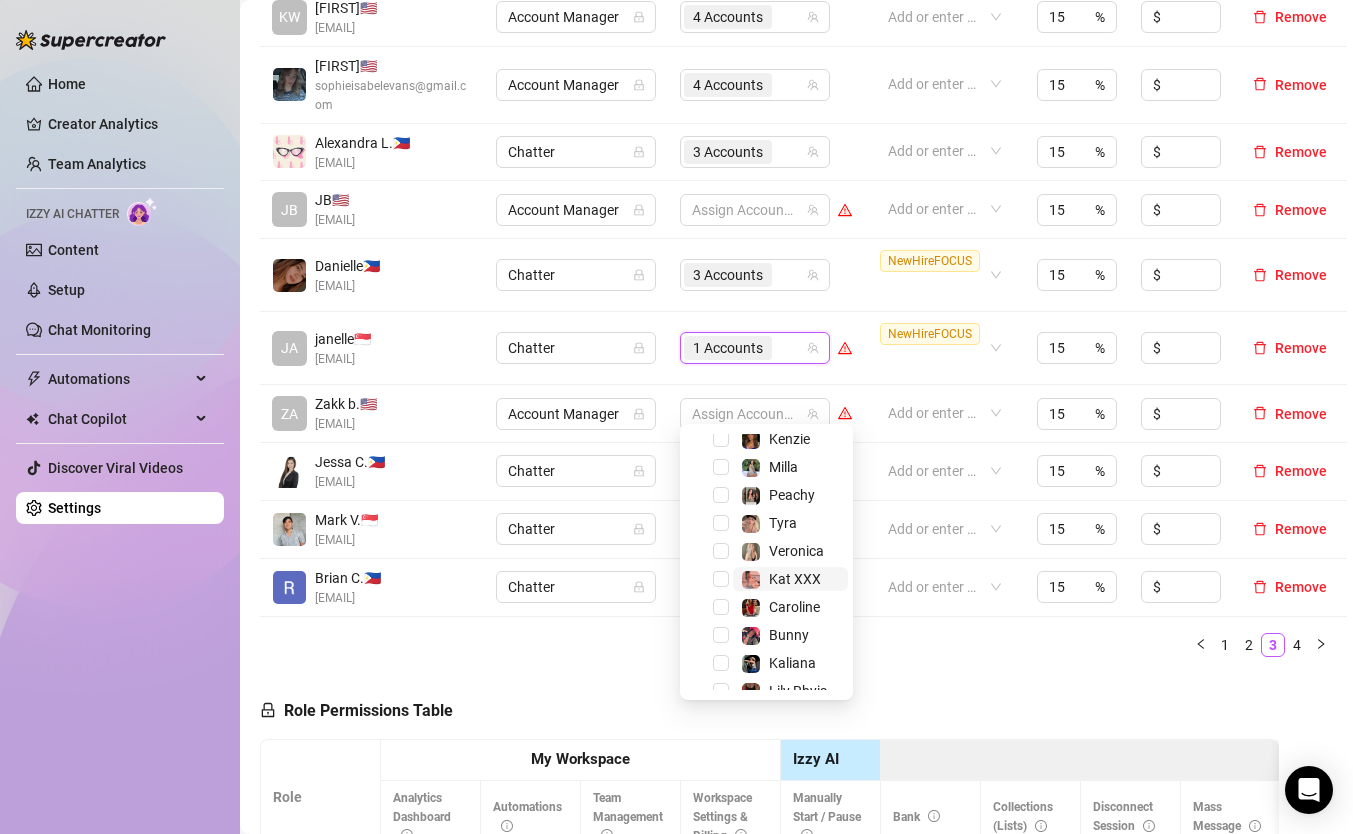 click on "Kat XXX" at bounding box center (781, 579) 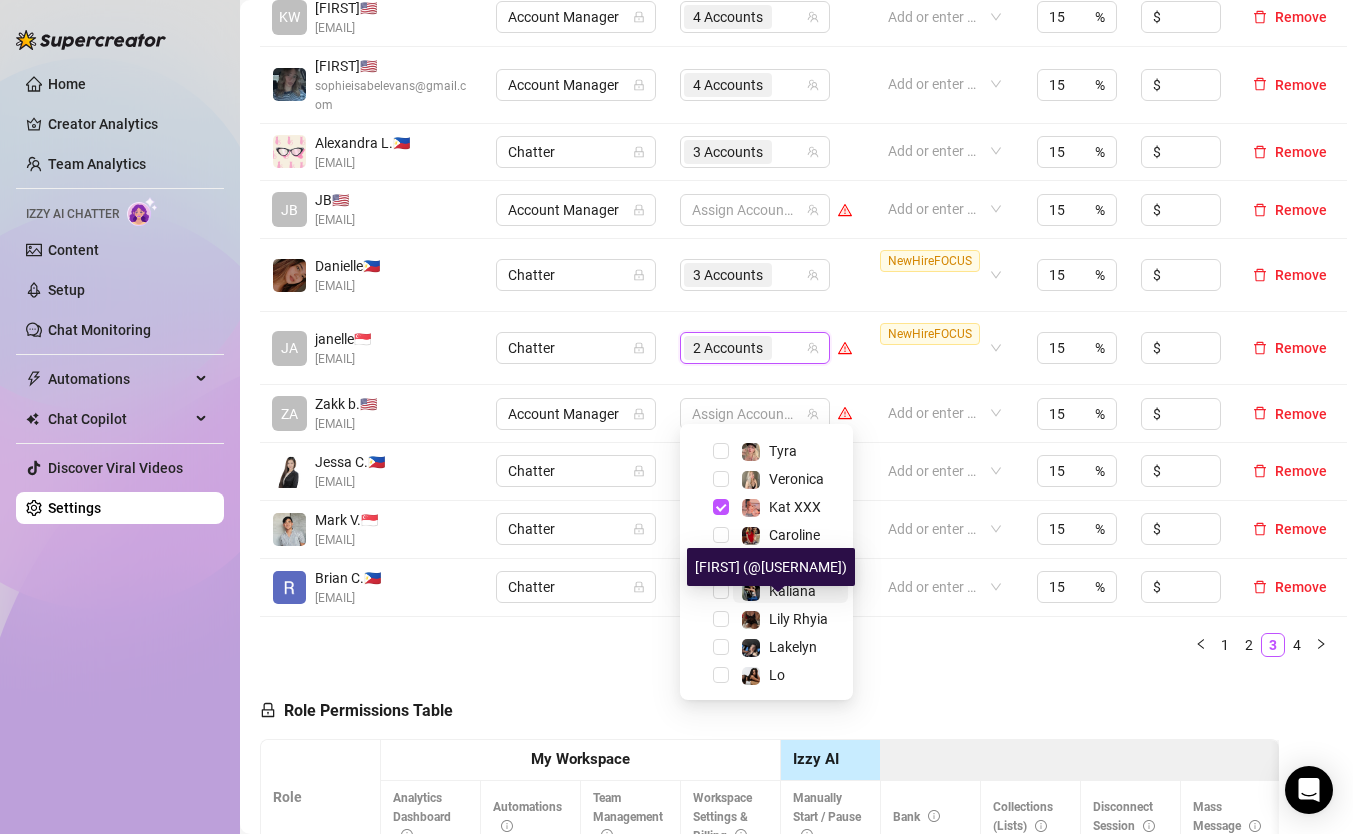 scroll, scrollTop: 335, scrollLeft: 0, axis: vertical 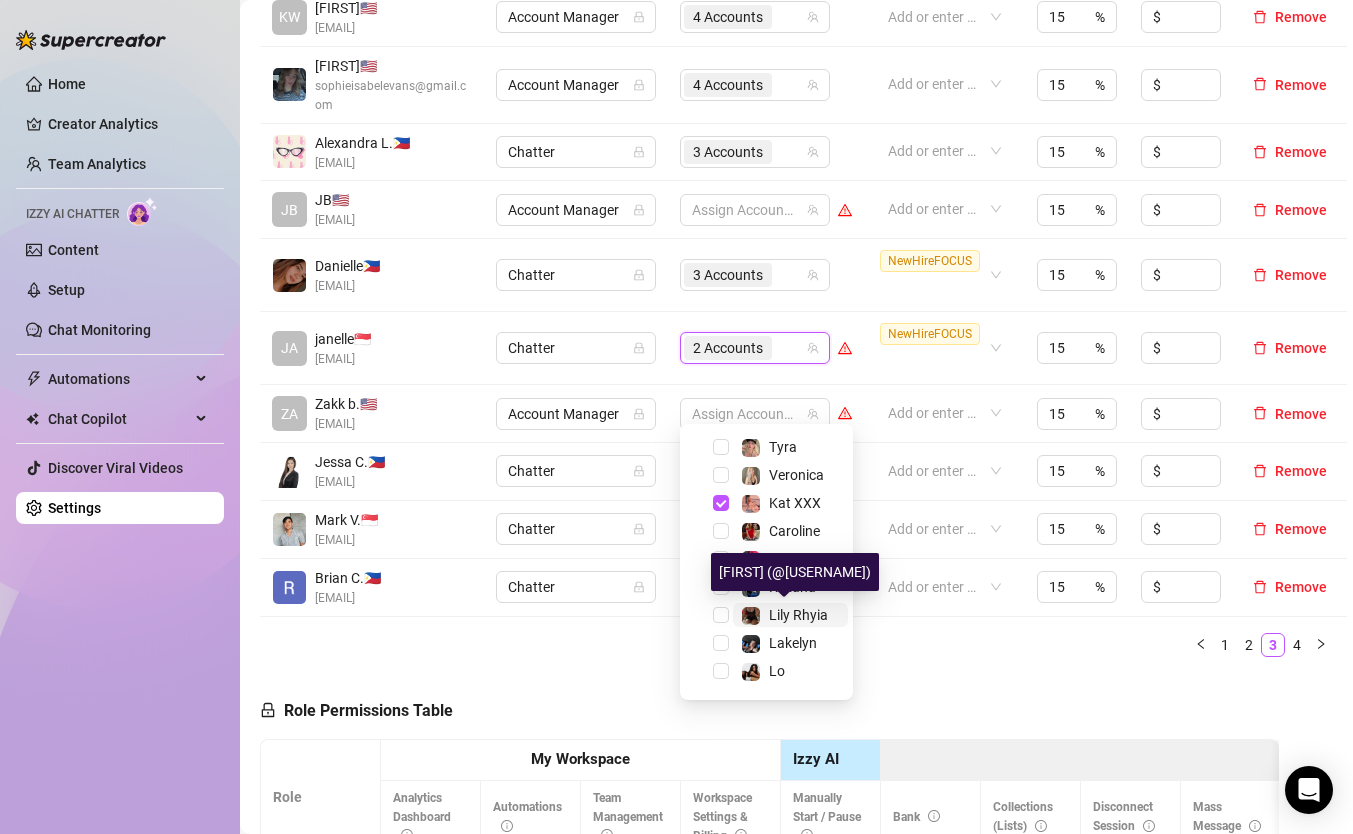 click on "Lily Rhyia" at bounding box center [798, 615] 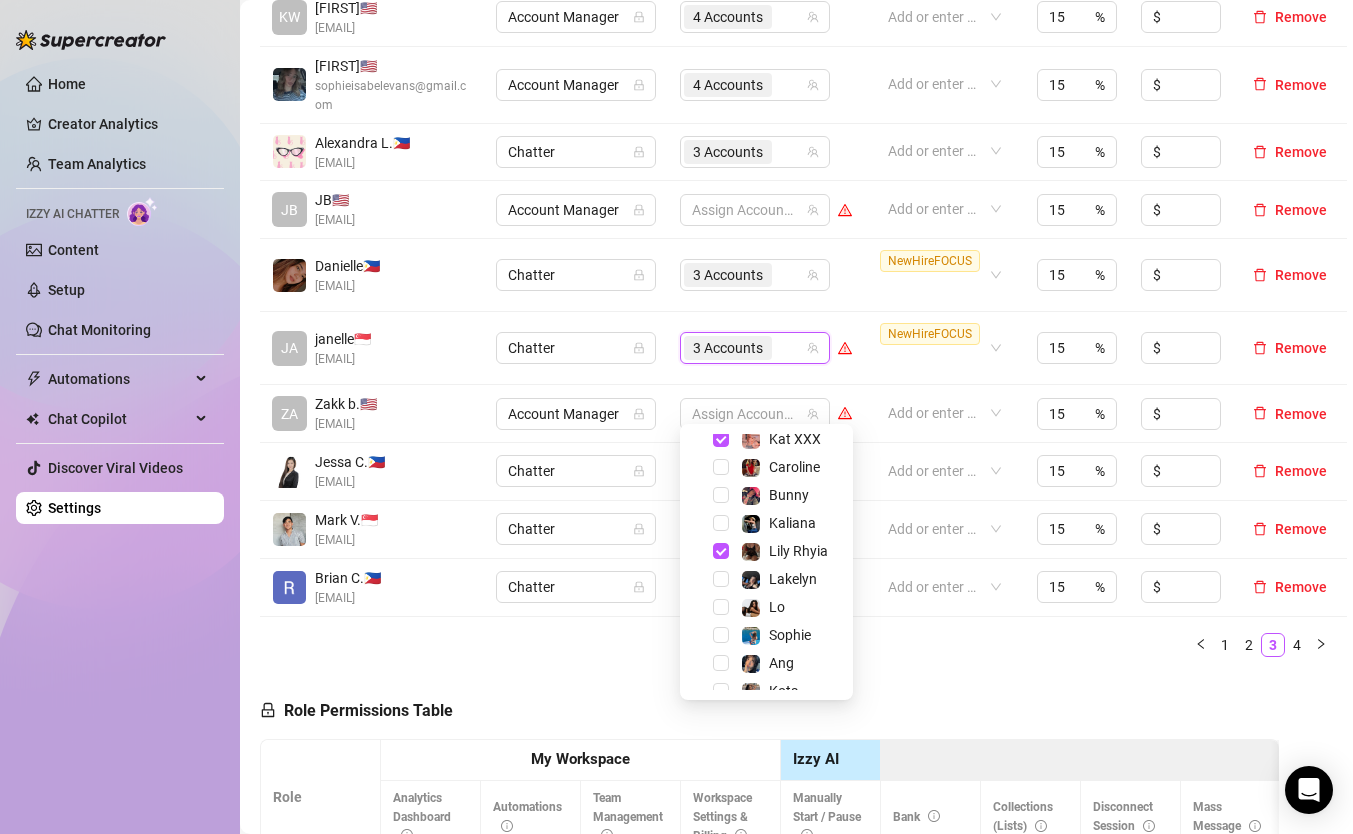 scroll, scrollTop: 403, scrollLeft: 0, axis: vertical 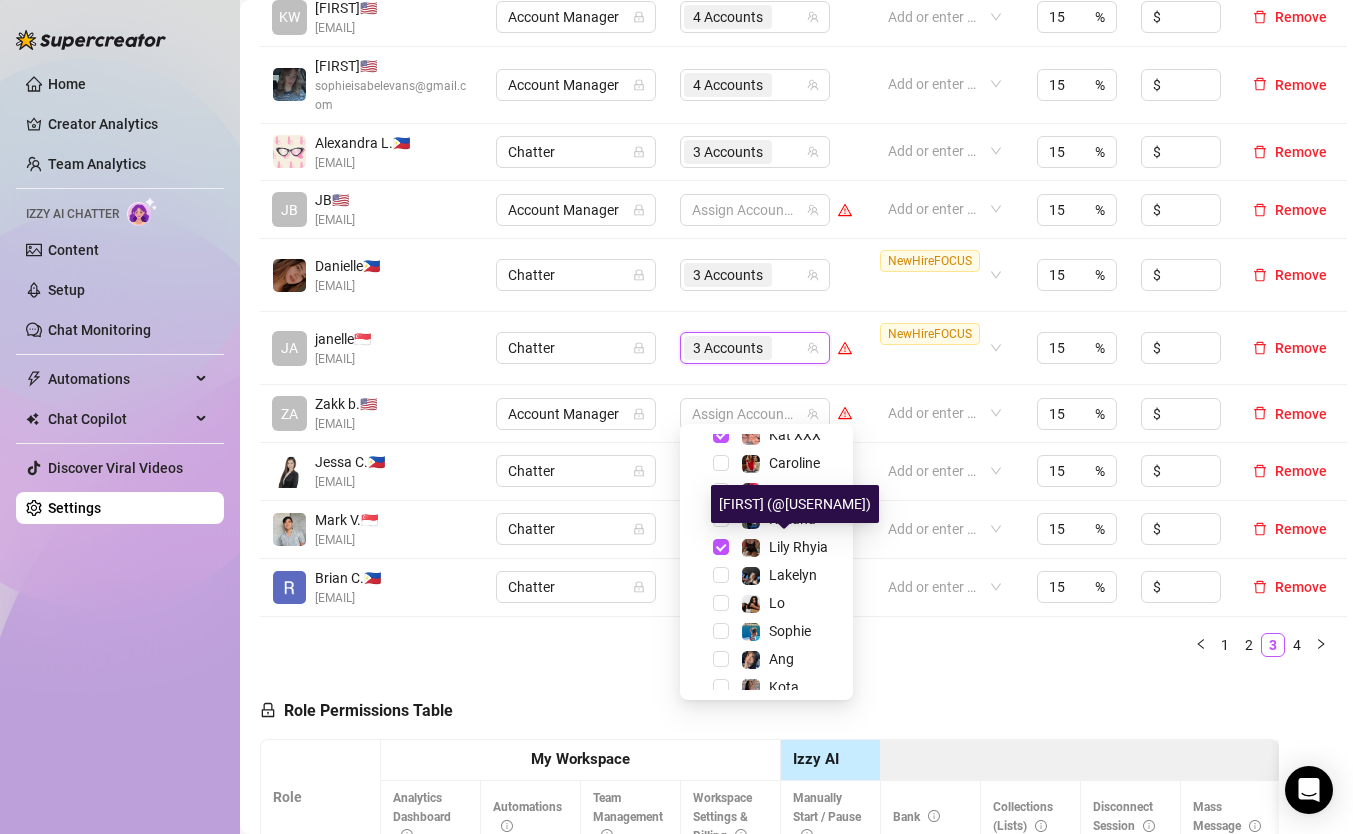 click on "[FIRST] [LAST] ([USERNAME])" at bounding box center [795, 504] 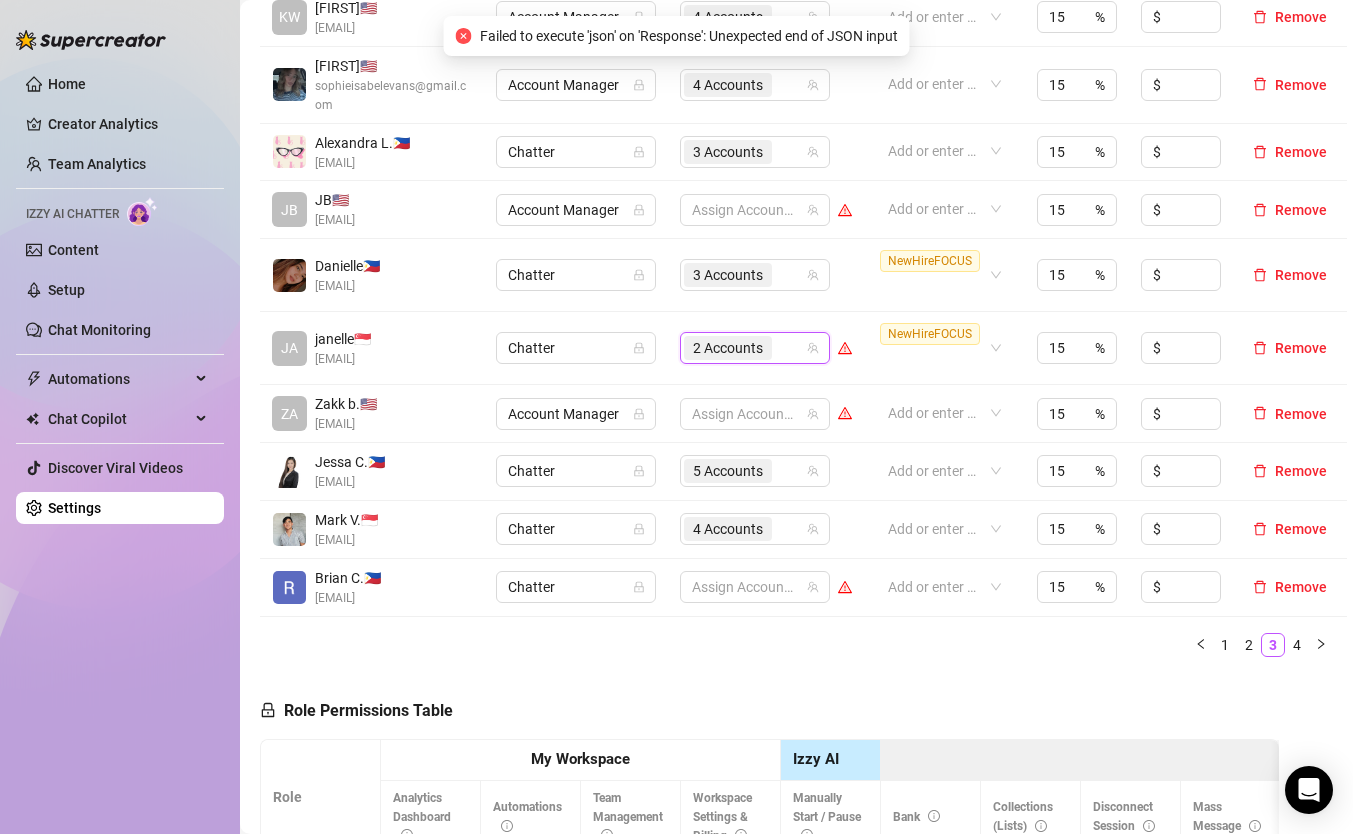 click on "2 Accounts" at bounding box center [744, 348] 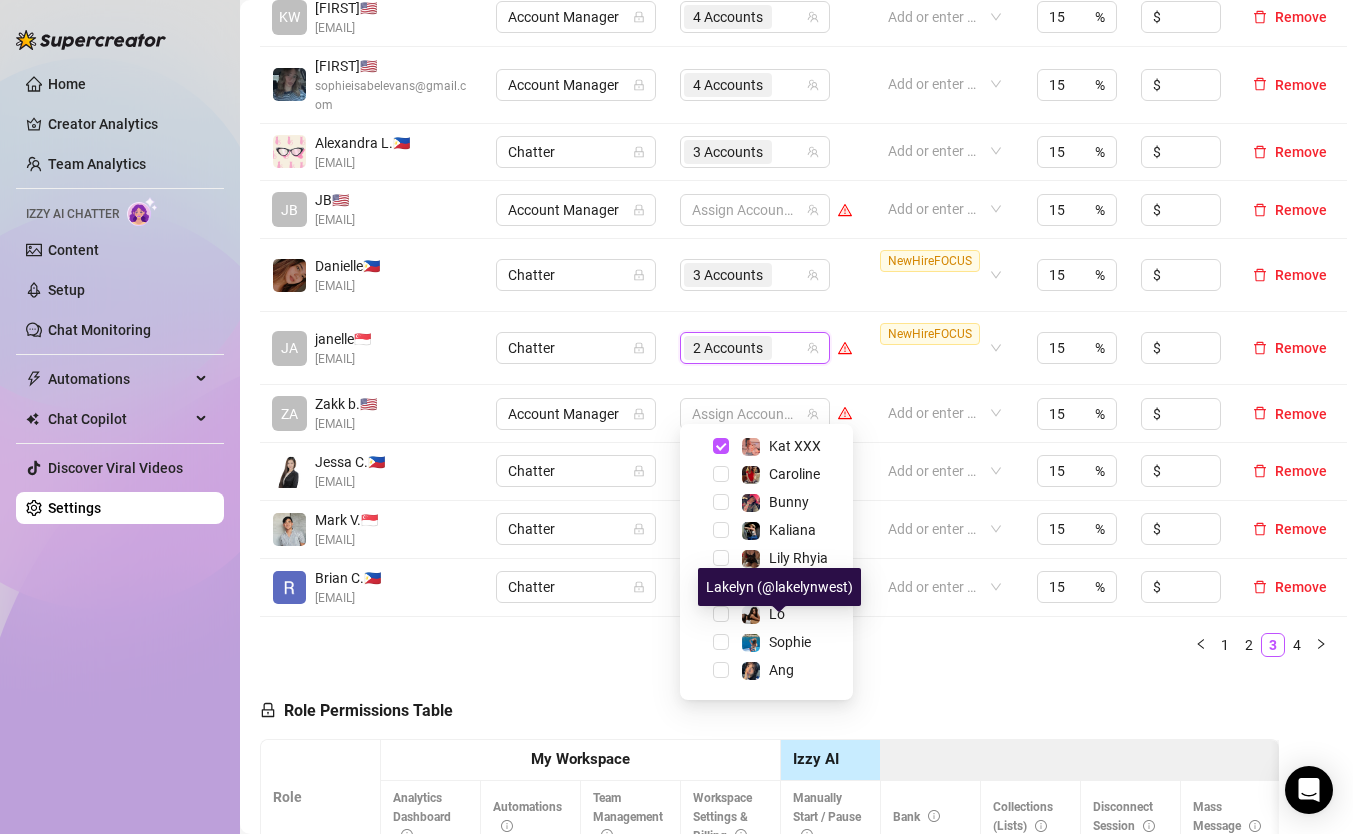 scroll, scrollTop: 394, scrollLeft: 0, axis: vertical 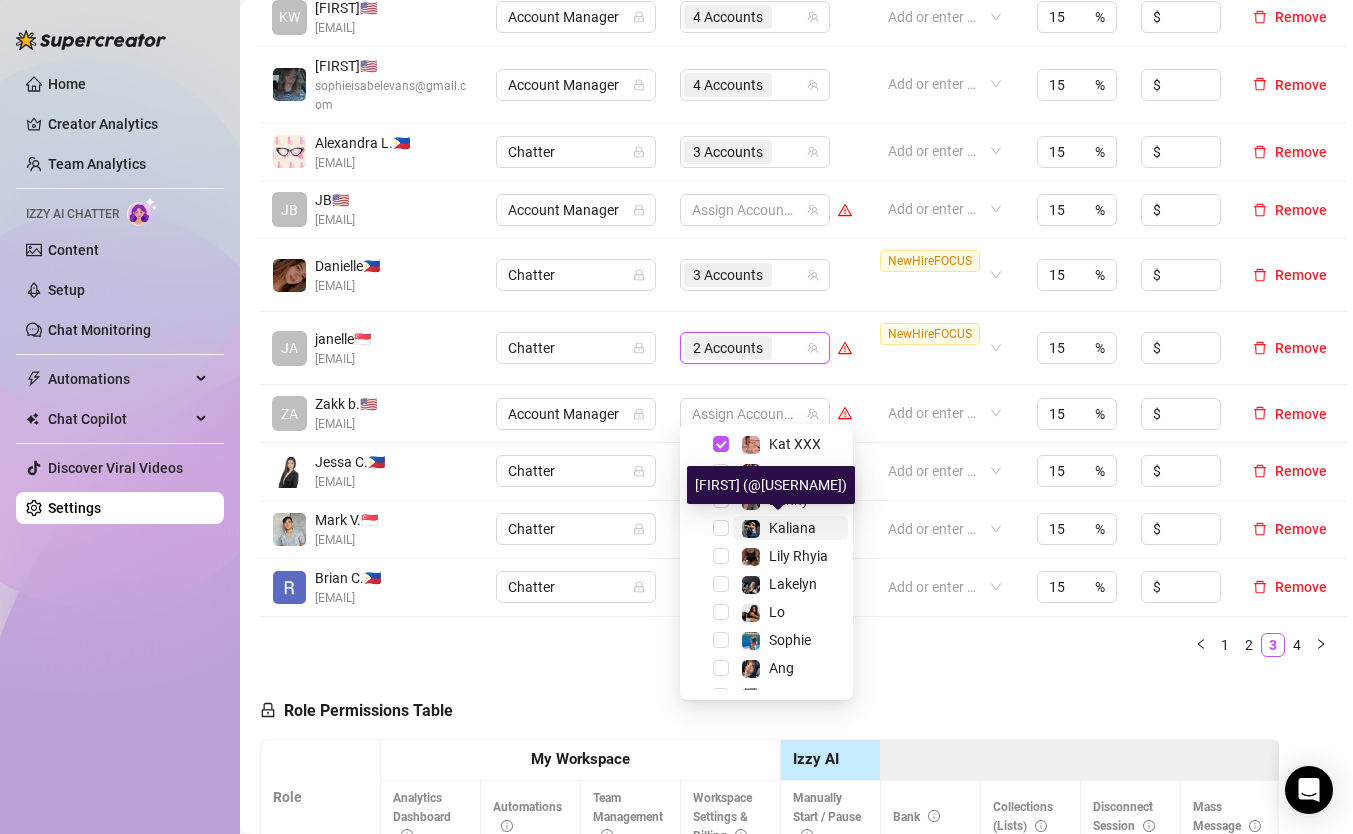click on "Kaliana" at bounding box center [792, 528] 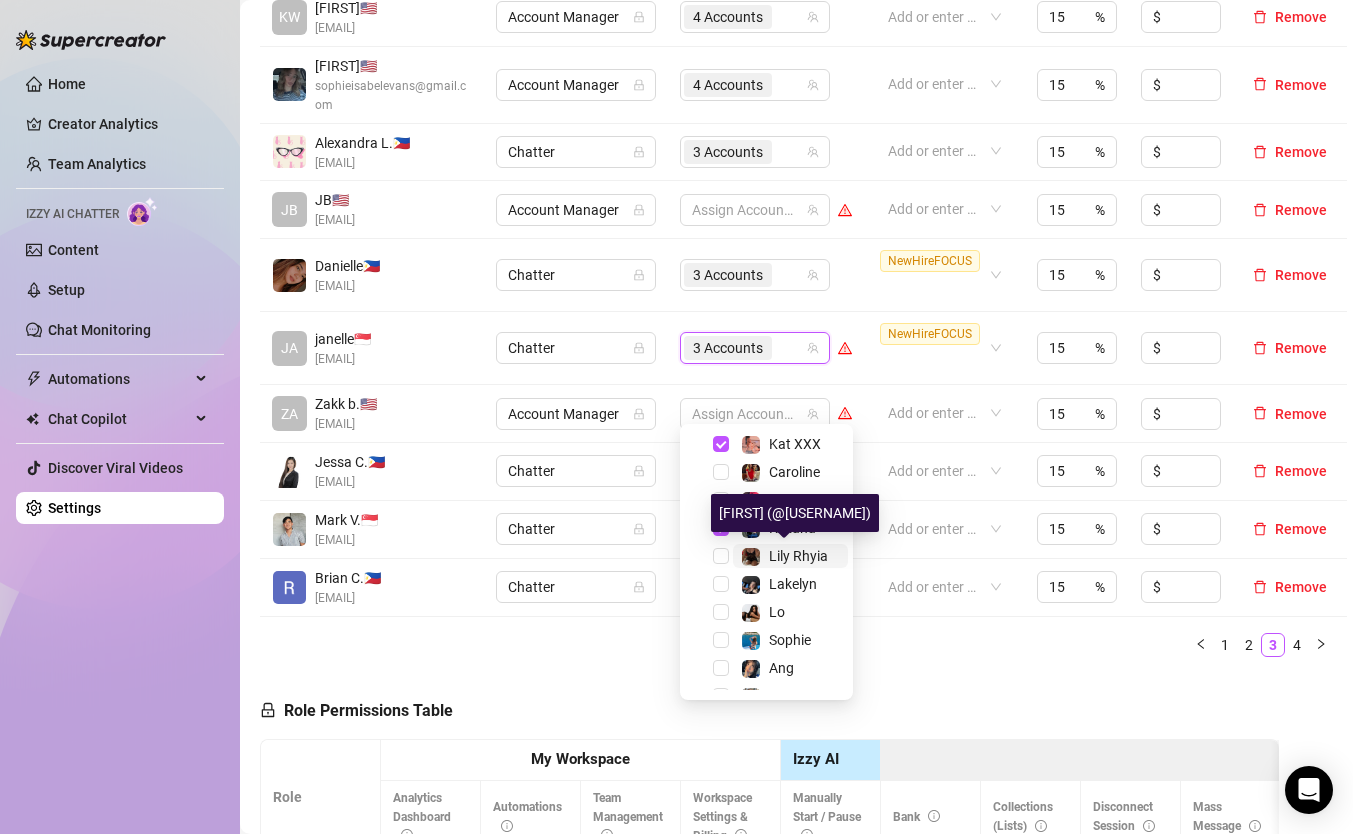 click on "Lily Rhyia" at bounding box center [798, 556] 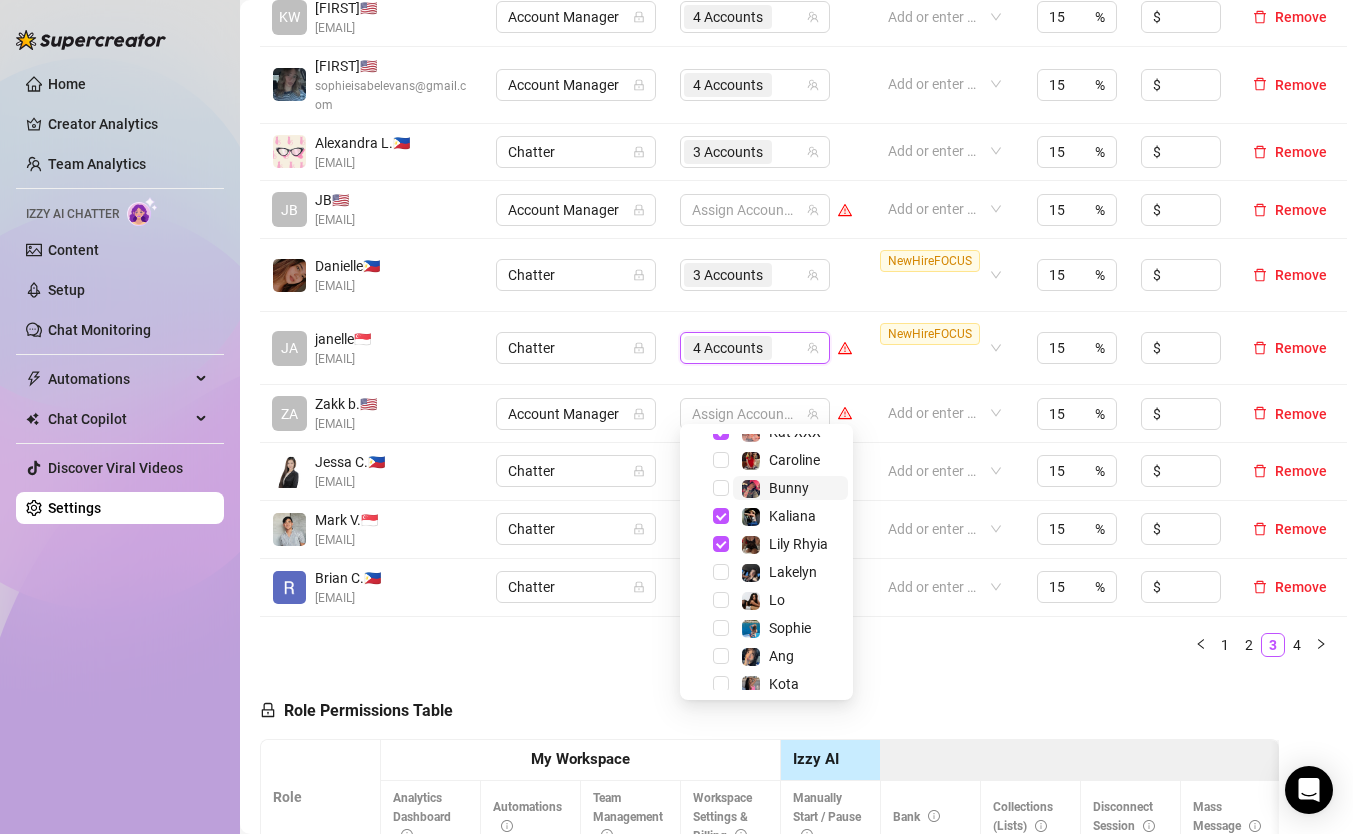 scroll, scrollTop: 416, scrollLeft: 0, axis: vertical 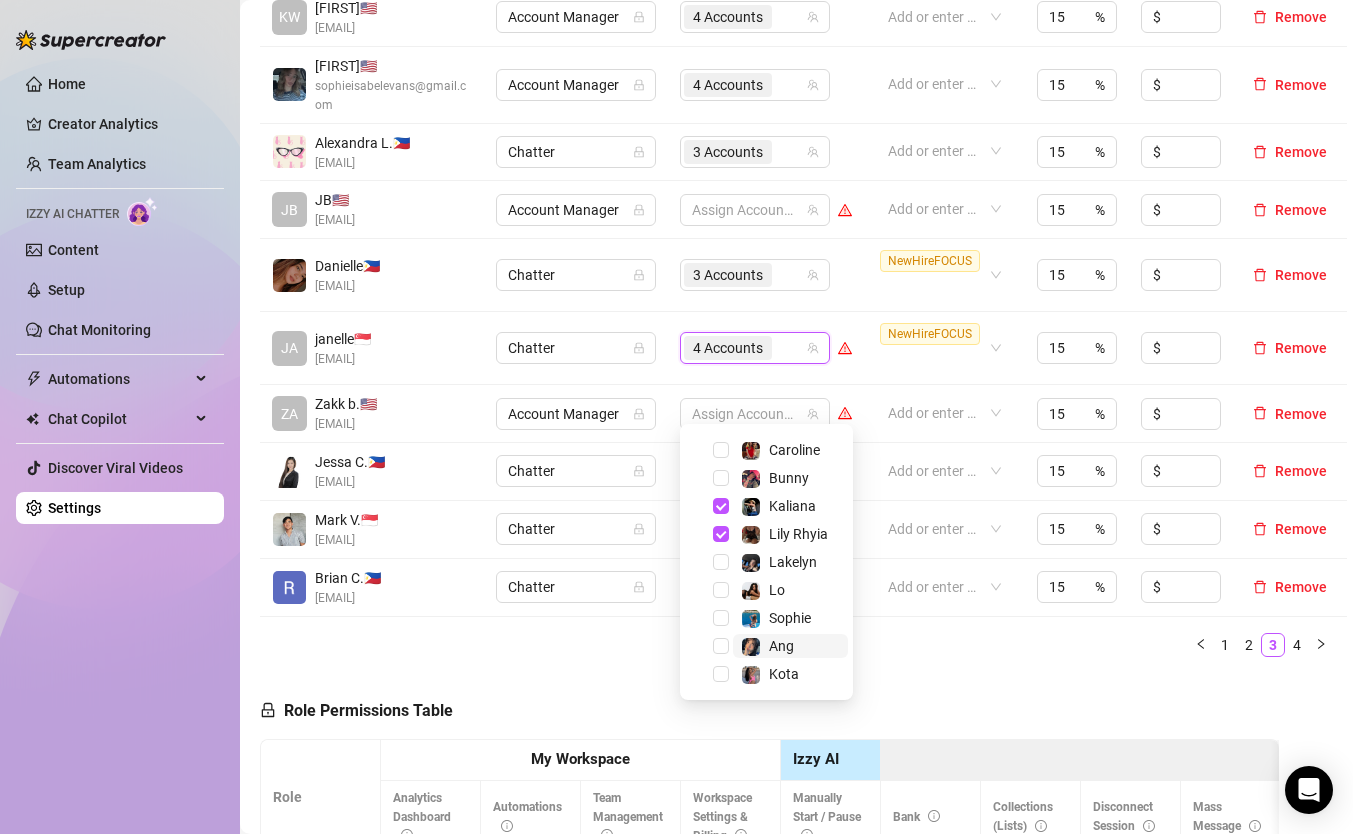 click on "Ang" at bounding box center [781, 646] 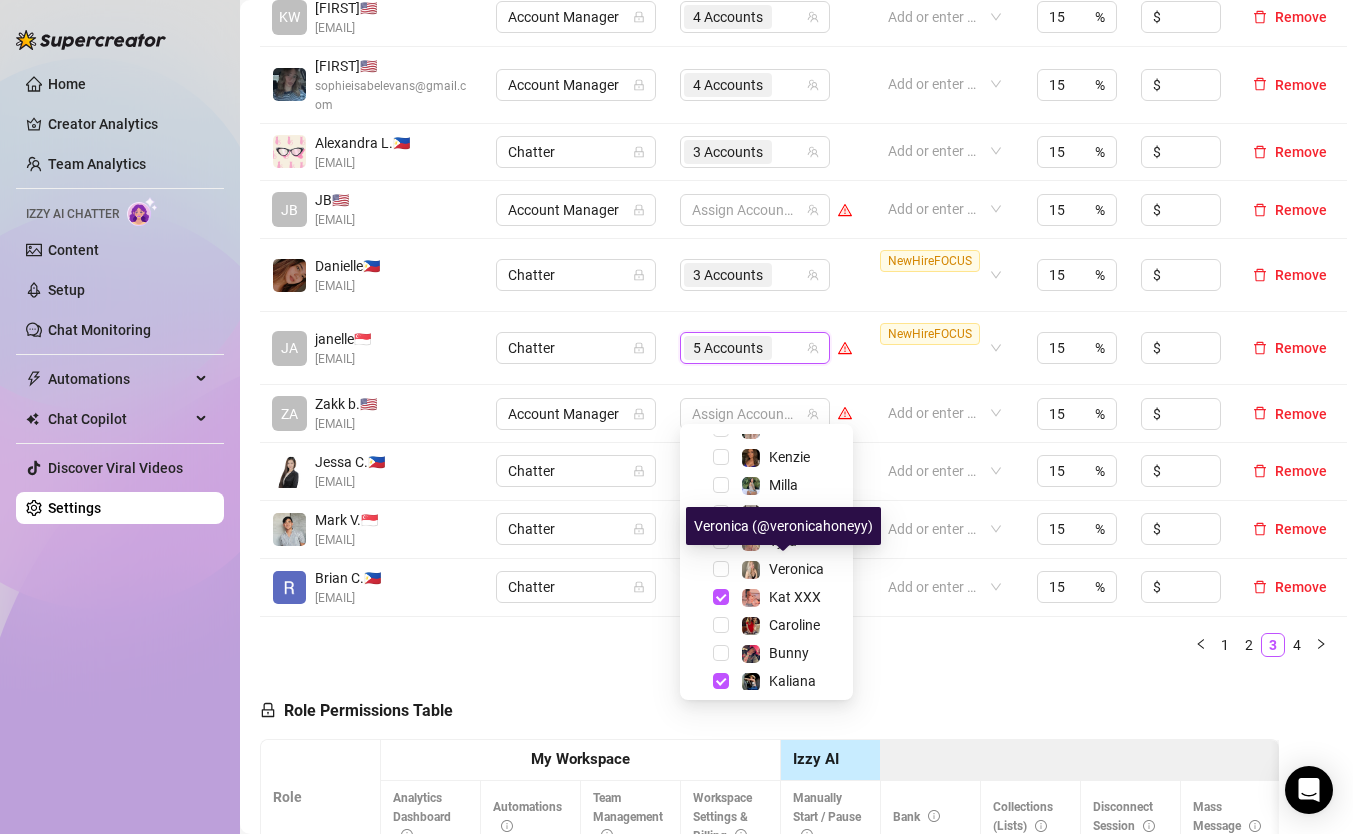 scroll, scrollTop: 244, scrollLeft: 0, axis: vertical 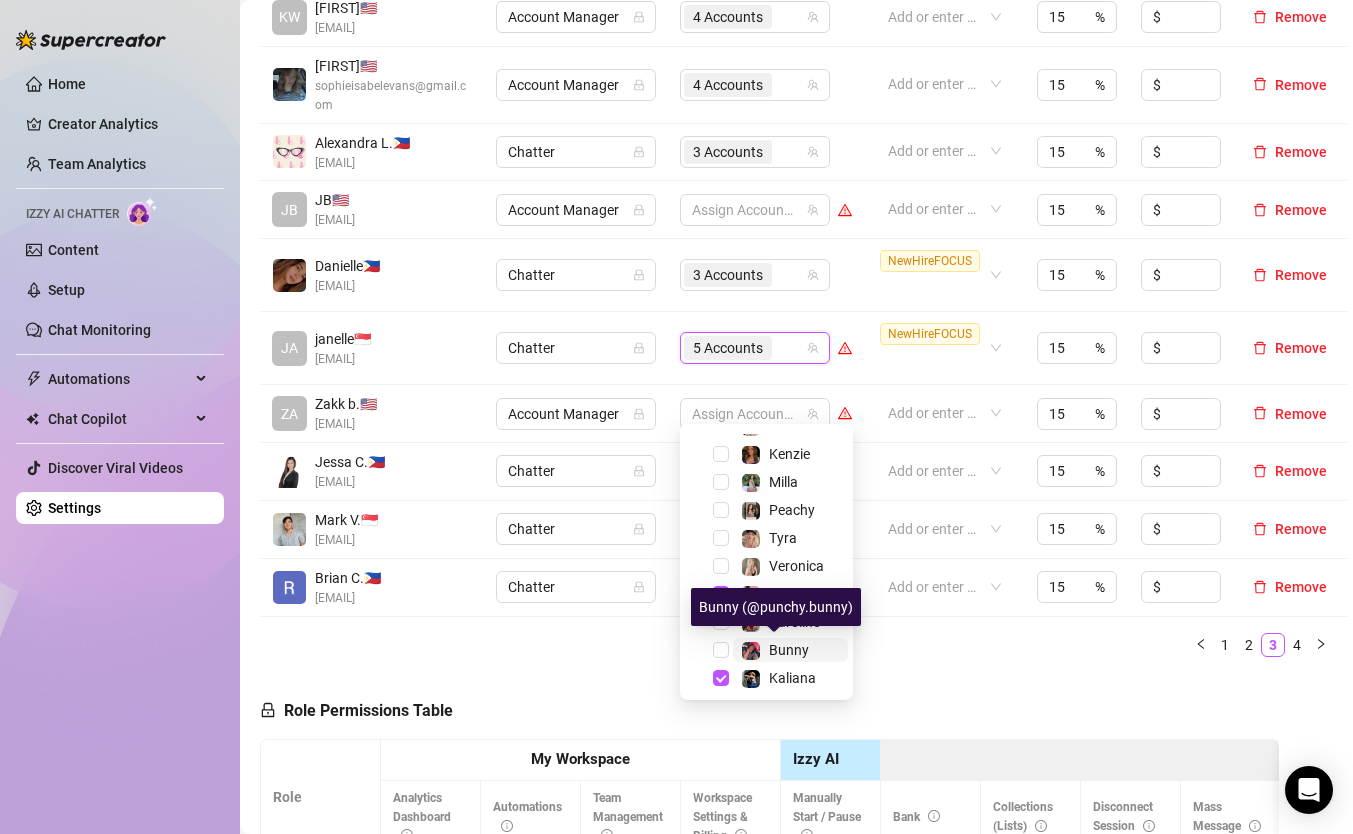 click on "Bunny" at bounding box center [789, 650] 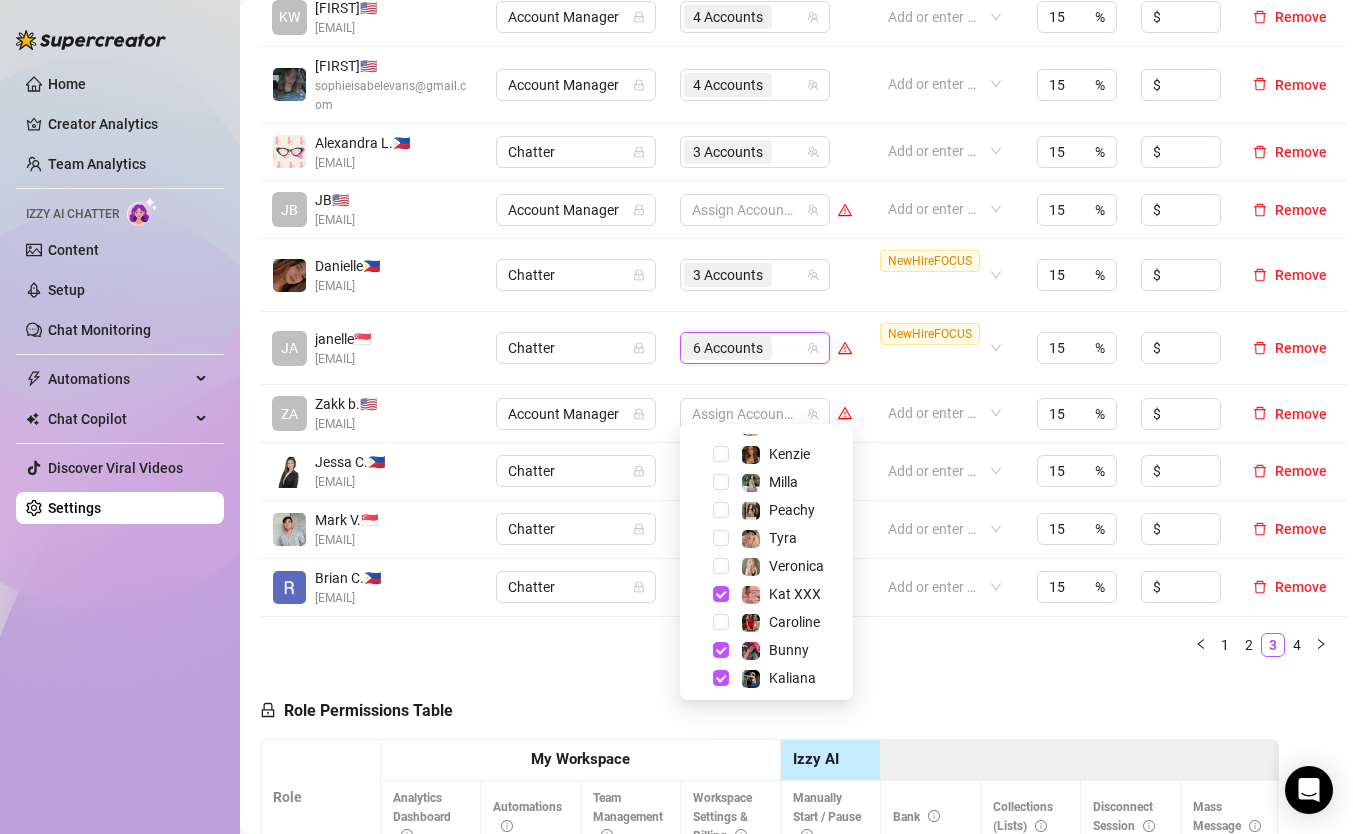 click on "Name Role Configure Permissions Creator accounts Tags Commission (%) Hourly rate ($) KW kwan  🇺🇸 lunaconsulting872@gmail.com Account Manager 4 Accounts     Add or enter new 15 % $ Remove sophie e.  🇺🇸 sophieisabelevans@gmail.com Account Manager 4 Accounts     Add or enter new 15 % $ Remove Alexandra L.  🇵🇭 alexandraaaa.m13@gmail.com Chatter 3 Accounts     Add or enter new 15 % $ Remove JB JB  🇺🇸 azuranexusmgmt@gmail.com Account Manager   Assign Accounts   Add or enter new 15 % $ Remove Danielle  🇵🇭 elleinadgracia@gmail.com Chatter 3 Accounts   NewHireFOCUS   15 % $ Remove JA janelle  🇸🇬 janellesapida98@gmail.com Chatter 6 Accounts   NewHireFOCUS   15 % $ Remove ZA Zakk b.  🇺🇸 onlycharmszakk@gmail.com Account Manager   Assign Accounts   Add or enter new 15 % $ Remove Jessa C.  🇵🇭 jessacadiogan@gmail.com Chatter 5 Accounts     Add or enter new 15 % $ Remove Mark V.  🇸🇬 mark.villanueva0329@gmail.com Chatter 4 Accounts     Add or enter new 15" at bounding box center (796, 300) 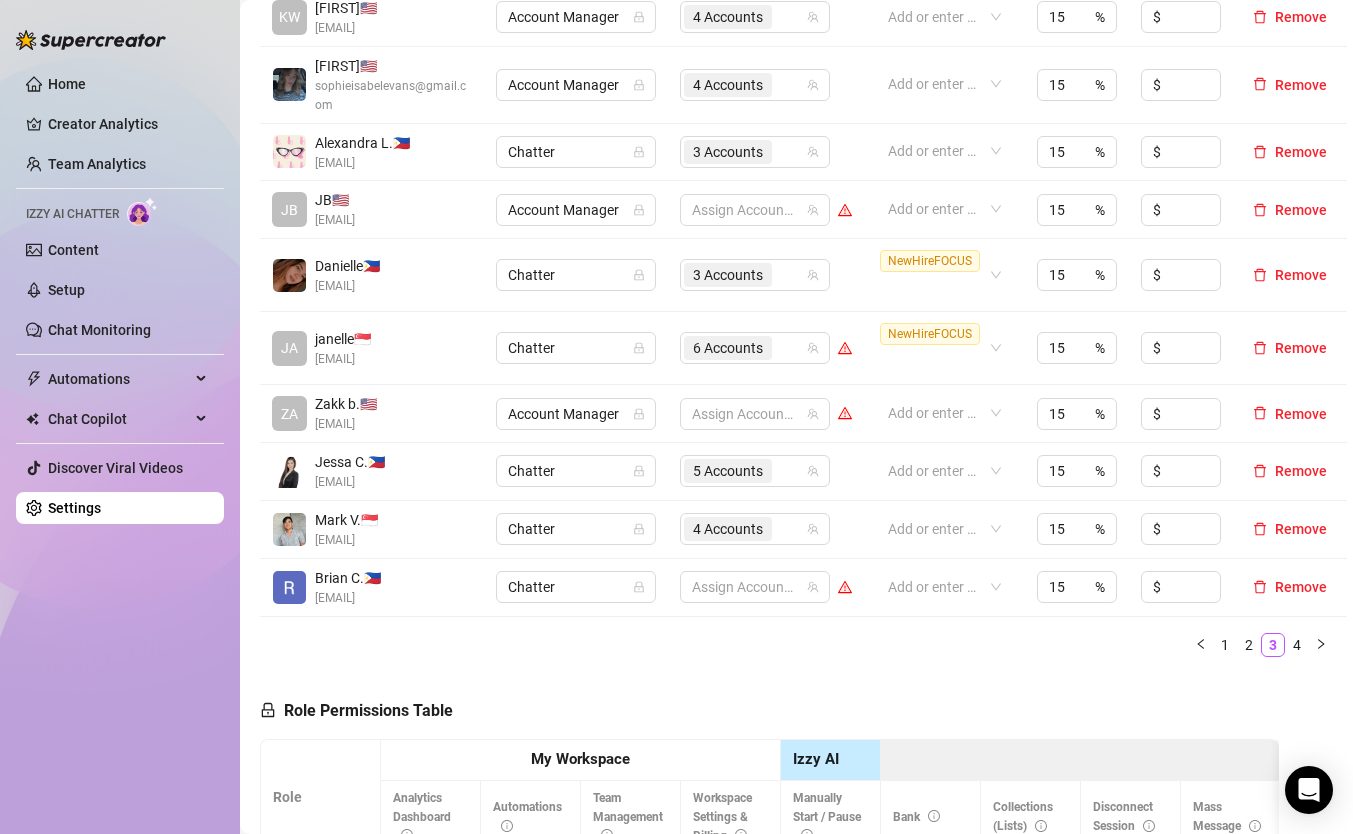 scroll, scrollTop: 0, scrollLeft: 0, axis: both 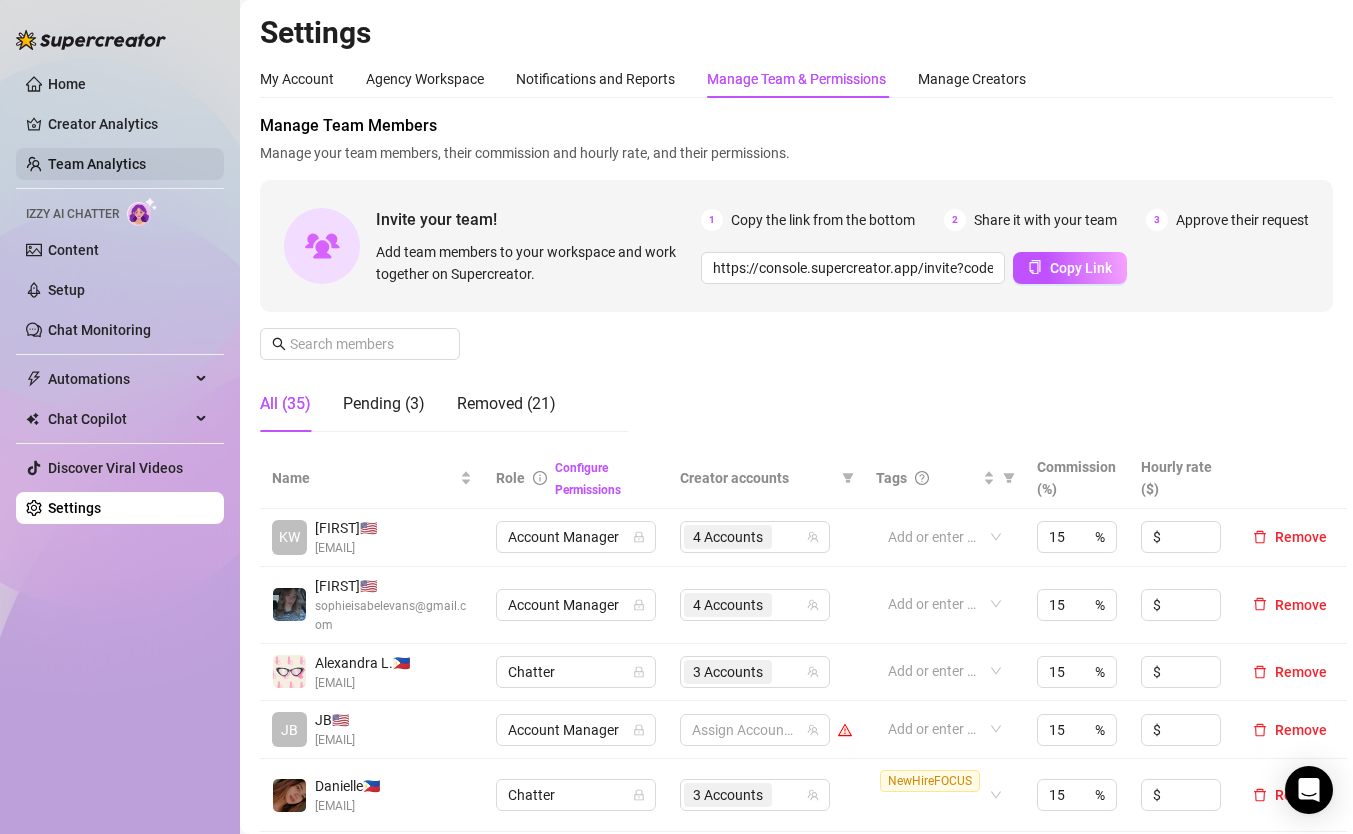click on "Team Analytics" at bounding box center (97, 164) 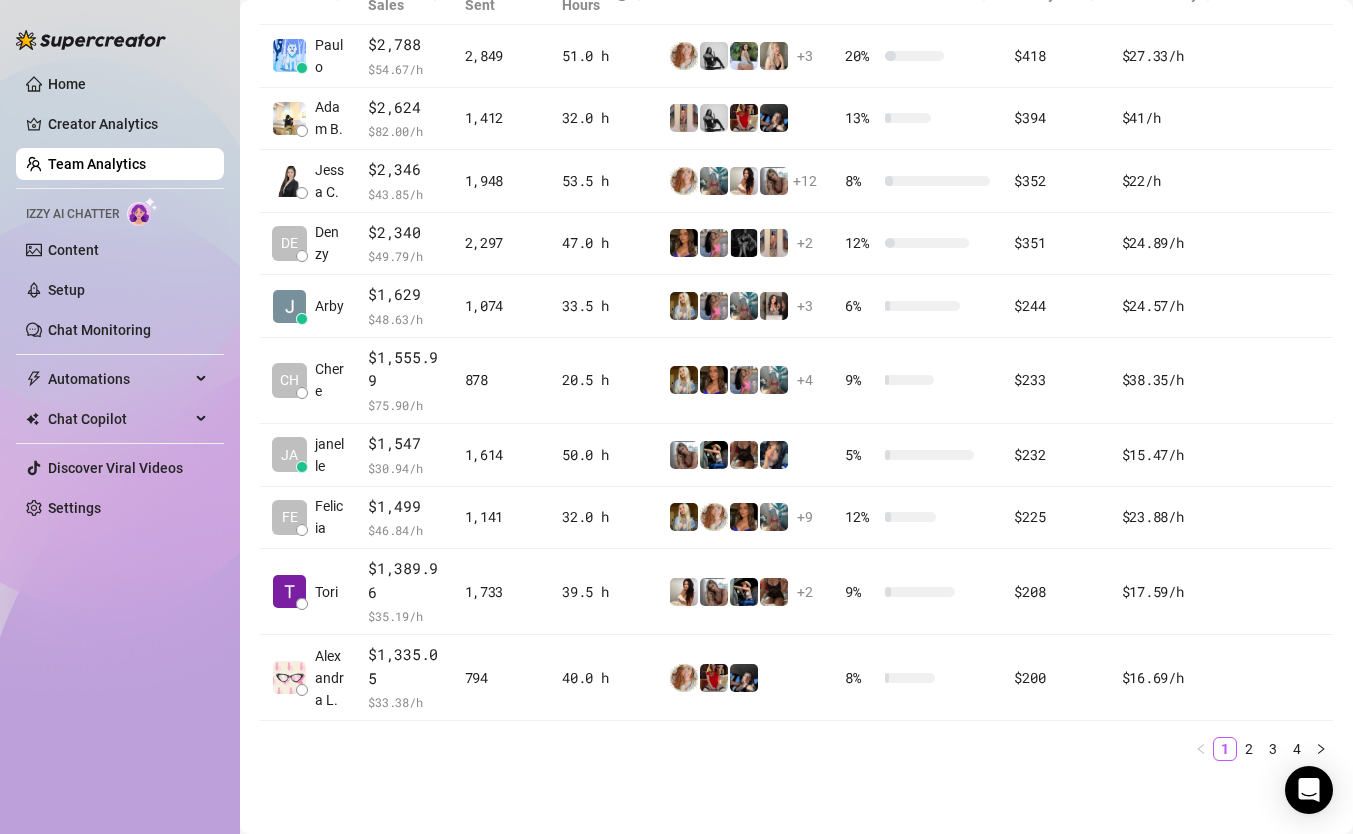 scroll, scrollTop: 516, scrollLeft: 0, axis: vertical 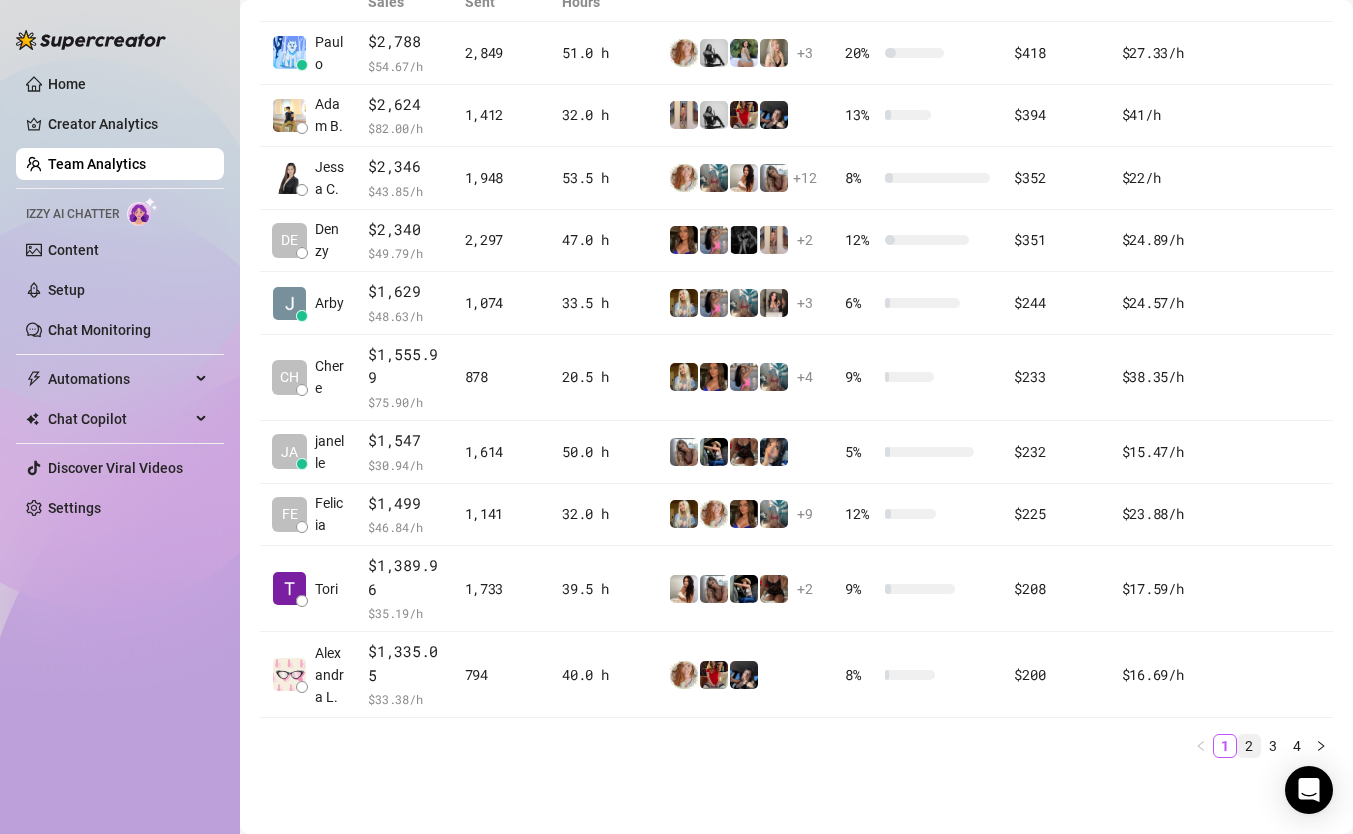 click on "2" at bounding box center [1249, 746] 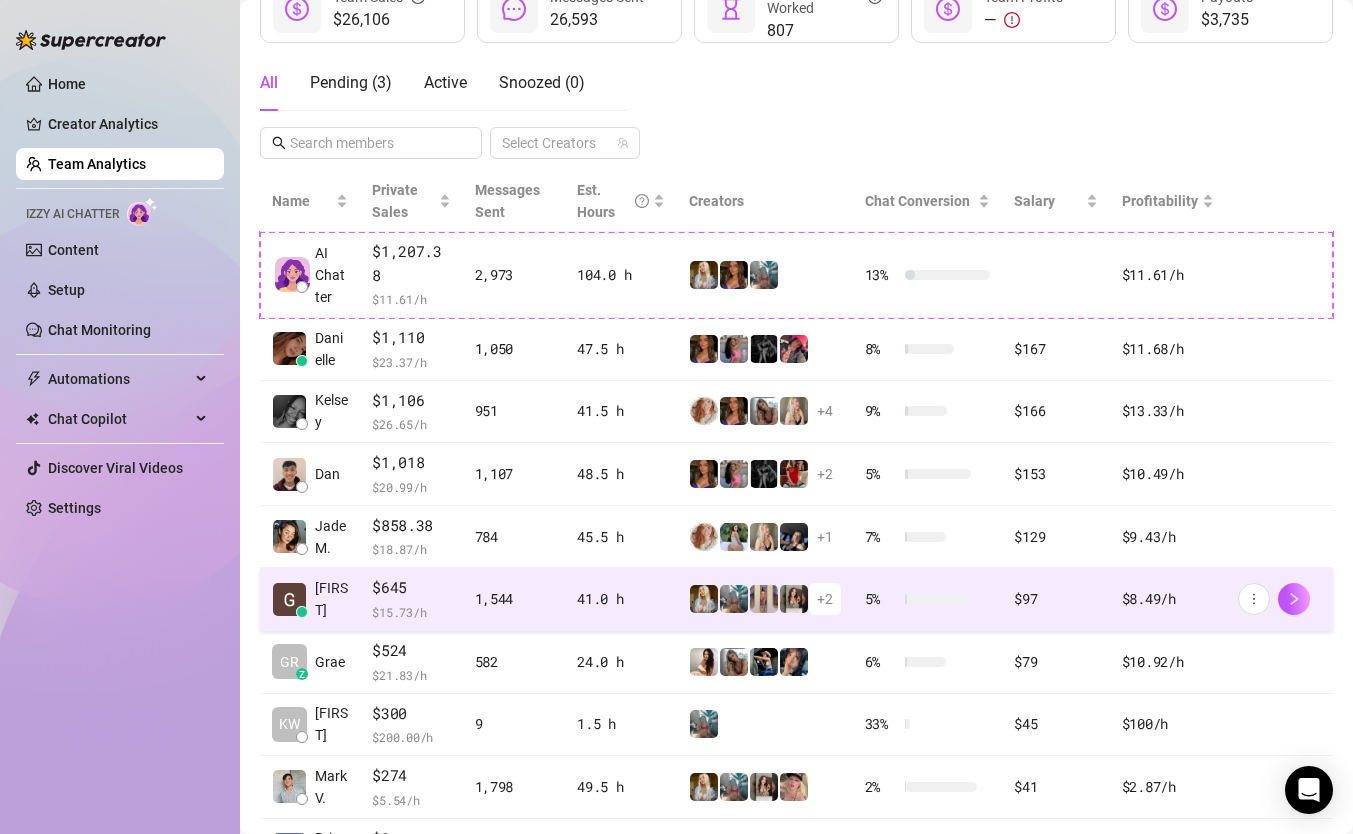 scroll, scrollTop: 469, scrollLeft: 0, axis: vertical 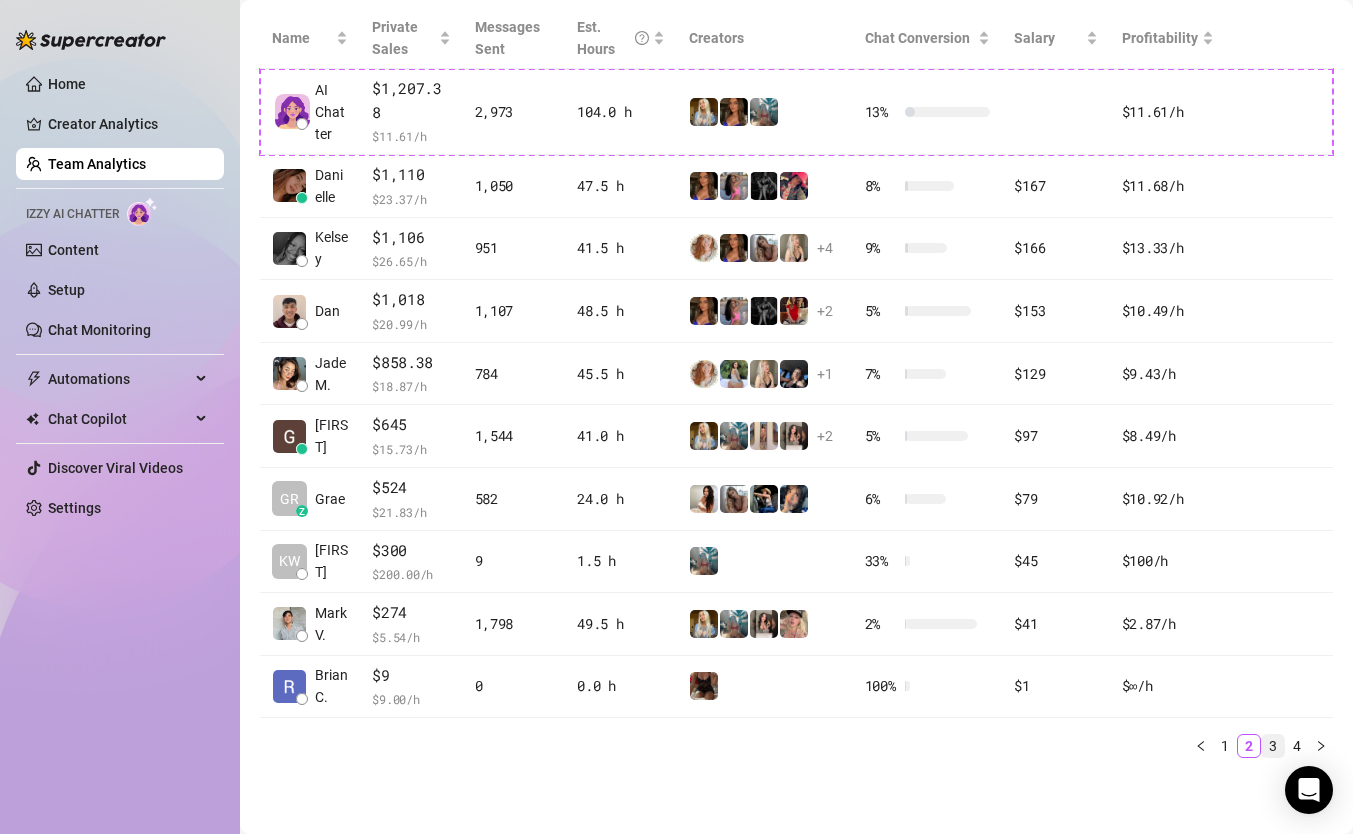click on "3" at bounding box center (1273, 746) 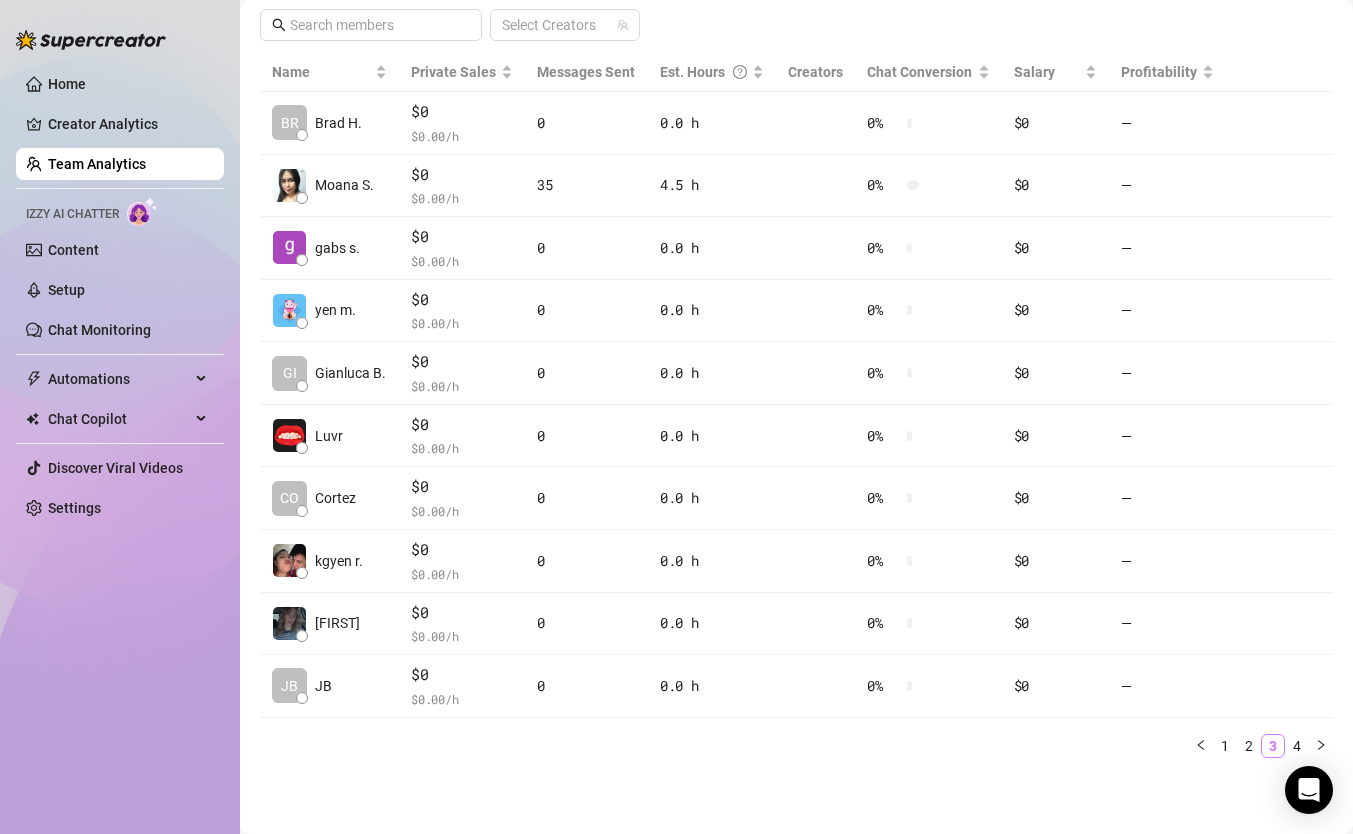 scroll, scrollTop: 423, scrollLeft: 0, axis: vertical 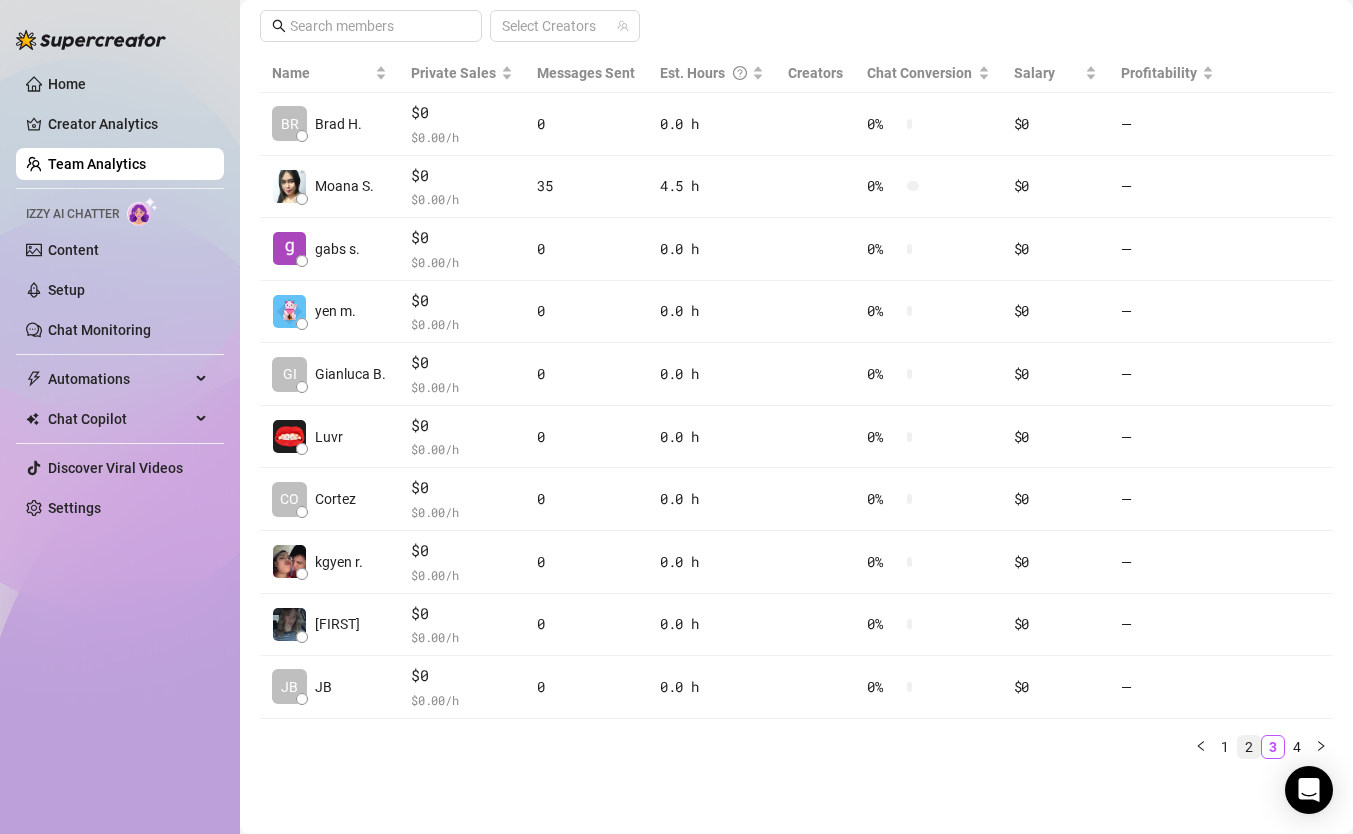 click on "2" at bounding box center [1249, 747] 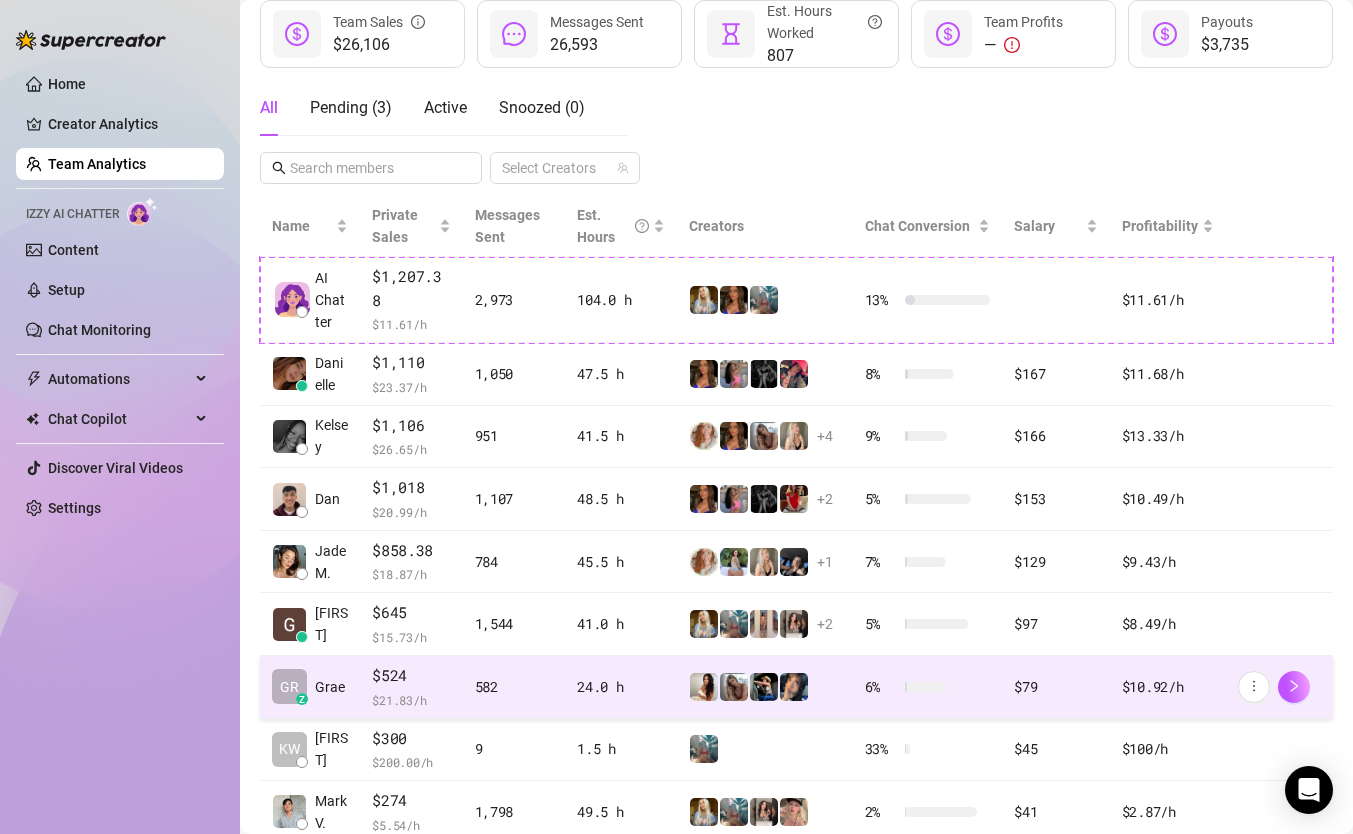 scroll, scrollTop: 0, scrollLeft: 0, axis: both 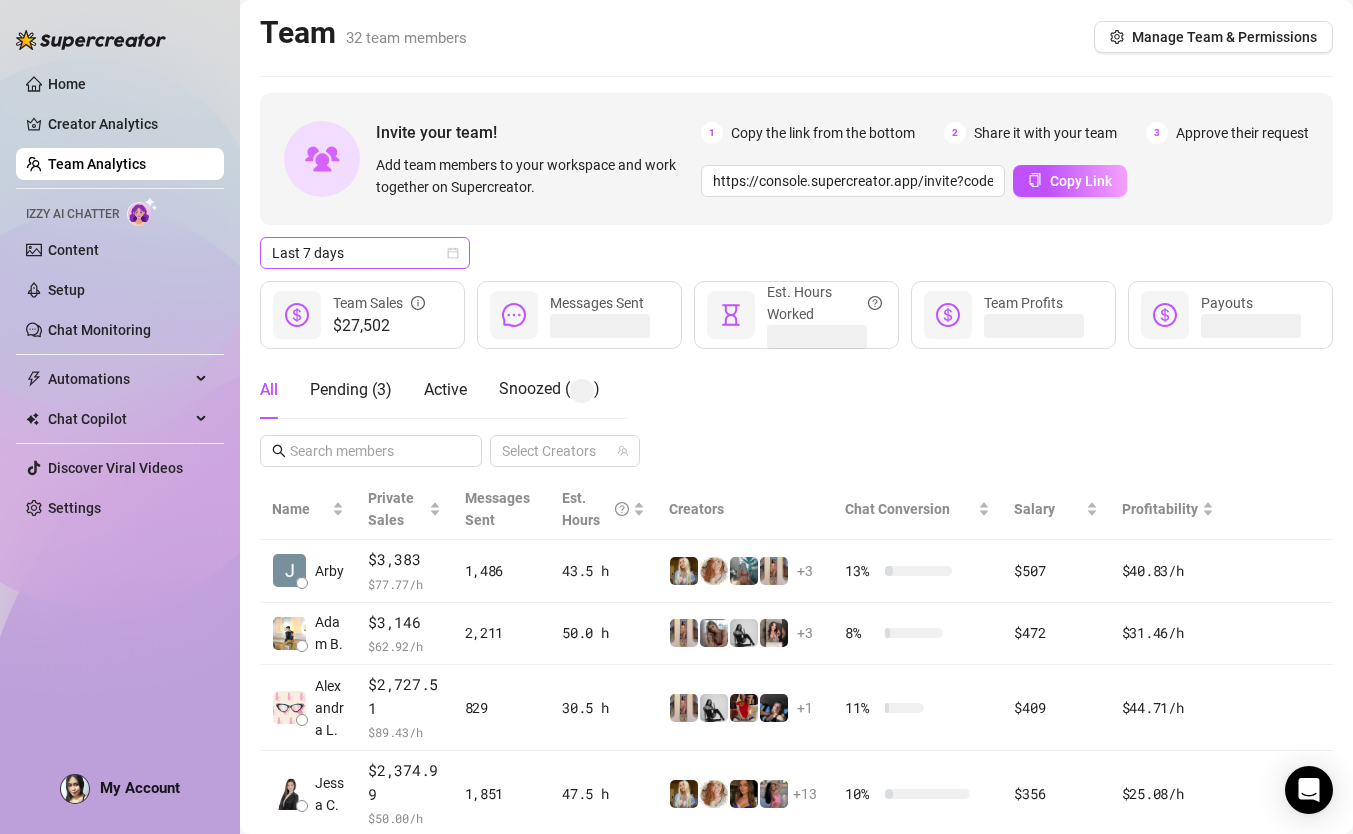click 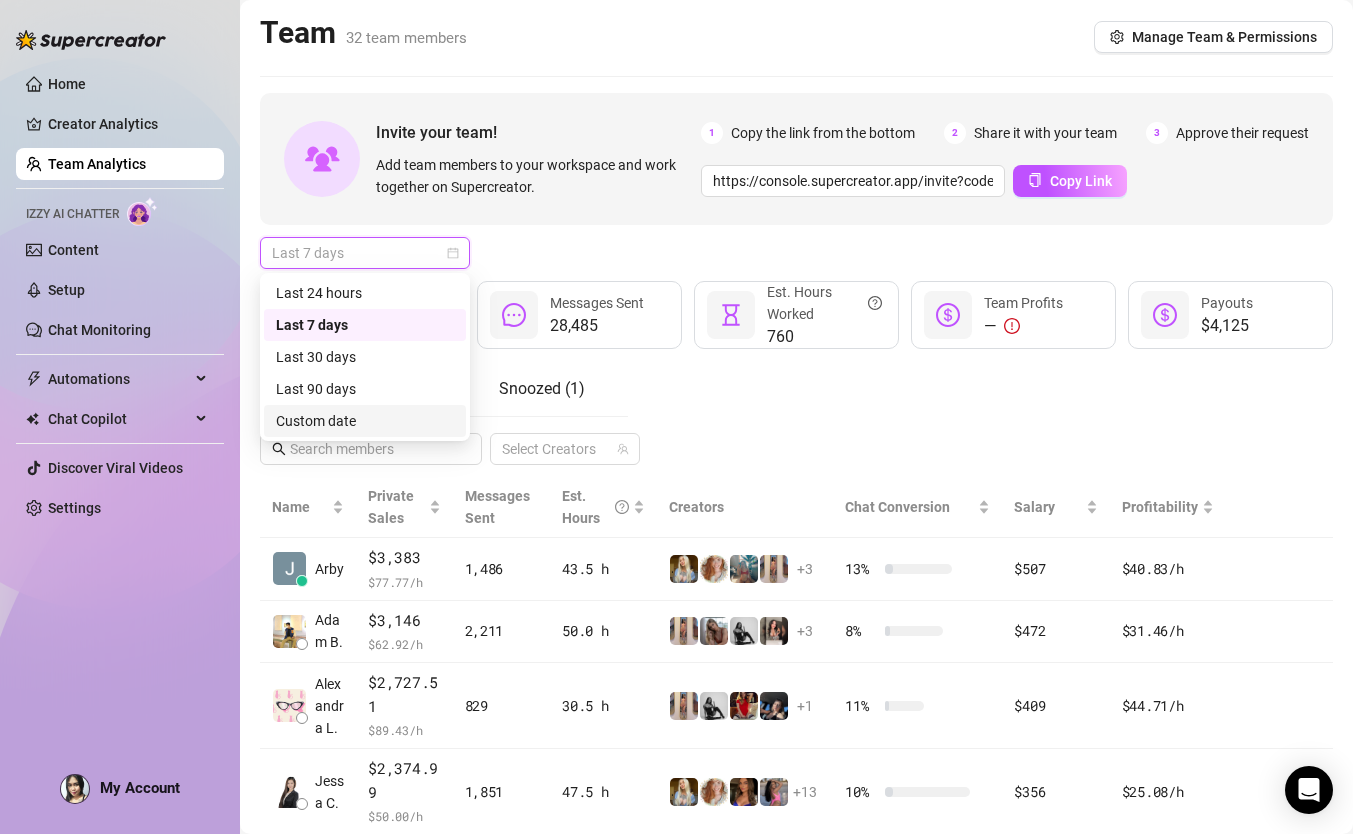 click on "Custom date" at bounding box center (365, 421) 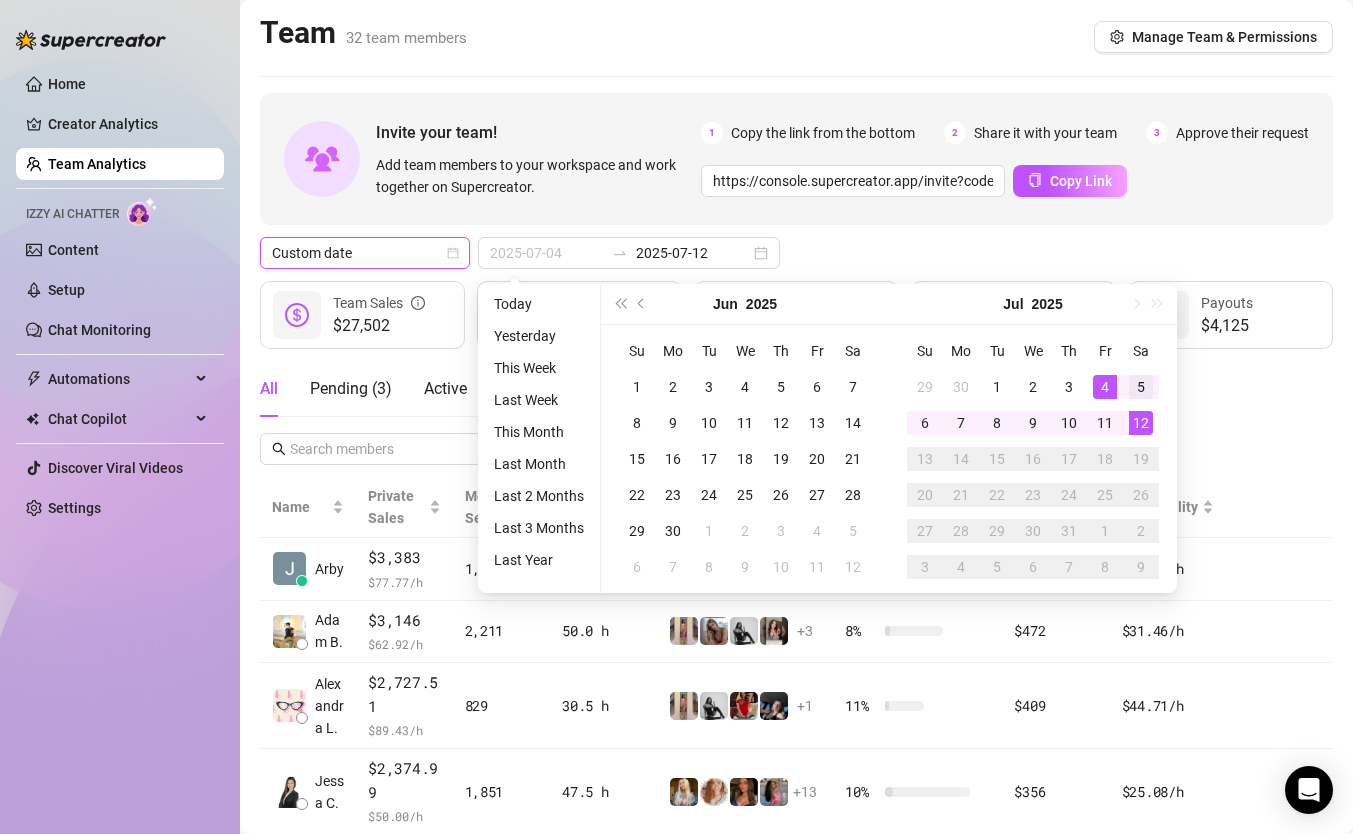 type on "2025-07-05" 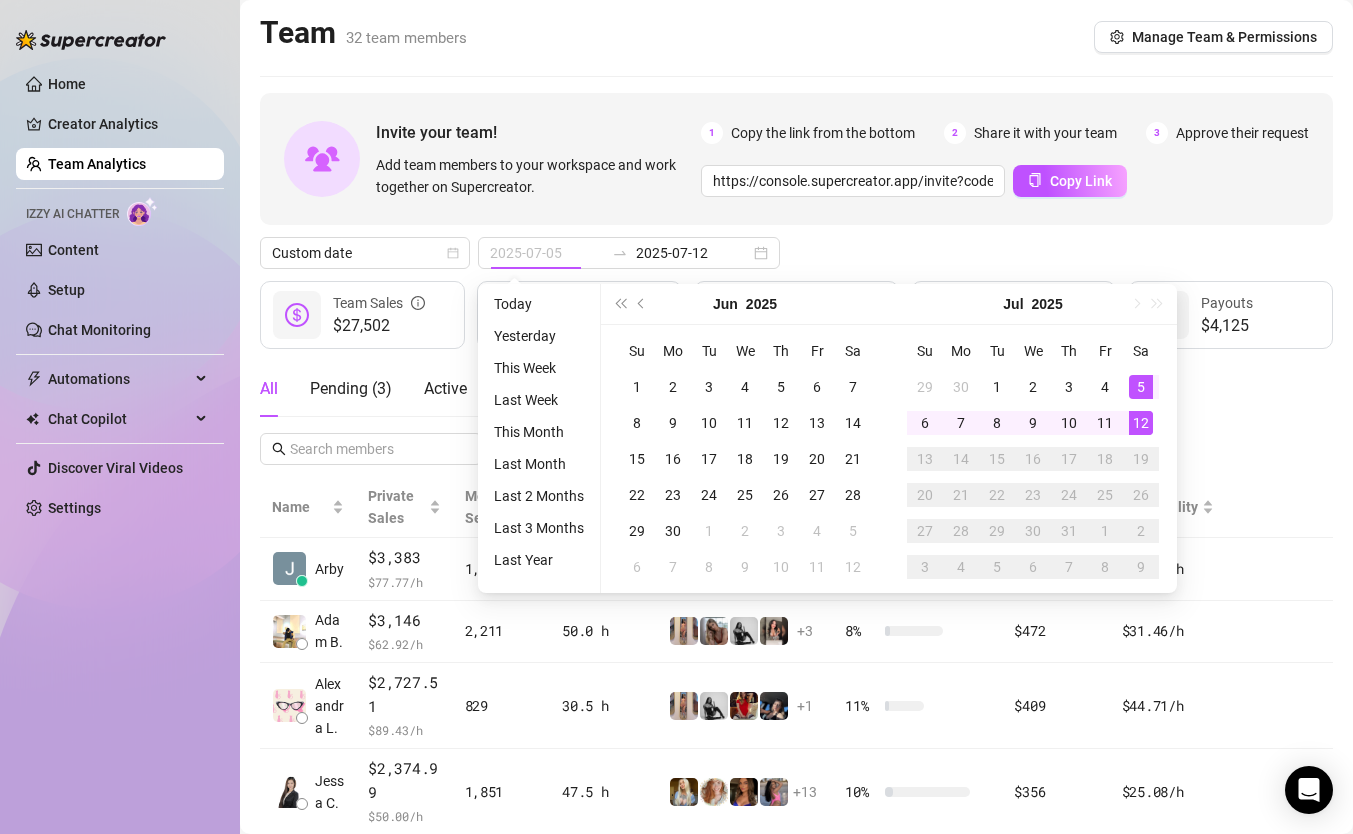 click on "5" at bounding box center (1141, 387) 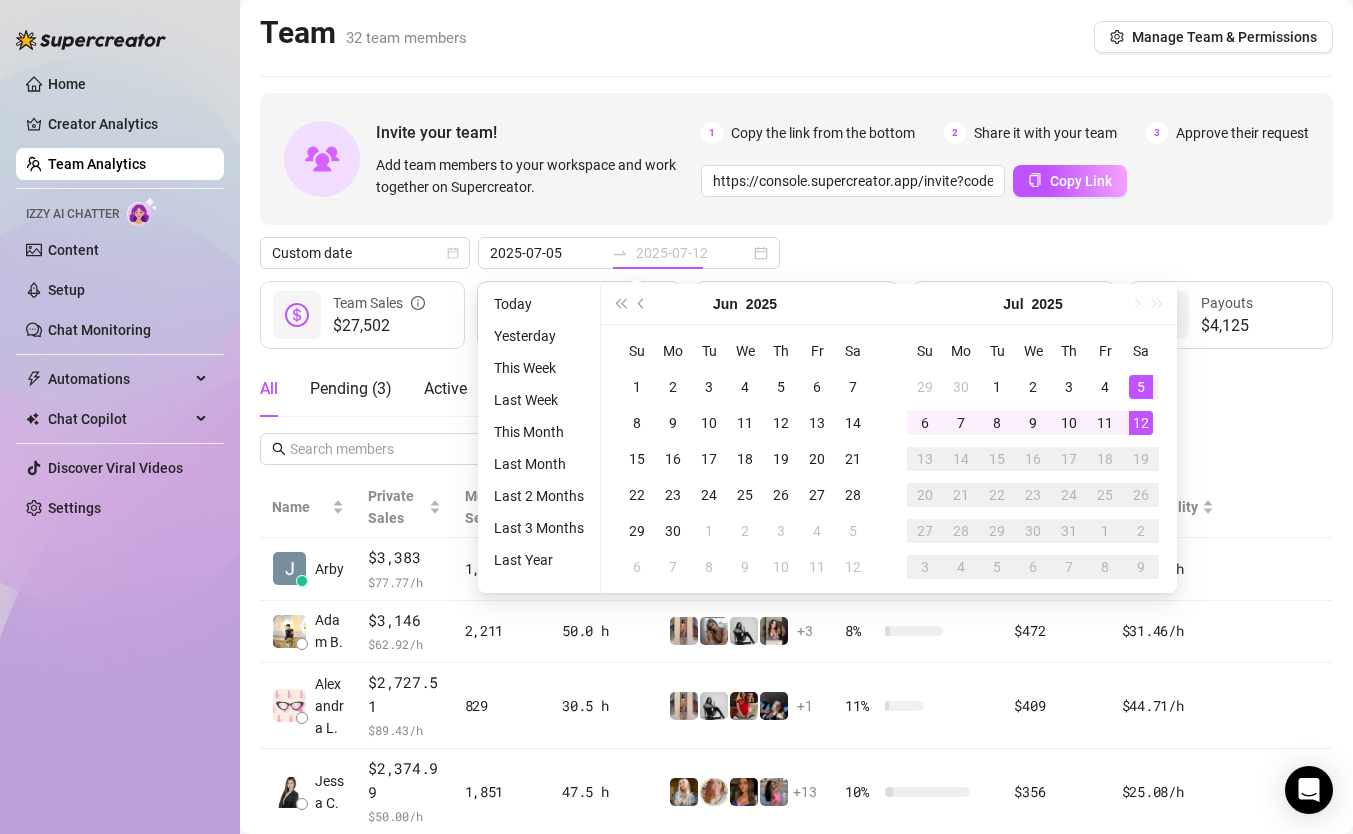 click on "12" at bounding box center [1141, 423] 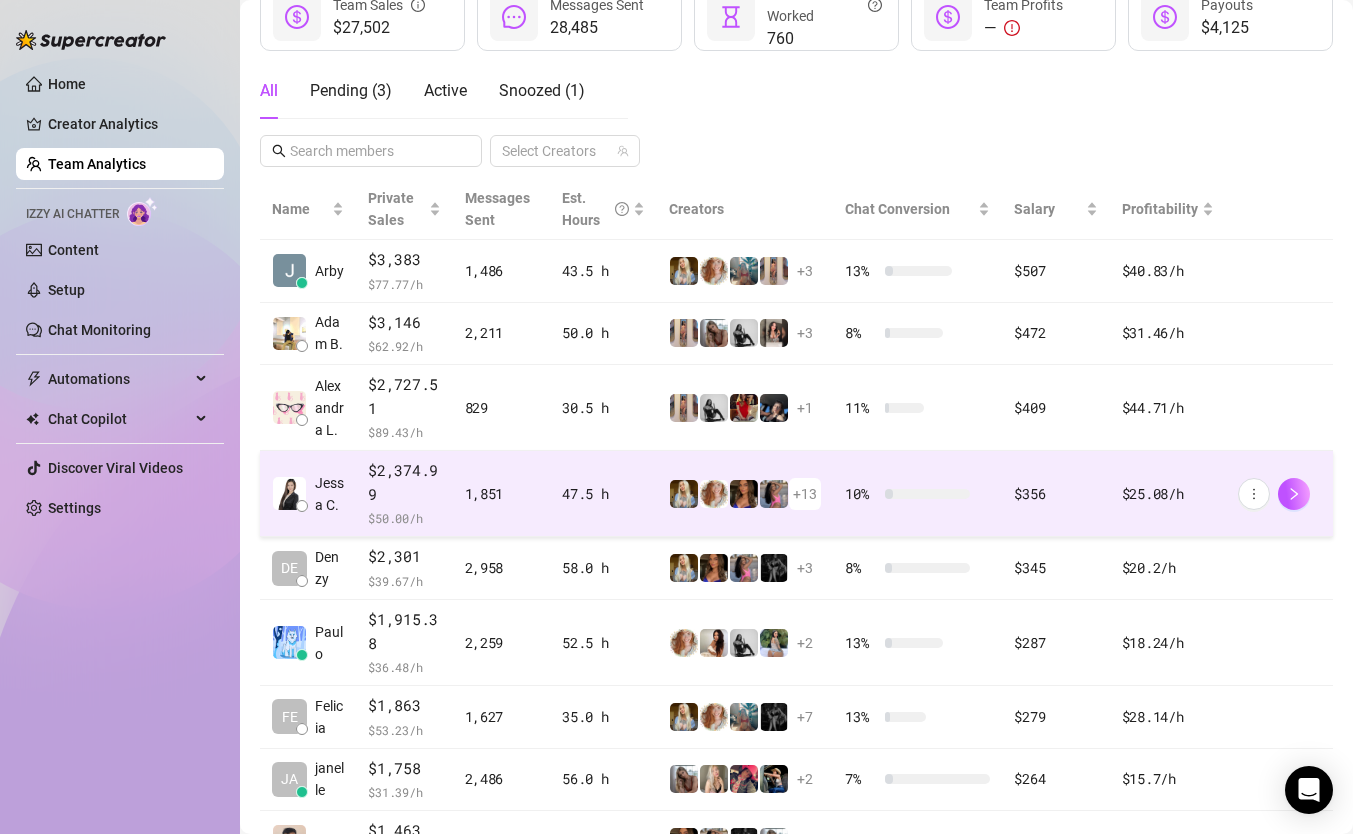 scroll, scrollTop: 516, scrollLeft: 0, axis: vertical 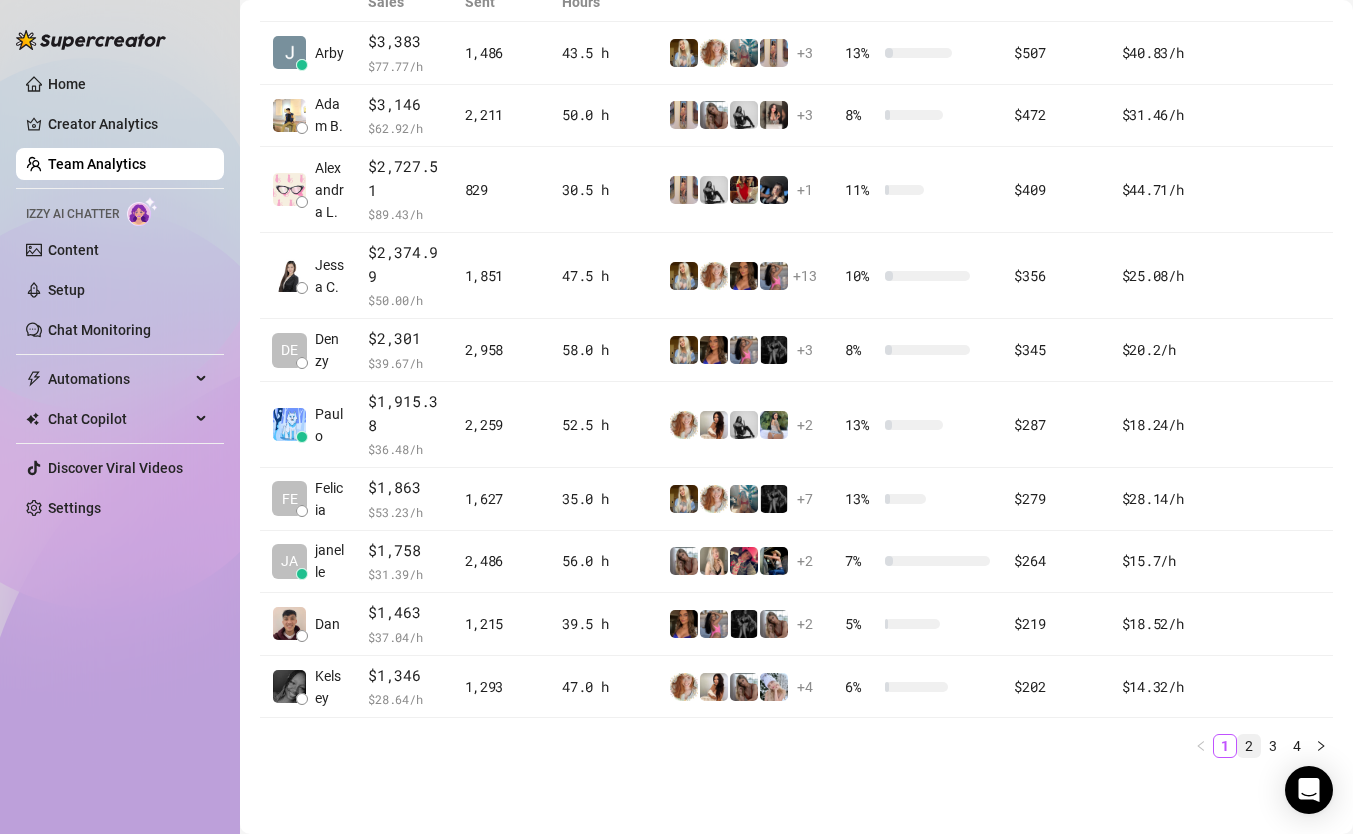 click on "2" at bounding box center [1249, 746] 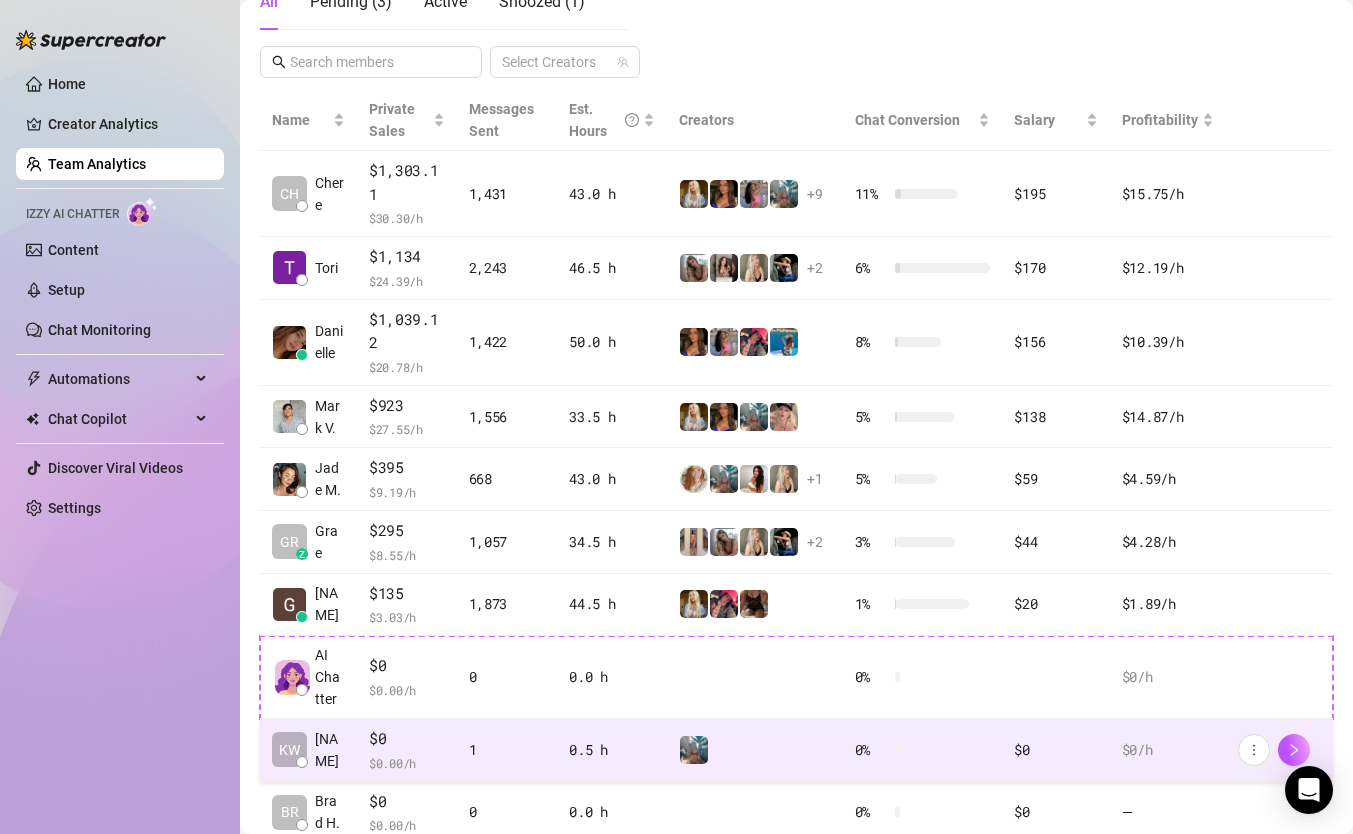 scroll, scrollTop: 513, scrollLeft: 0, axis: vertical 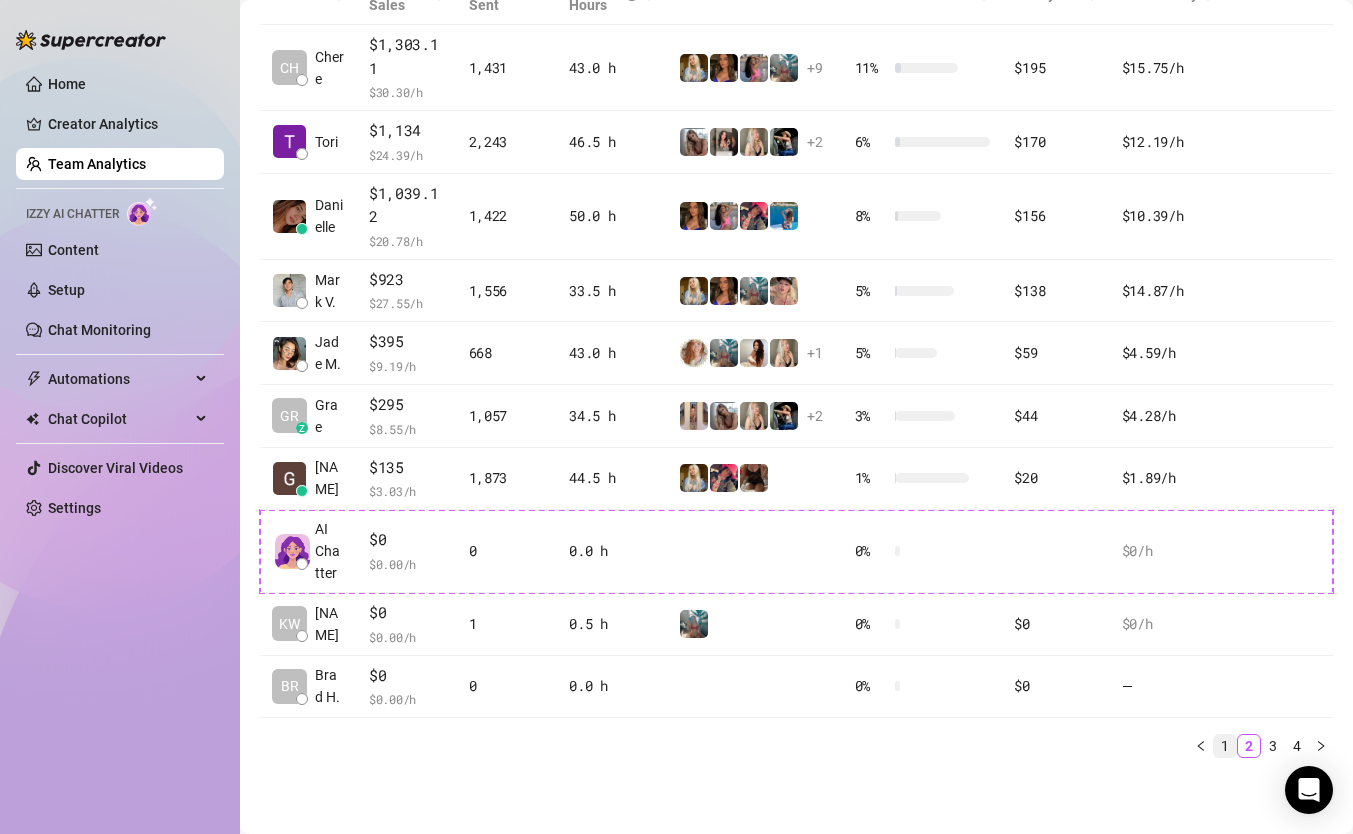 click on "1" at bounding box center (1225, 746) 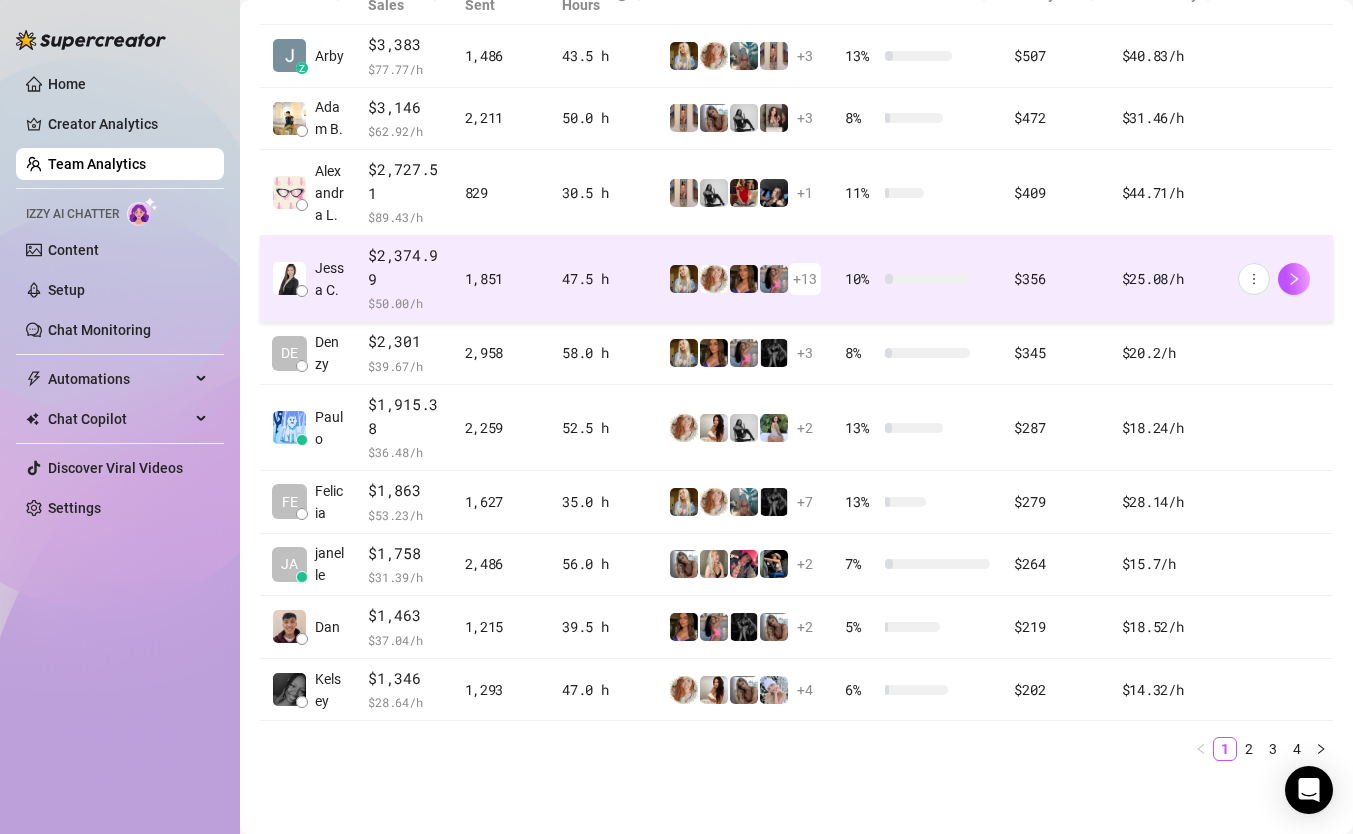 scroll, scrollTop: 0, scrollLeft: 0, axis: both 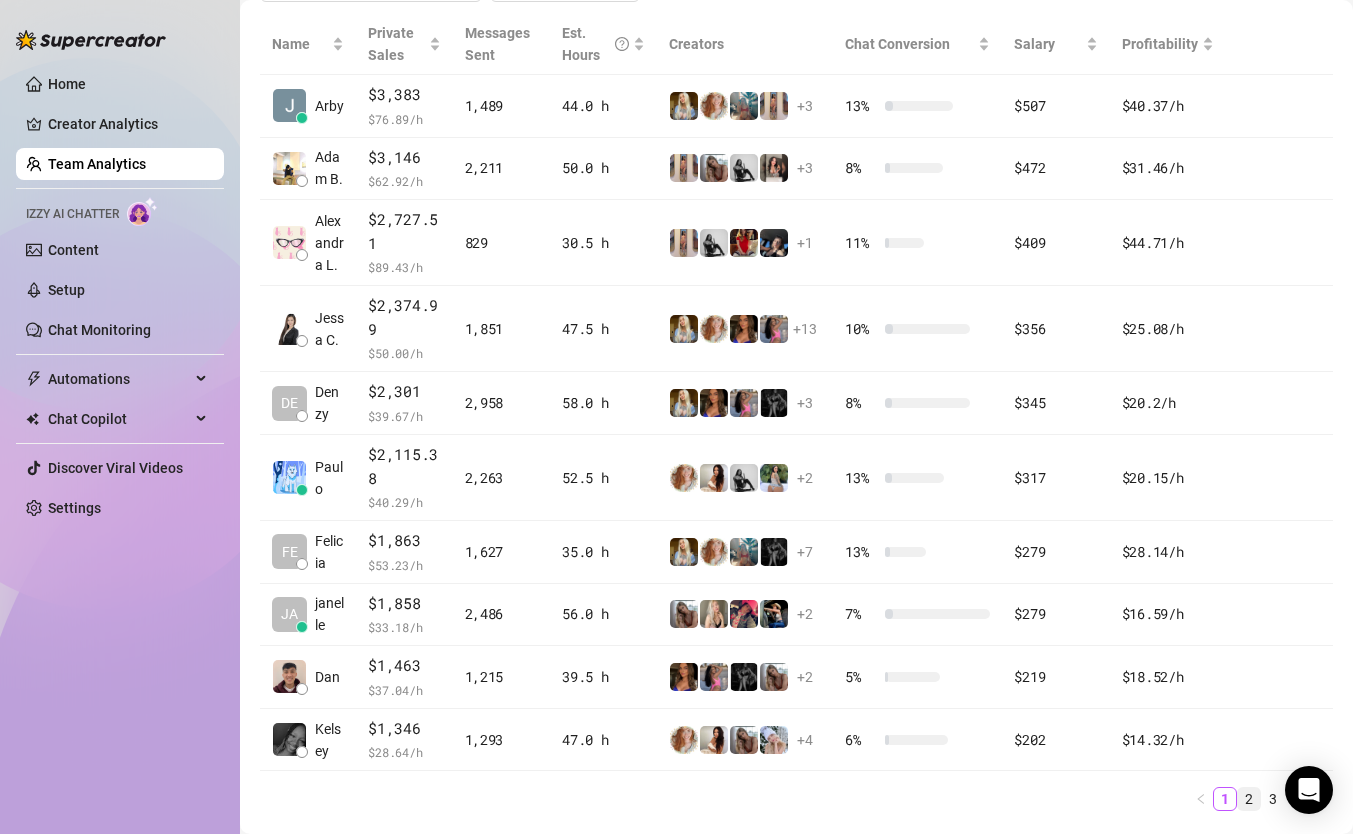 click on "2" at bounding box center [1249, 799] 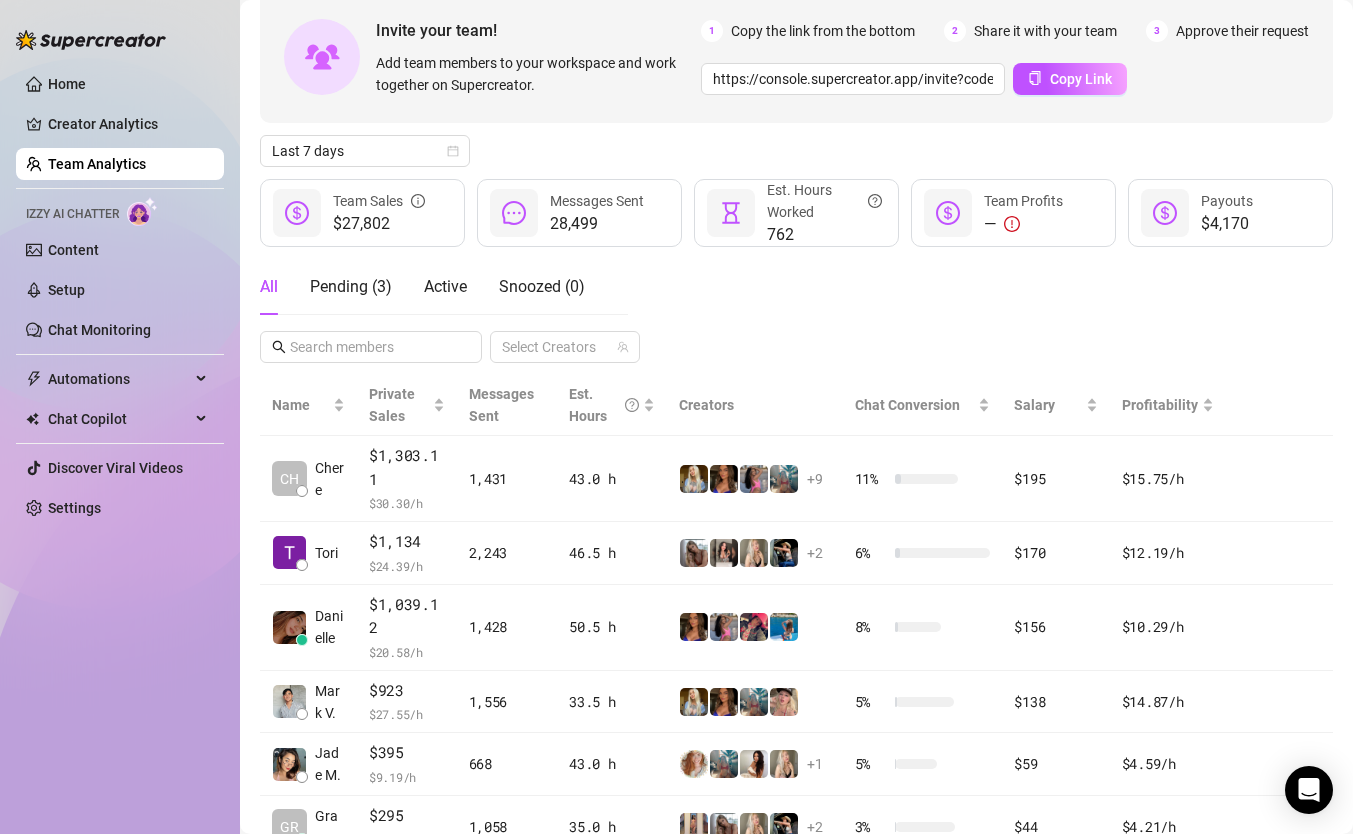 scroll, scrollTop: 85, scrollLeft: 0, axis: vertical 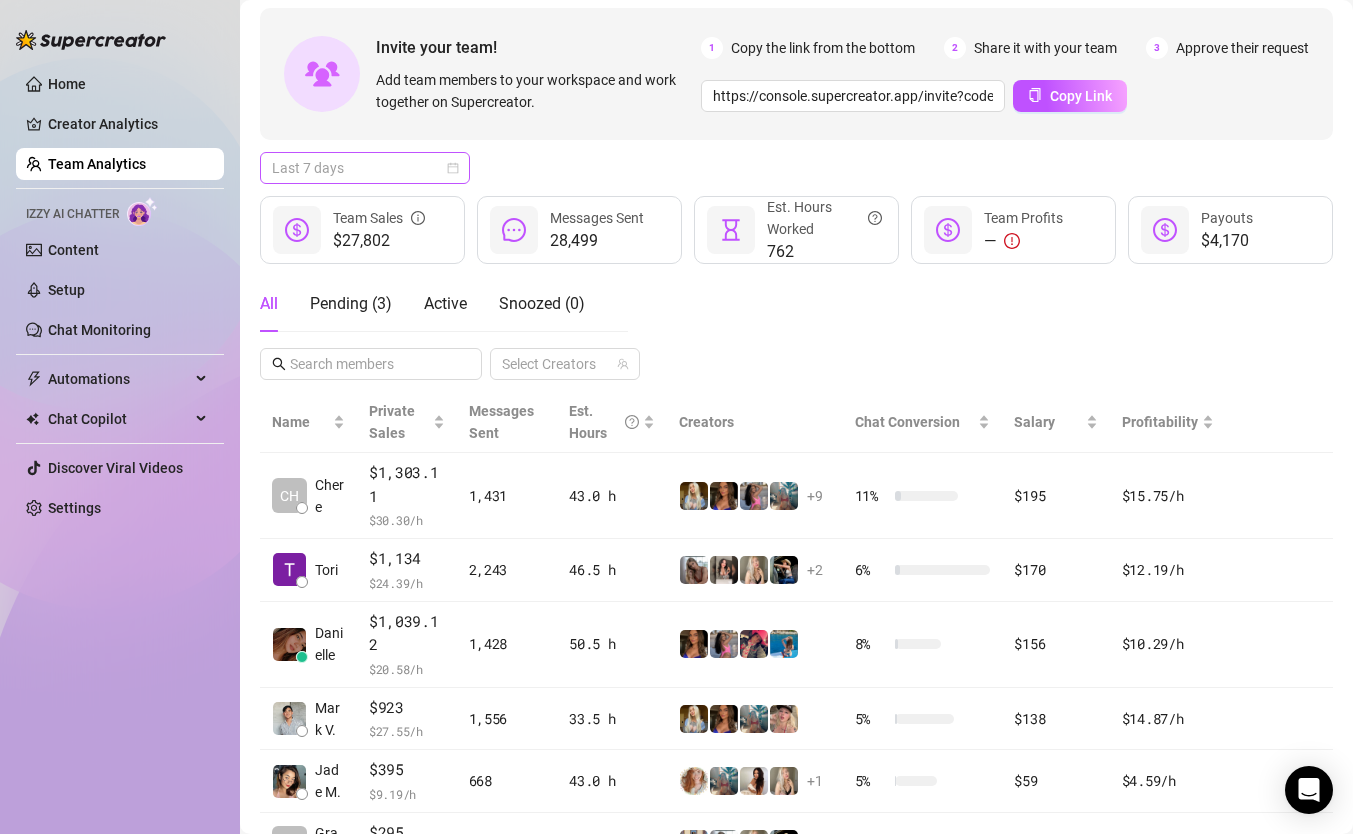 click on "Last 7 days" at bounding box center (365, 168) 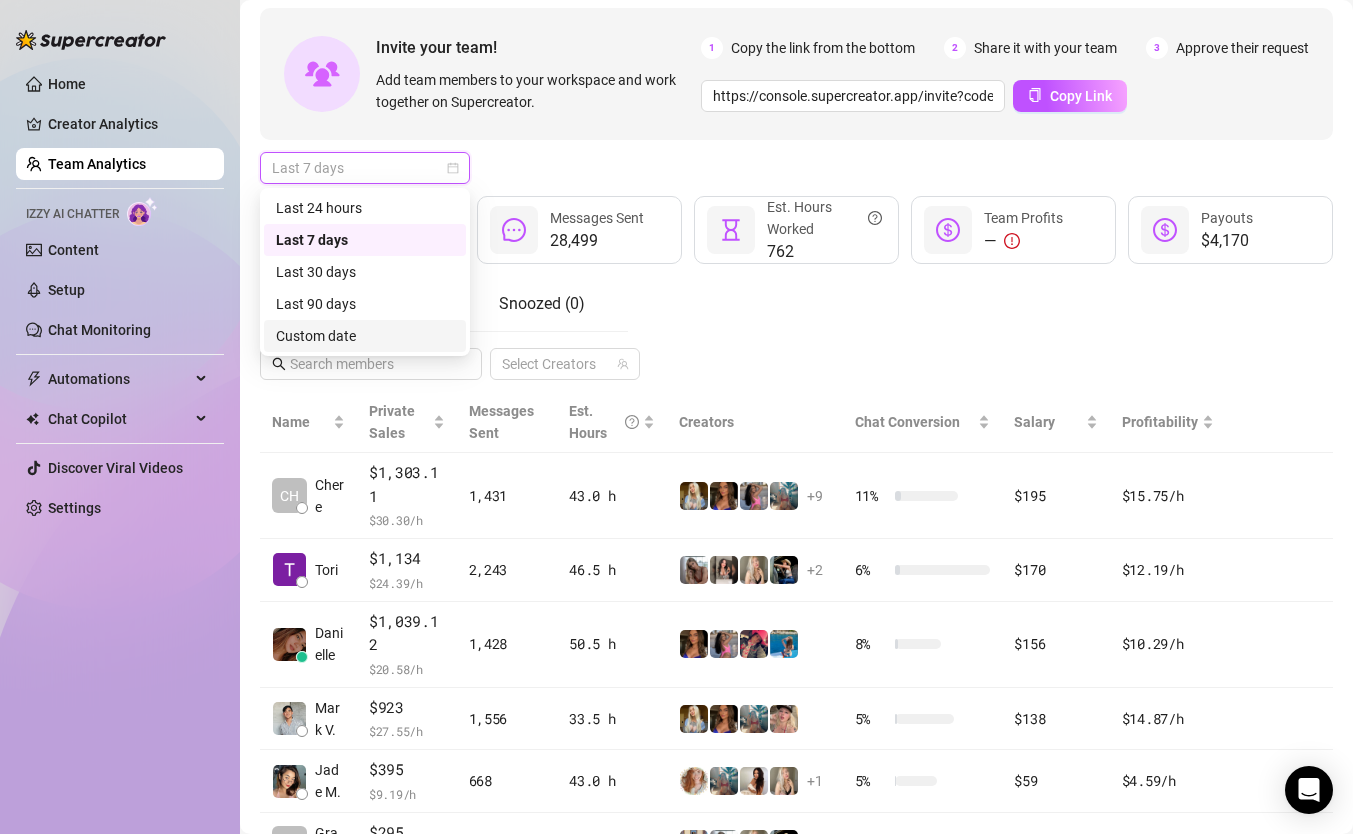 click on "Custom date" at bounding box center (365, 336) 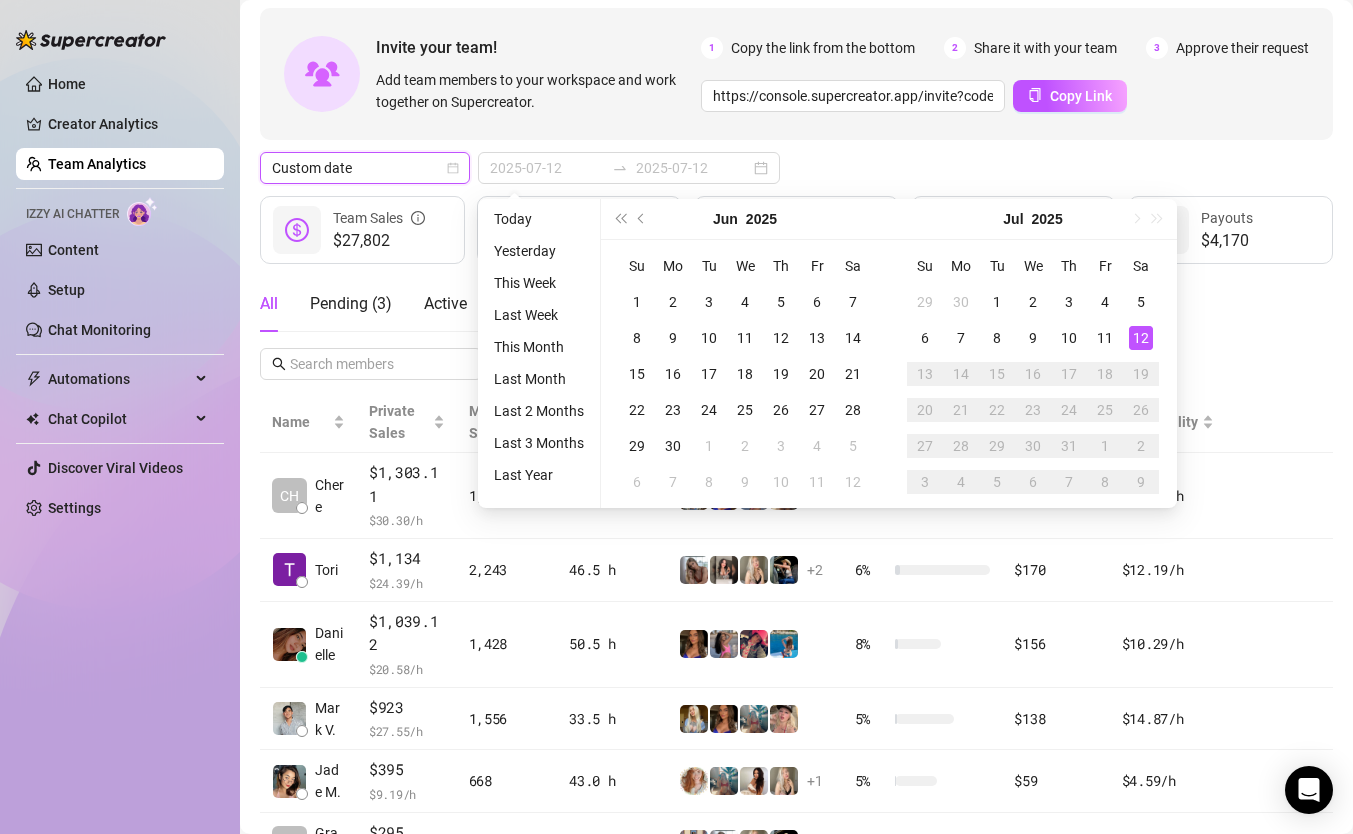 type on "2025-07-11" 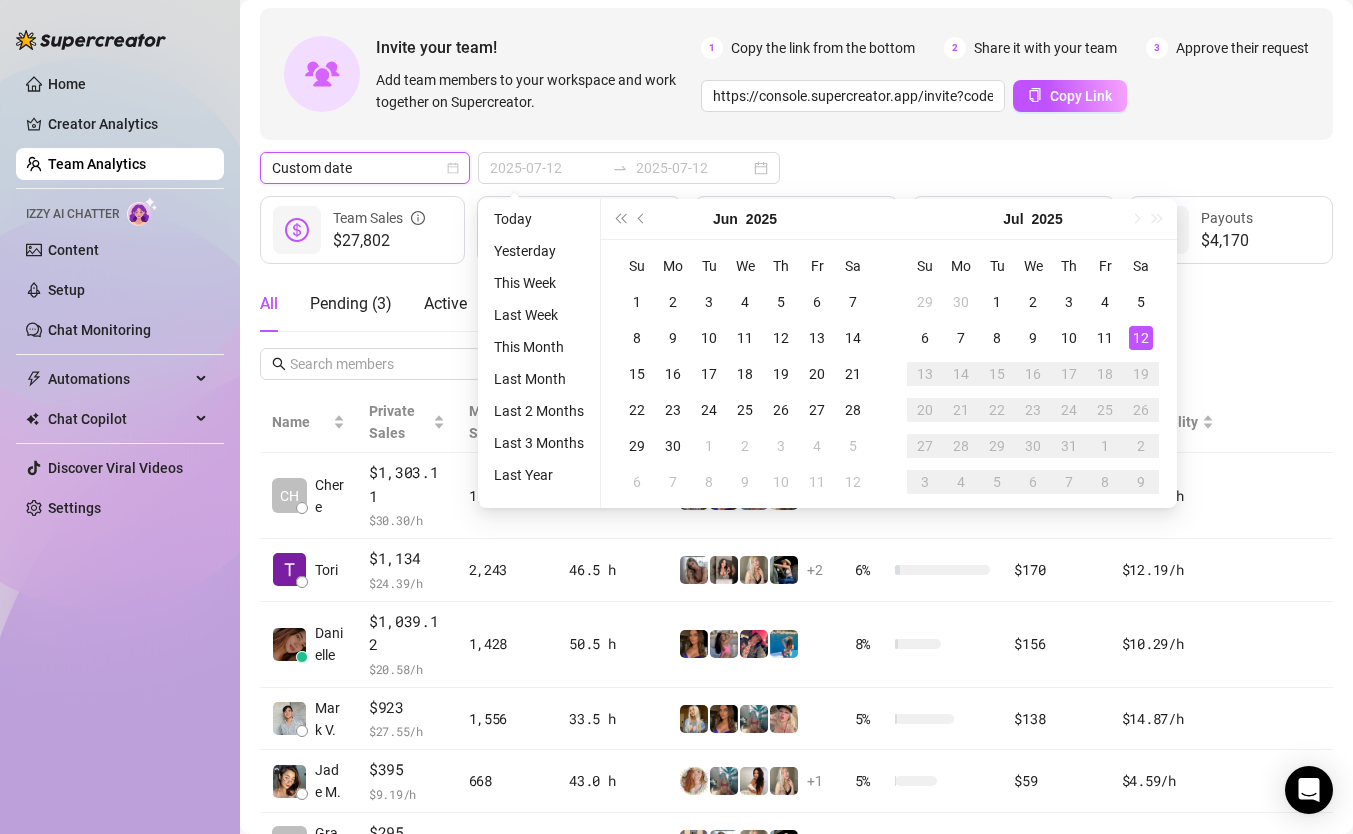 type on "2025-07-11" 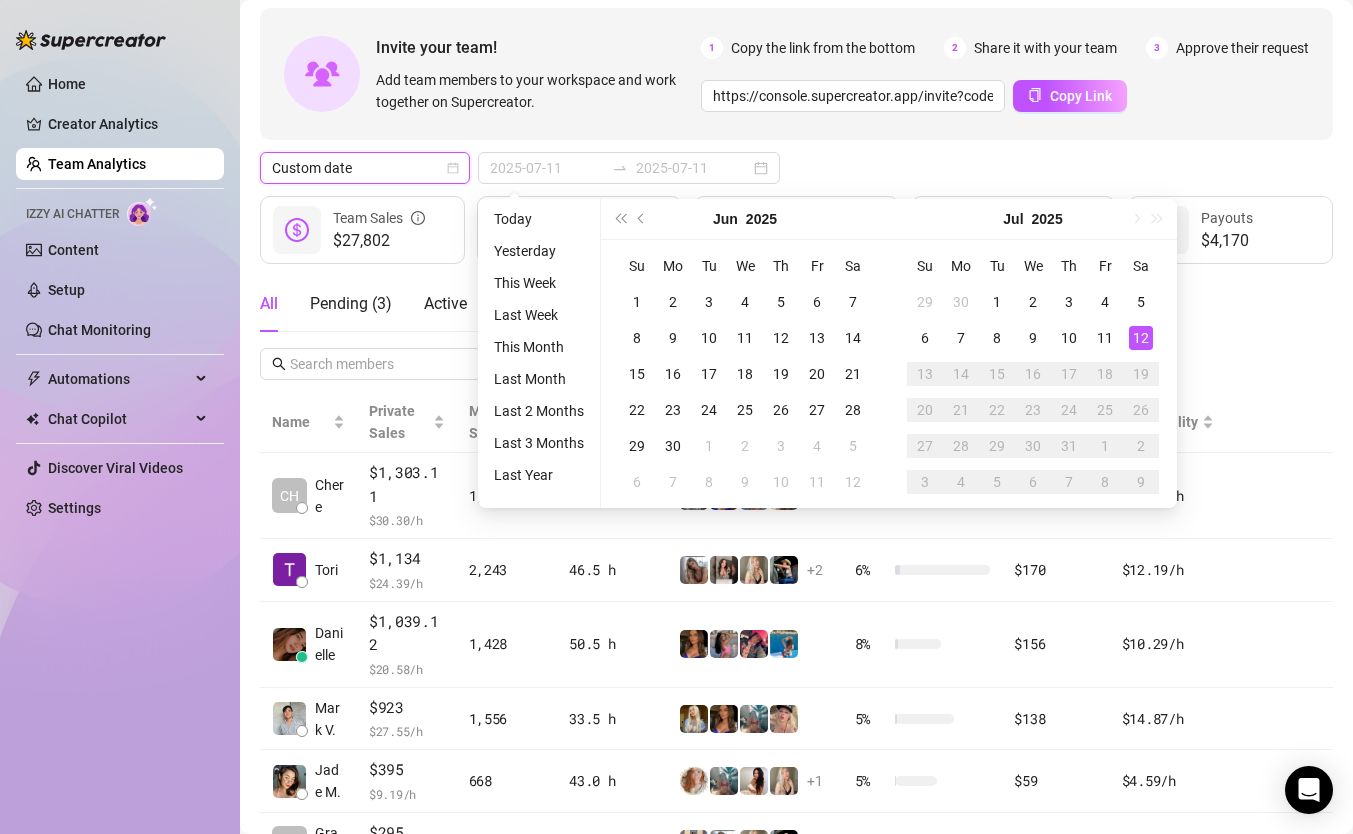 type on "2025-07-05" 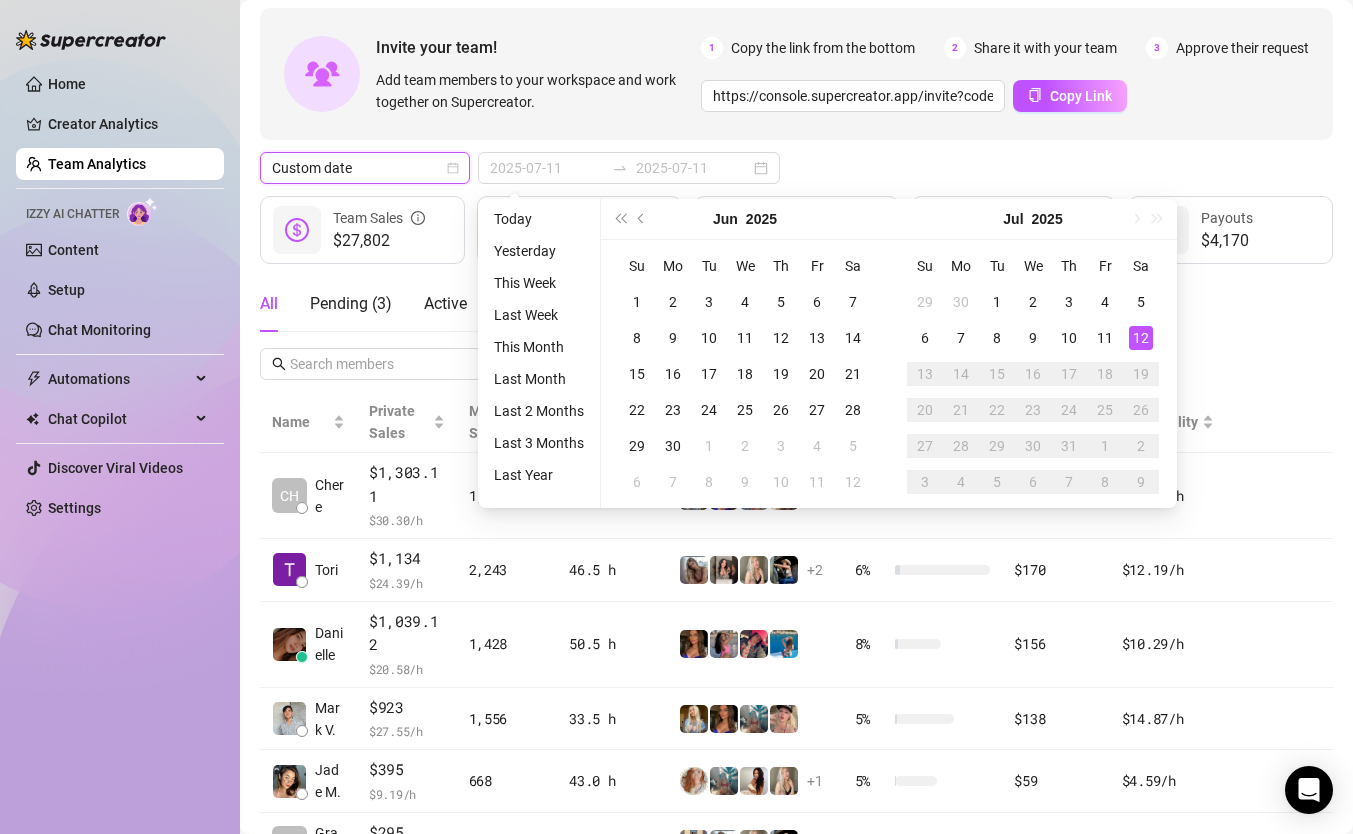type on "2025-07-12" 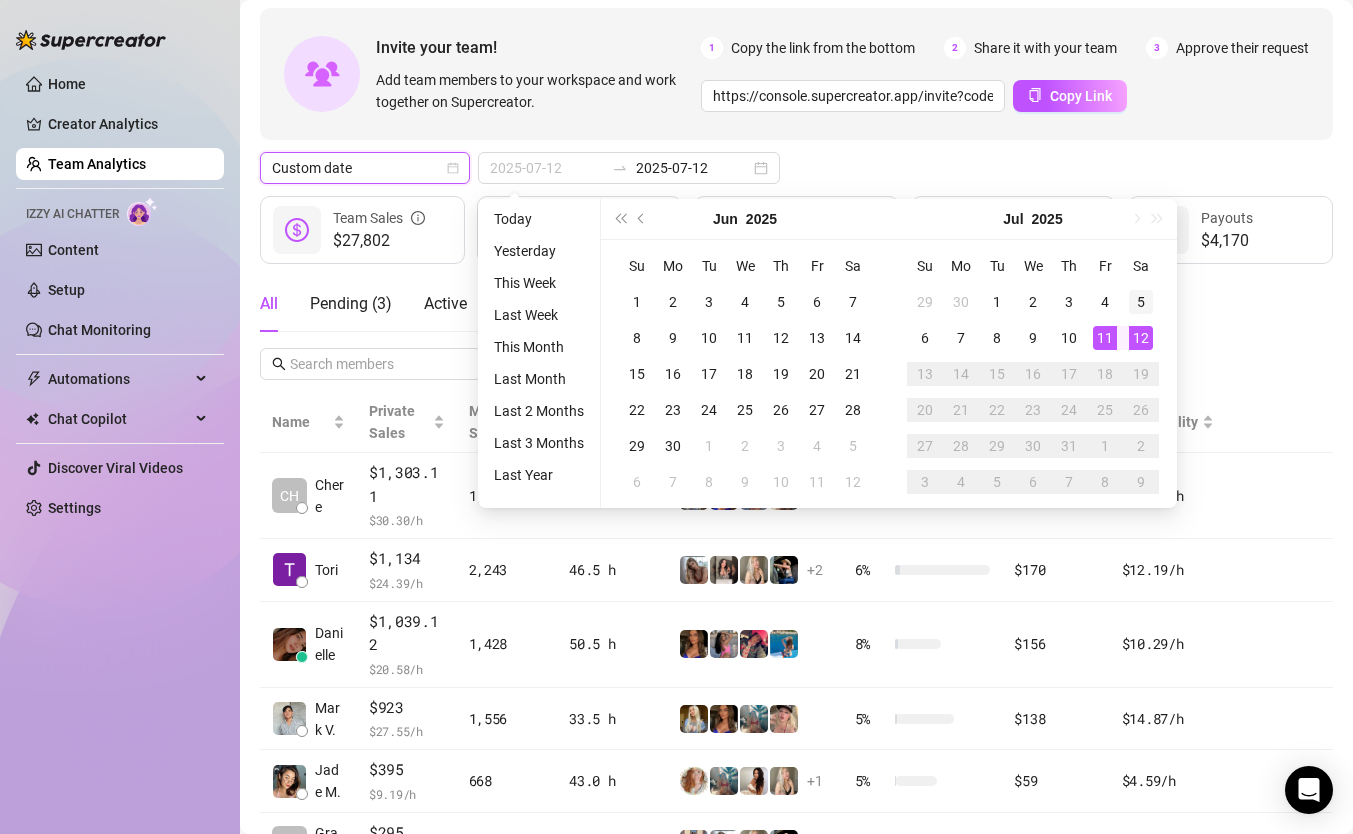 type on "2025-07-05" 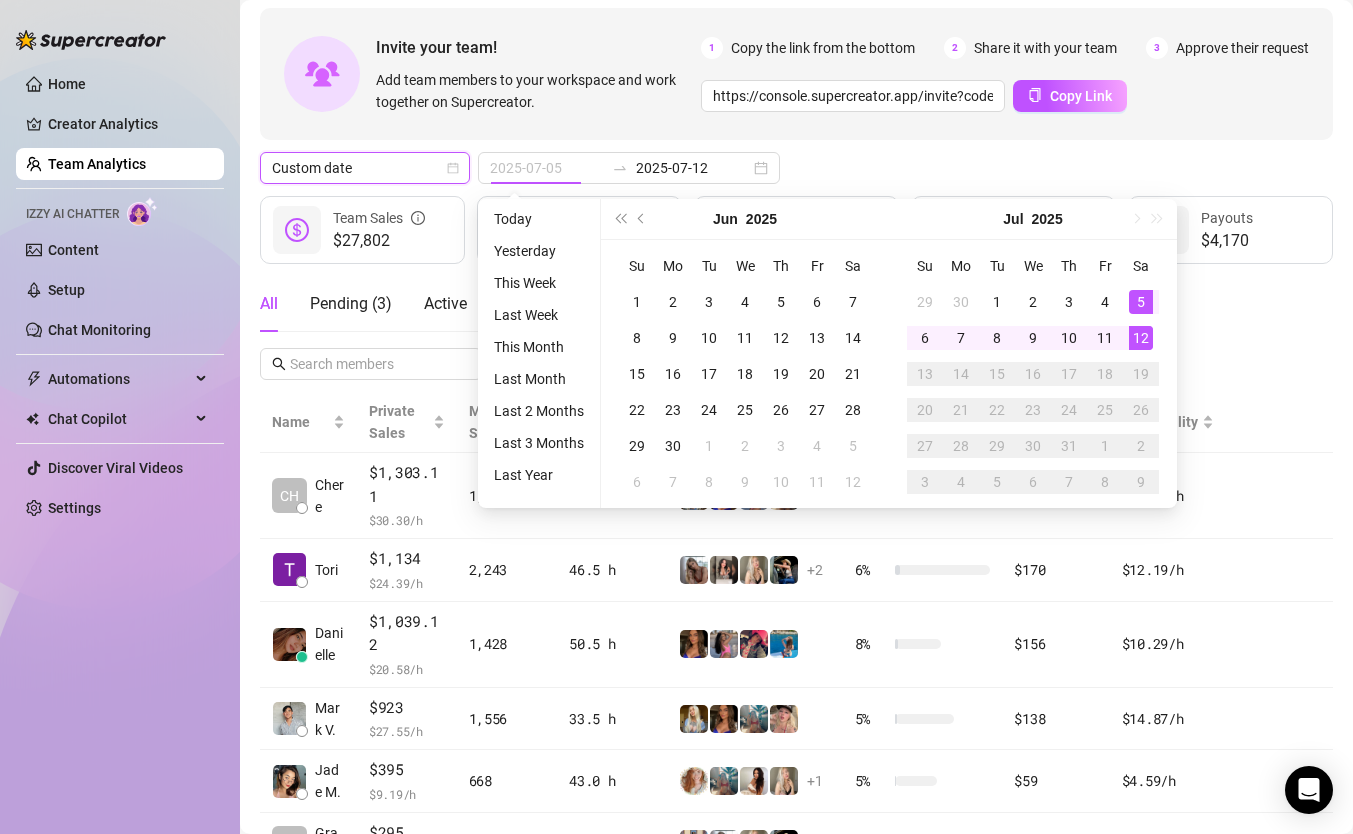 click on "5" at bounding box center [1141, 302] 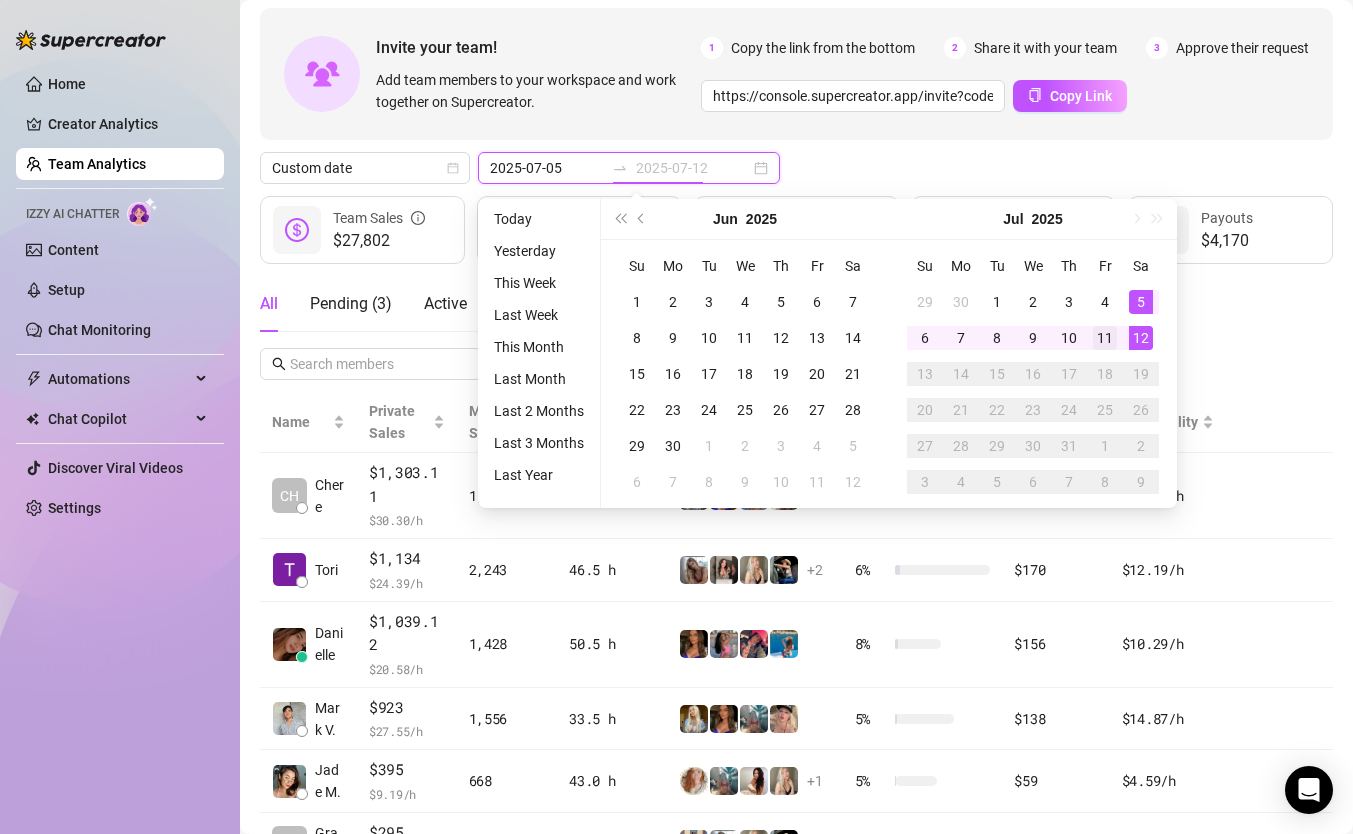 type on "2025-07-11" 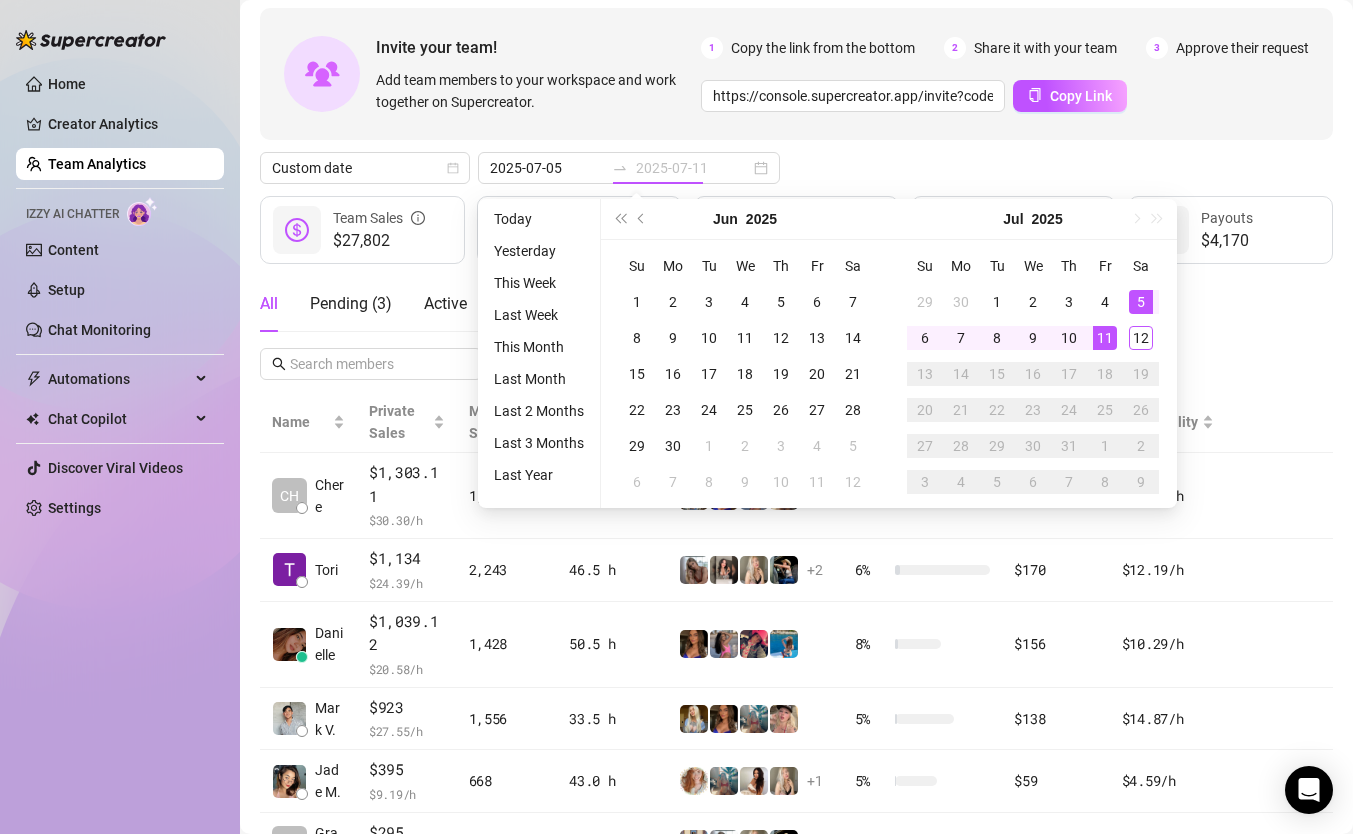 click on "11" at bounding box center [1105, 338] 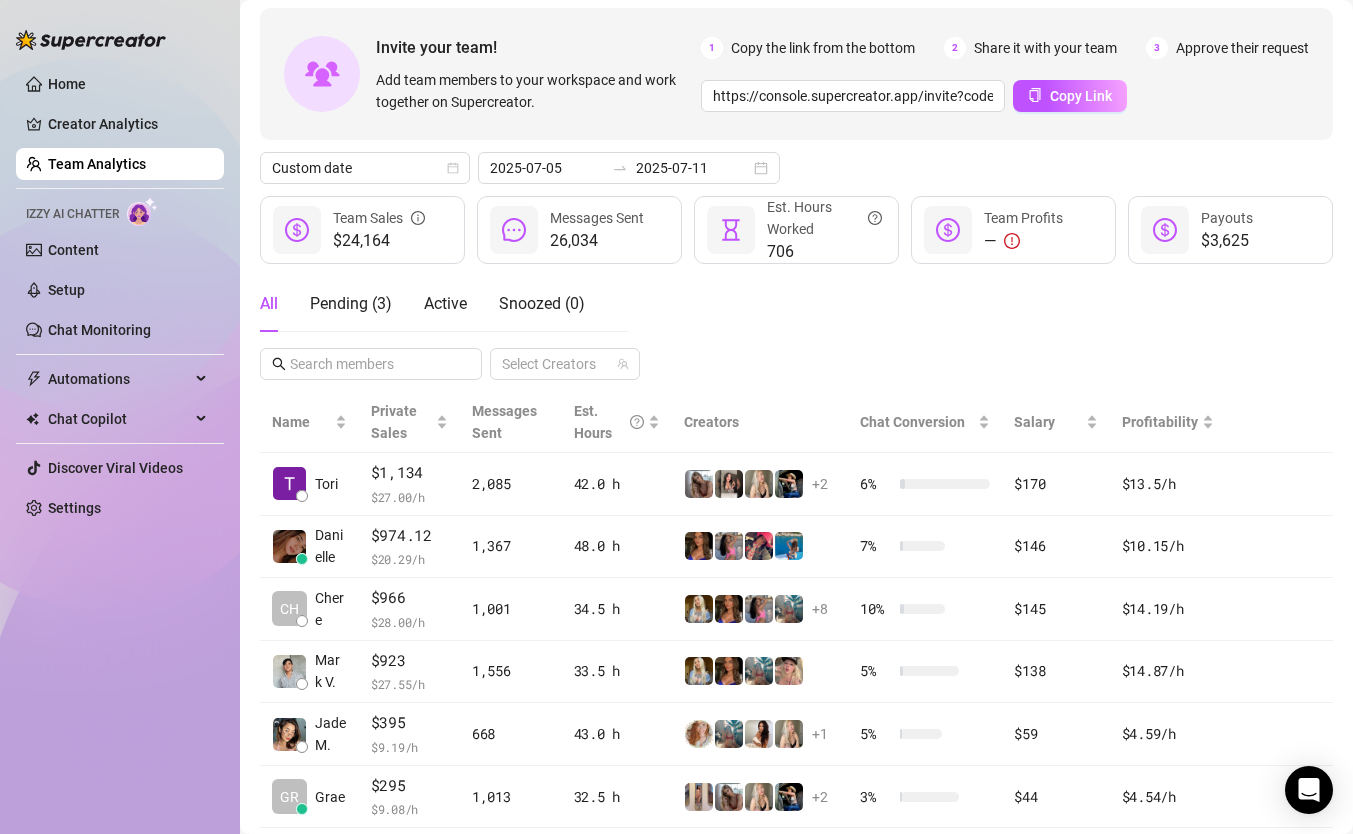 scroll, scrollTop: 466, scrollLeft: 0, axis: vertical 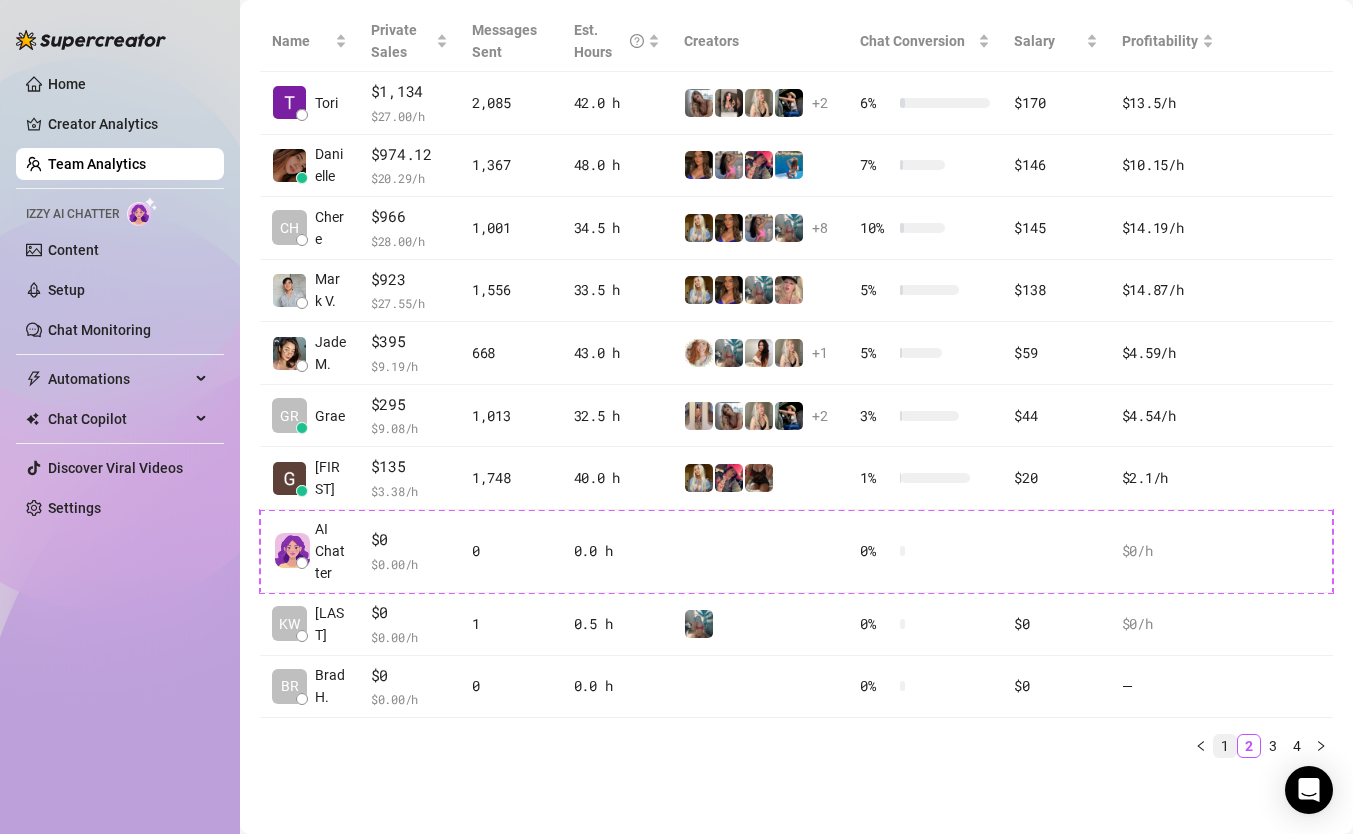 click on "1" at bounding box center [1225, 746] 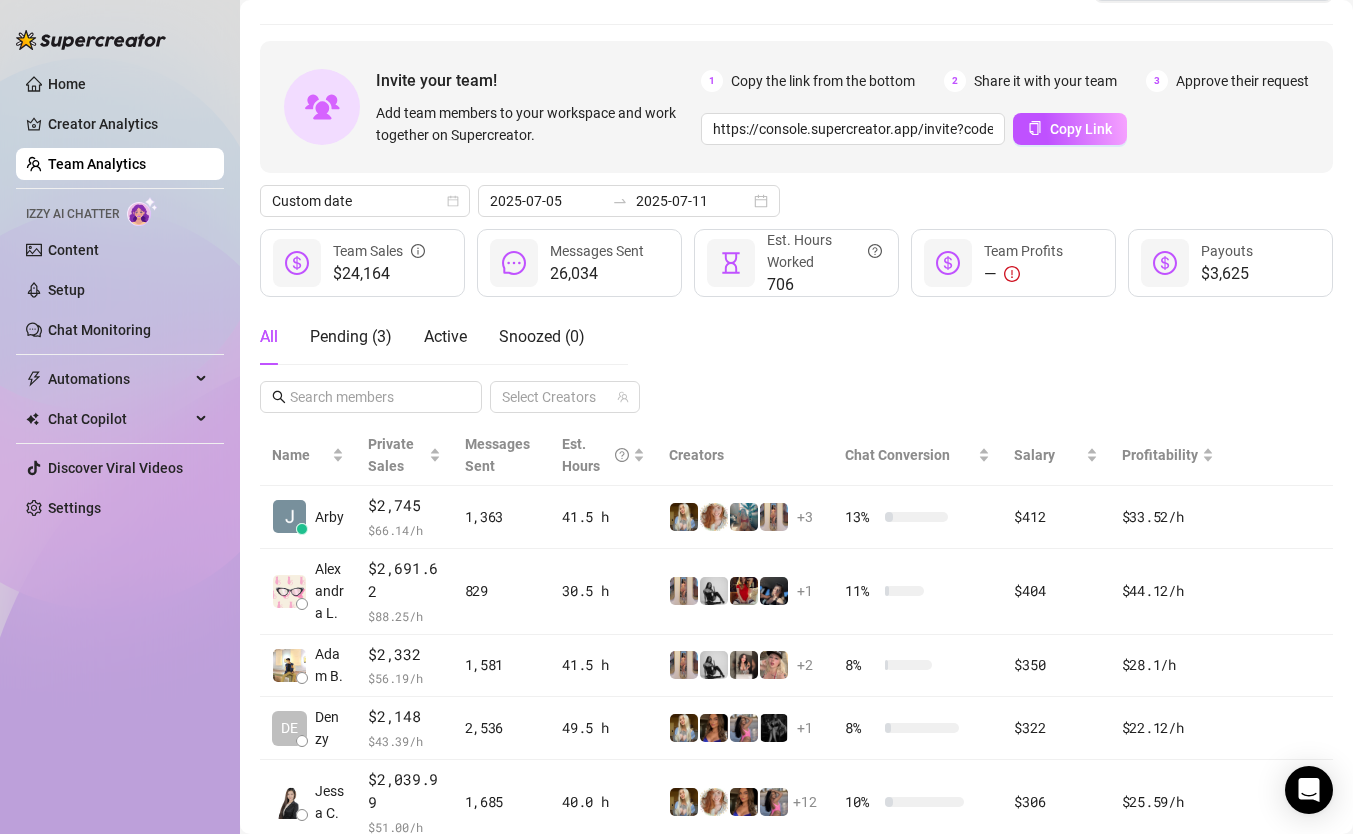 scroll, scrollTop: 57, scrollLeft: 0, axis: vertical 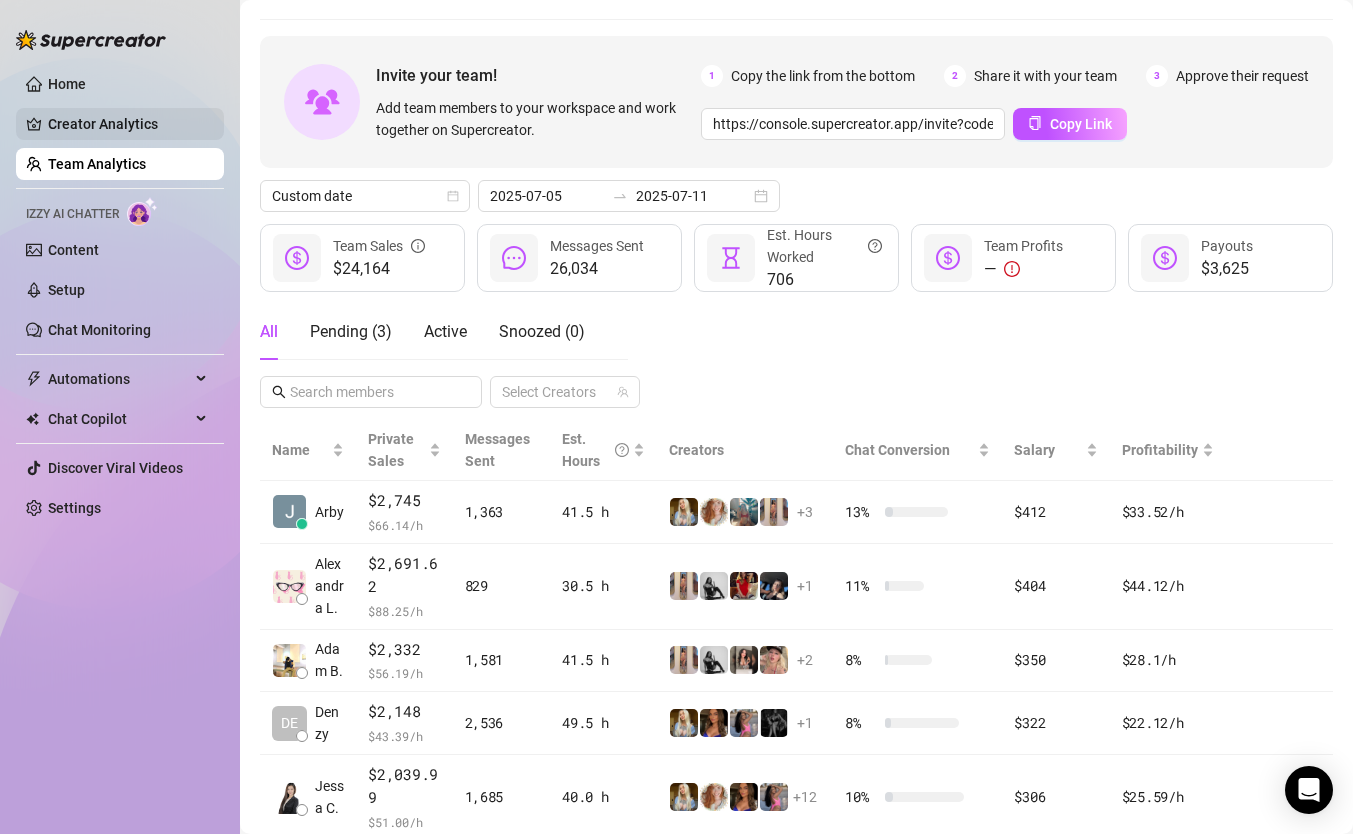 click on "Creator Analytics" at bounding box center [128, 124] 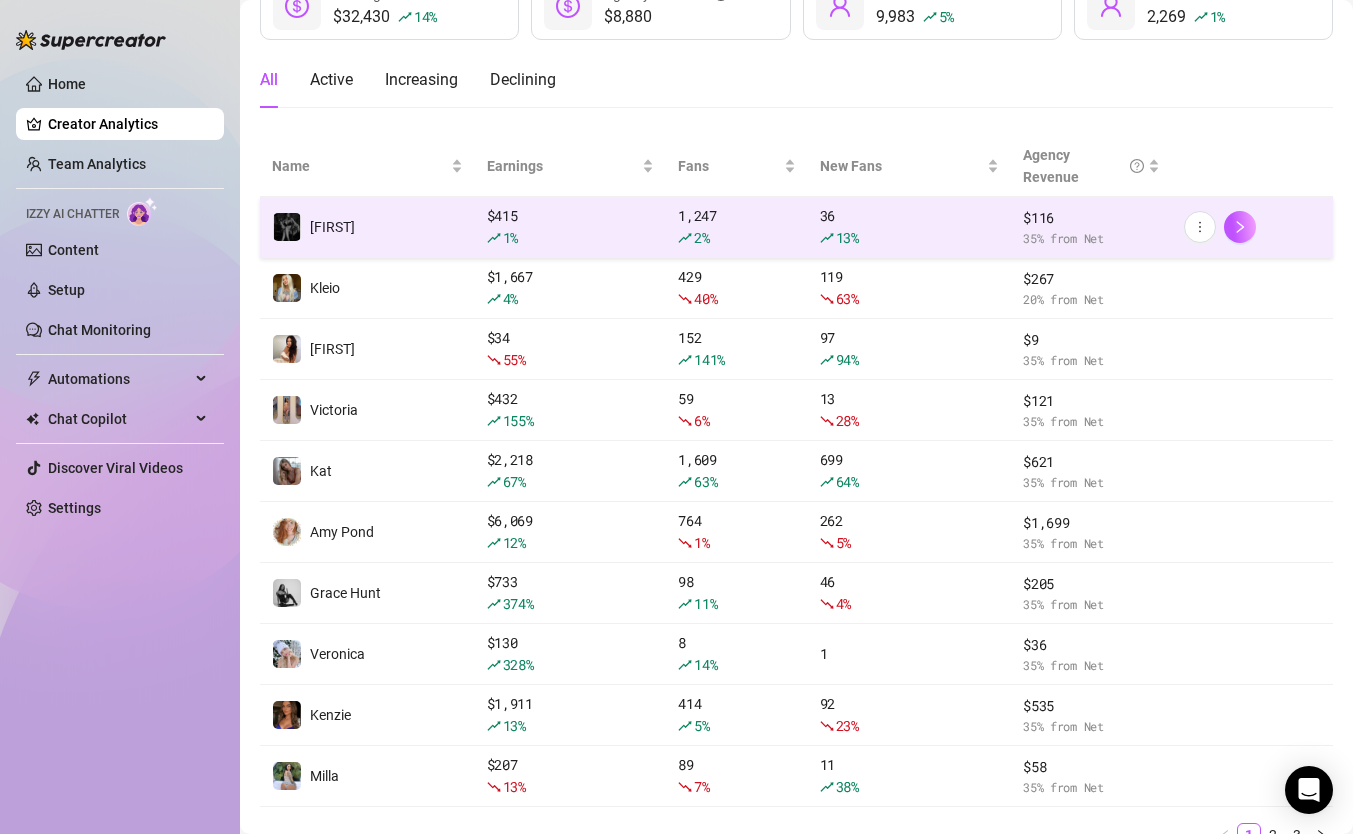 scroll, scrollTop: 0, scrollLeft: 0, axis: both 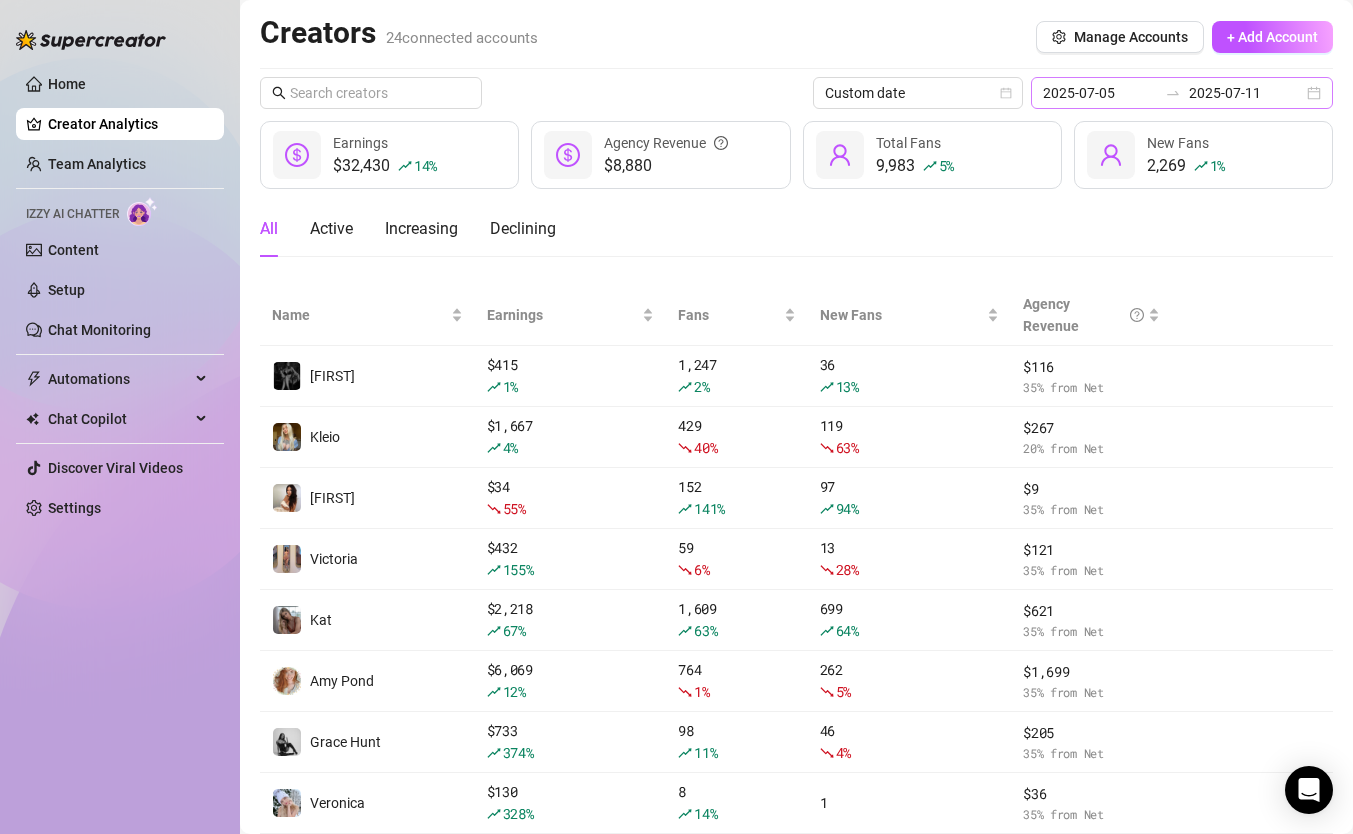 click on "[DATE] [DATE]" at bounding box center (1182, 93) 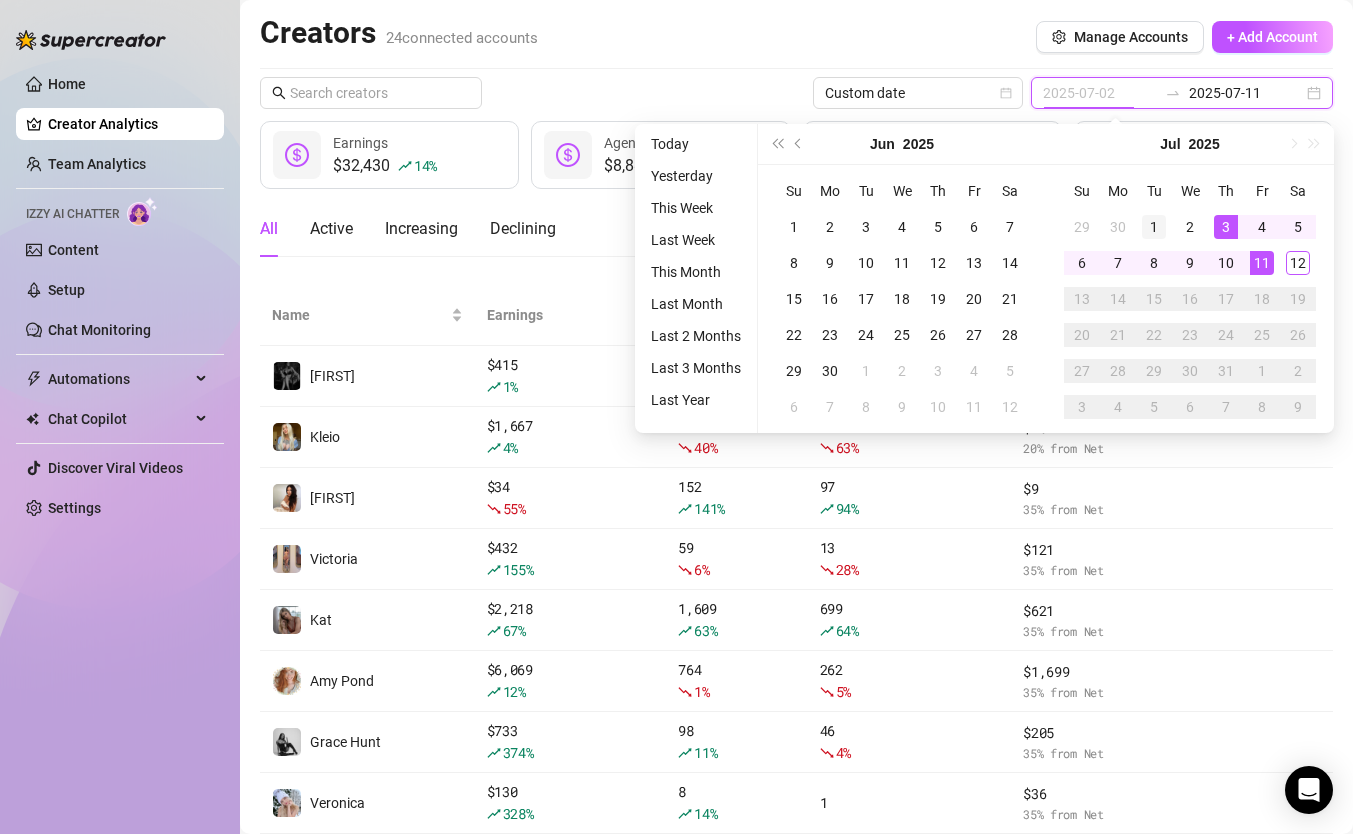 type on "2025-07-01" 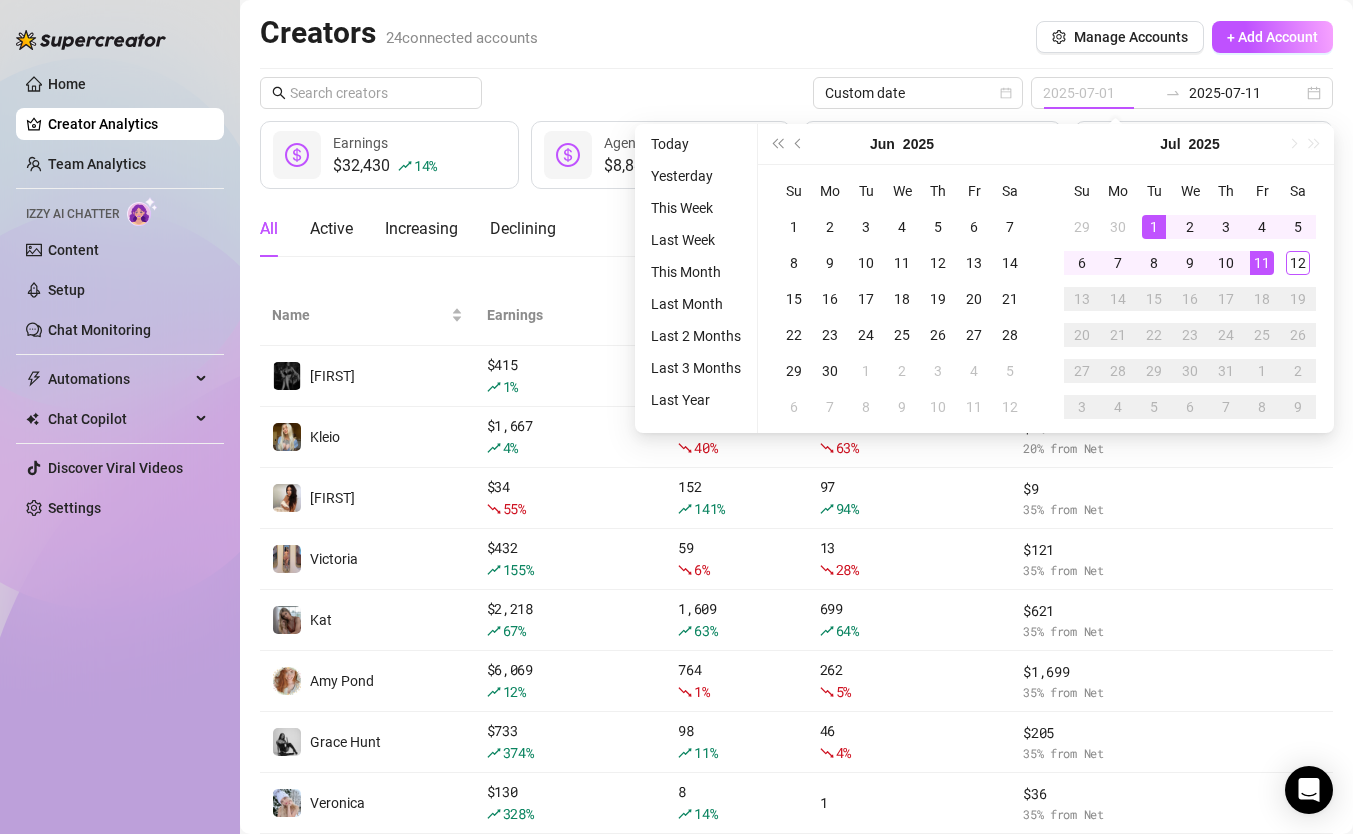click on "1" at bounding box center (1154, 227) 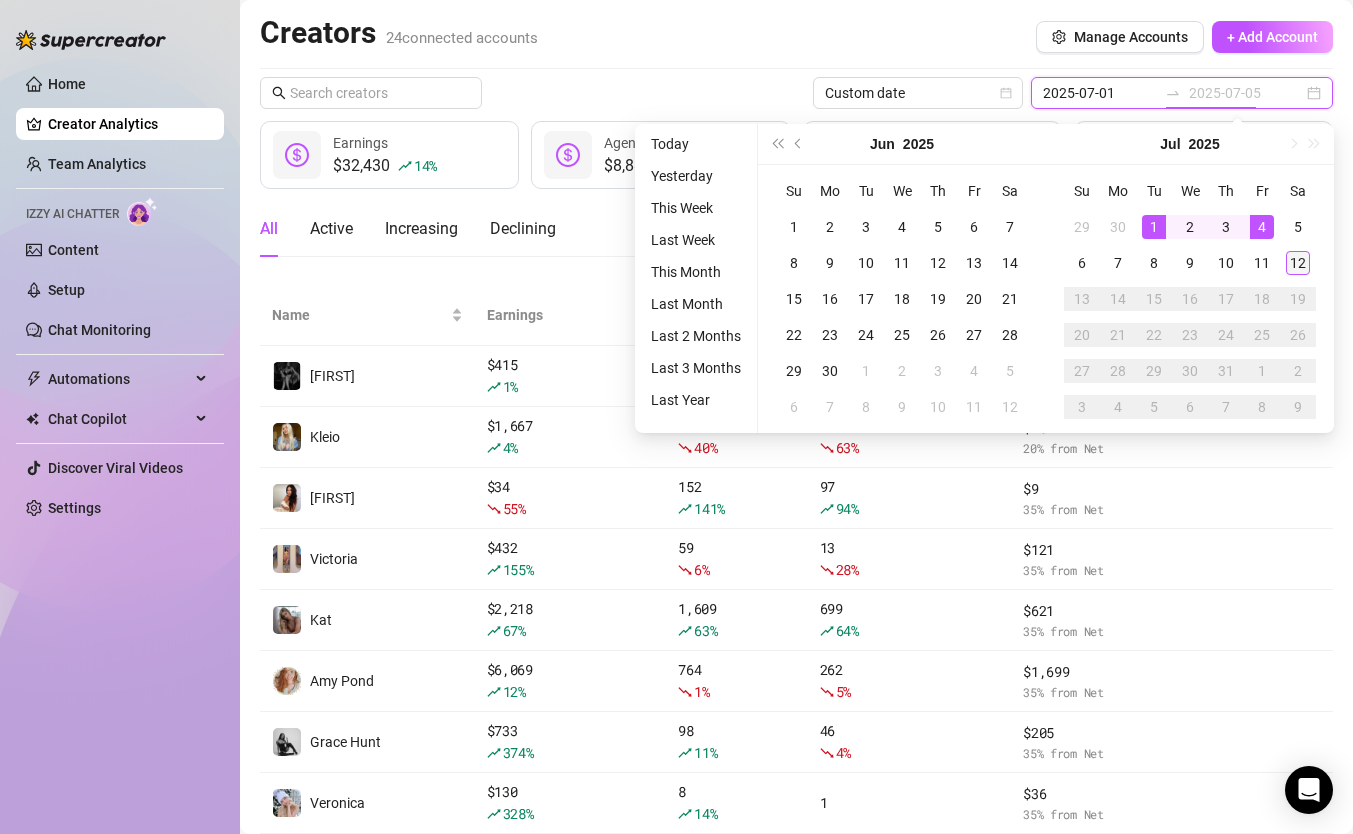 type on "2025-07-12" 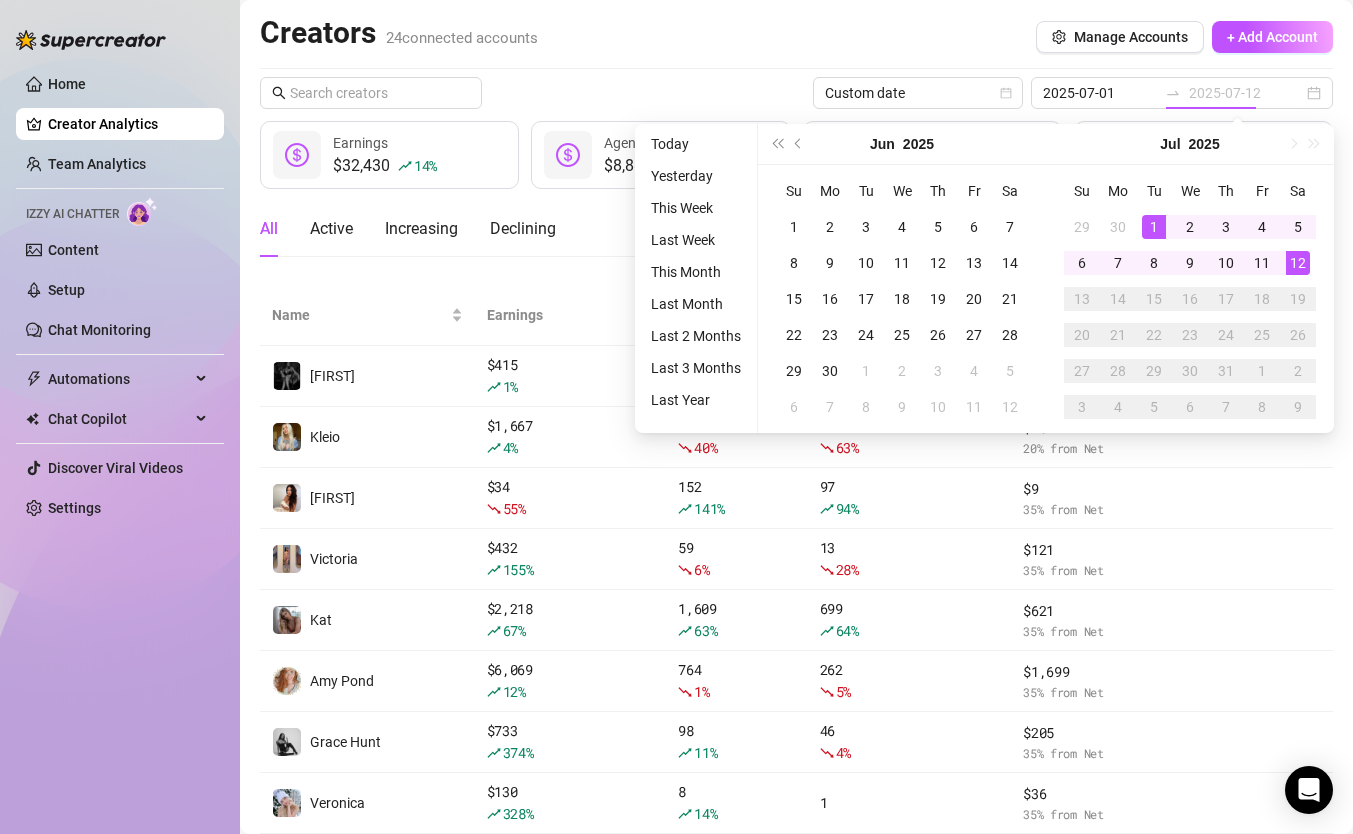 click on "12" at bounding box center [1298, 263] 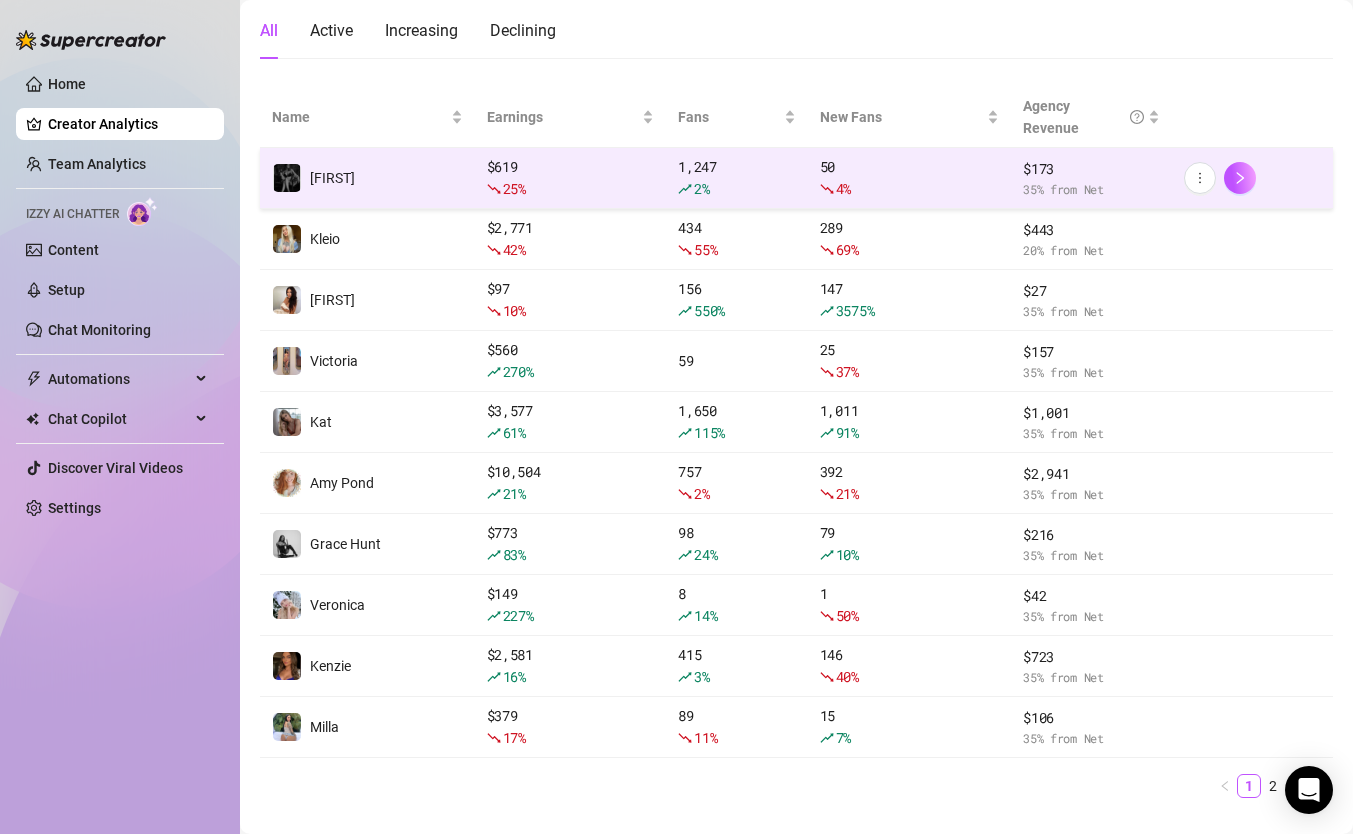 scroll, scrollTop: 0, scrollLeft: 0, axis: both 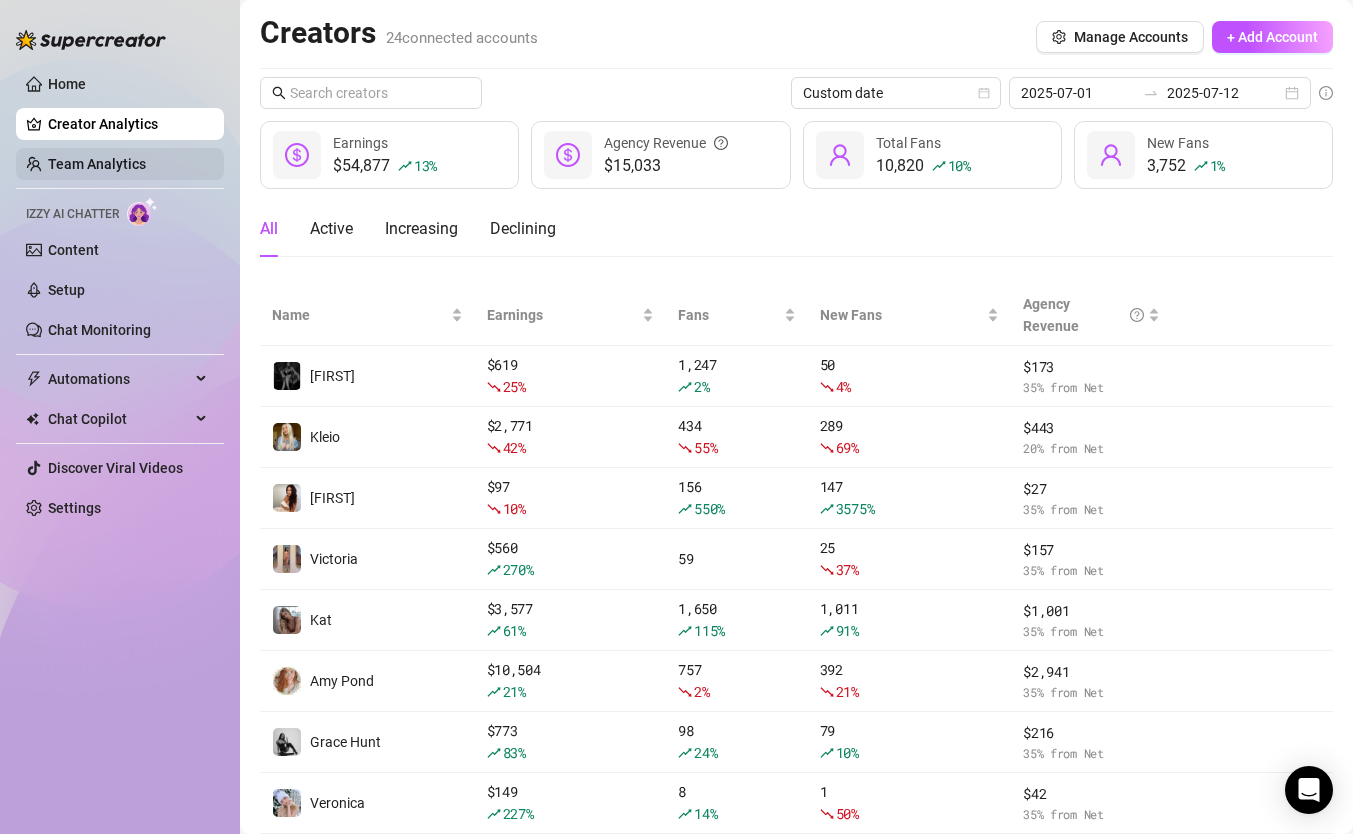 click on "Team Analytics" at bounding box center (97, 164) 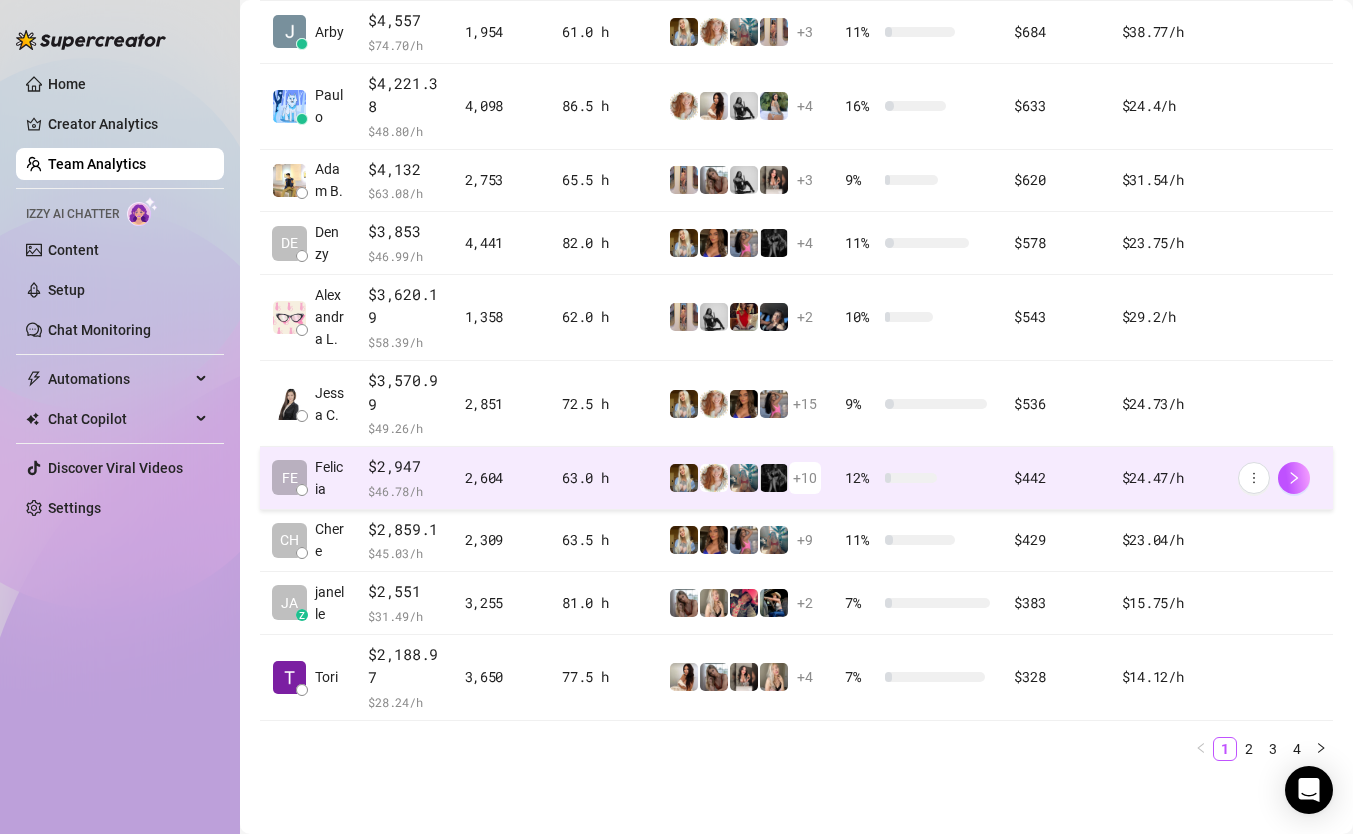scroll, scrollTop: 540, scrollLeft: 0, axis: vertical 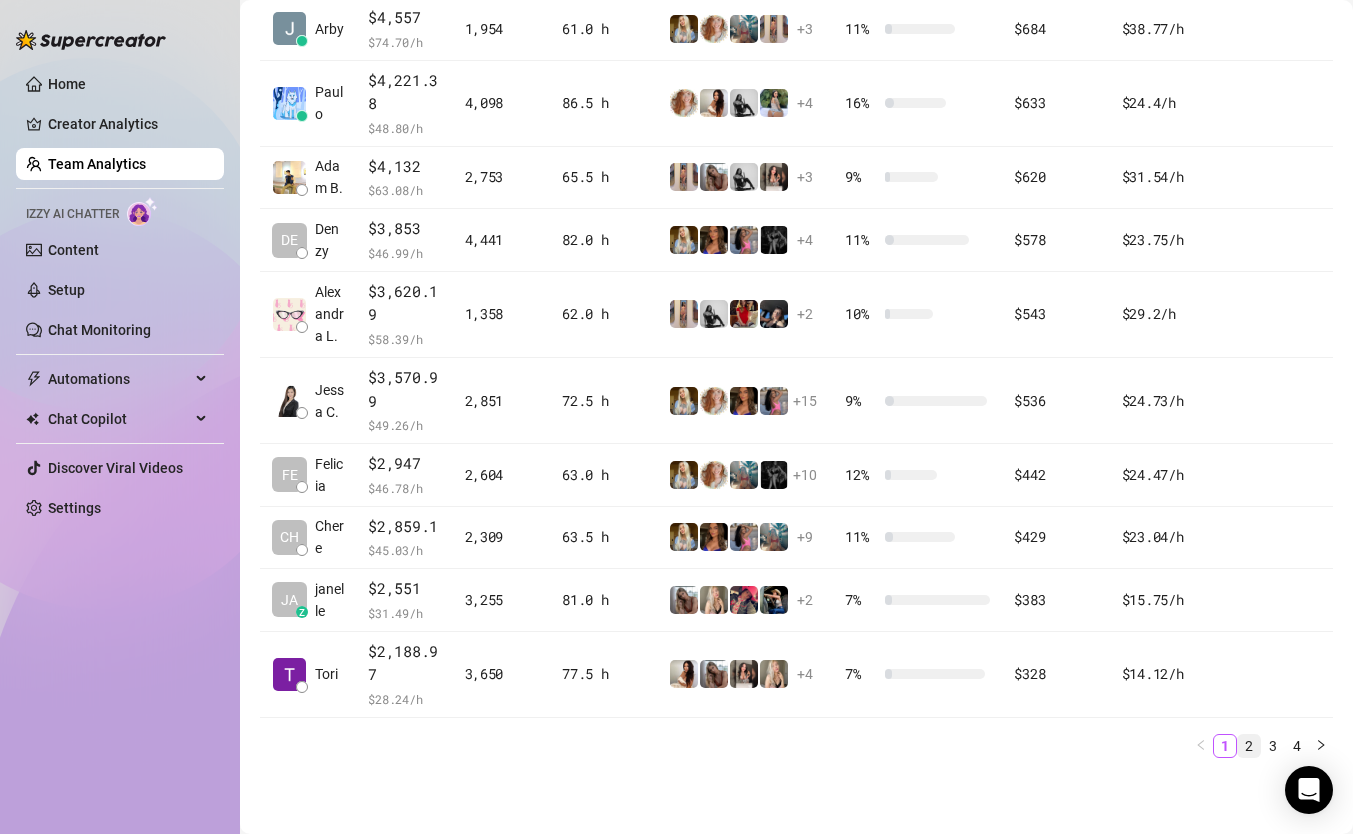 click on "2" at bounding box center [1249, 746] 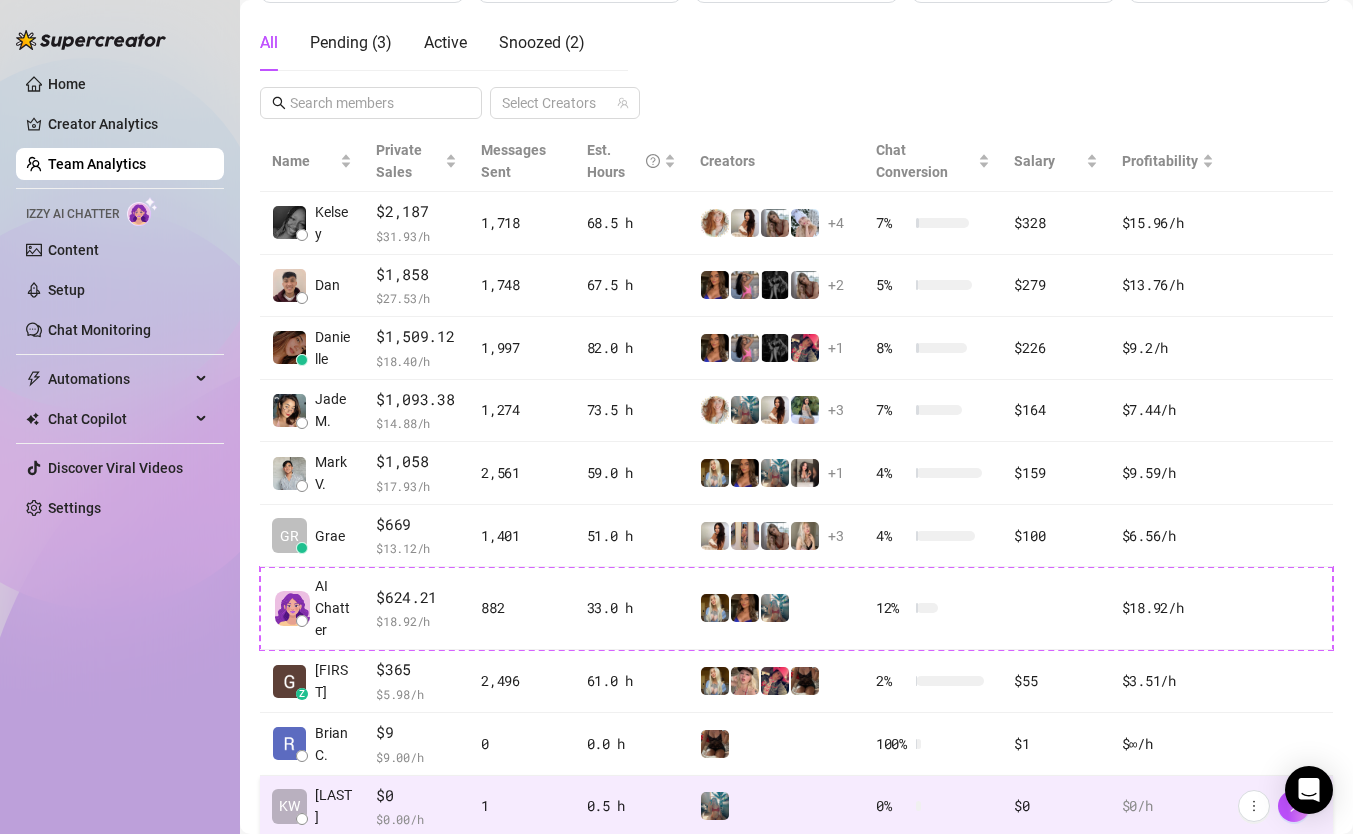 scroll, scrollTop: 466, scrollLeft: 0, axis: vertical 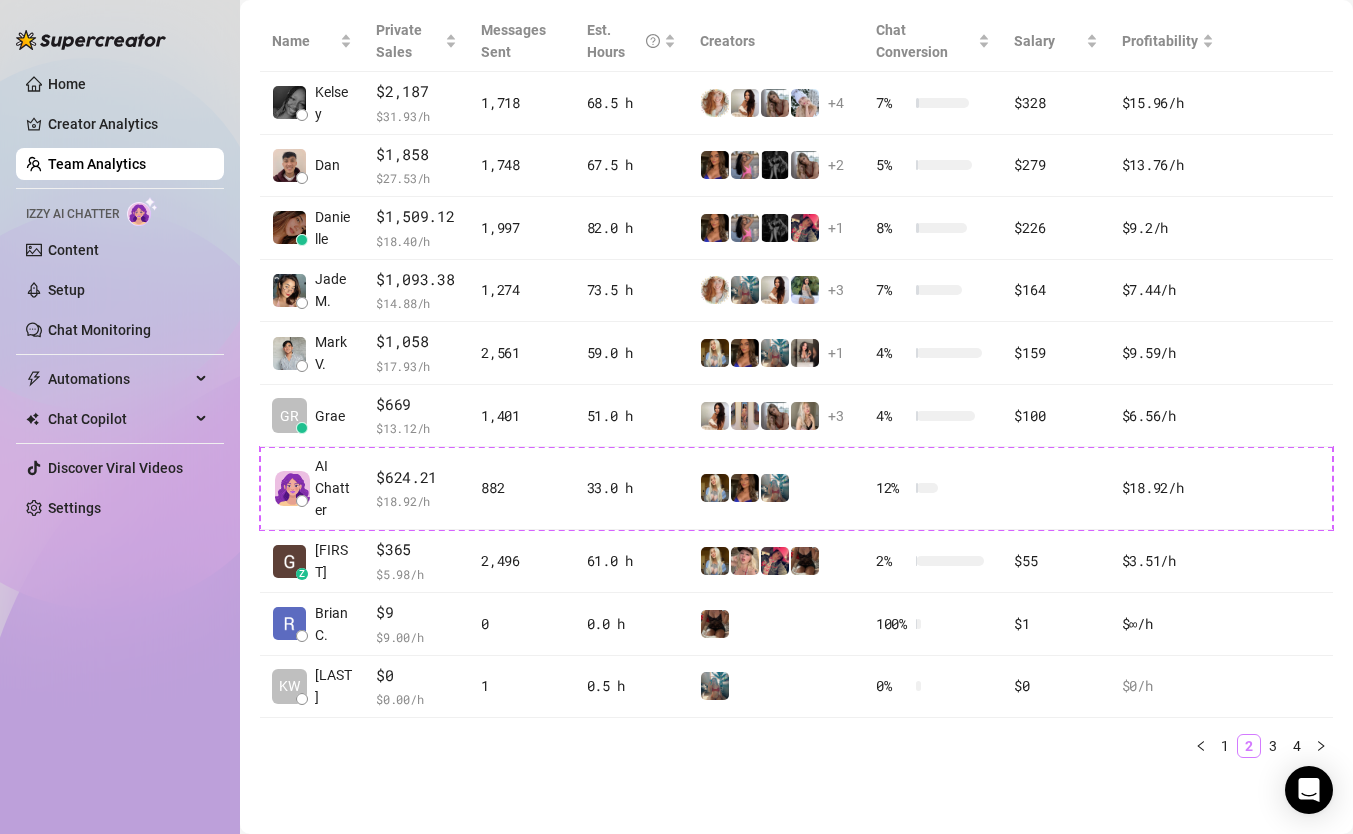 click on "2" at bounding box center (1249, 746) 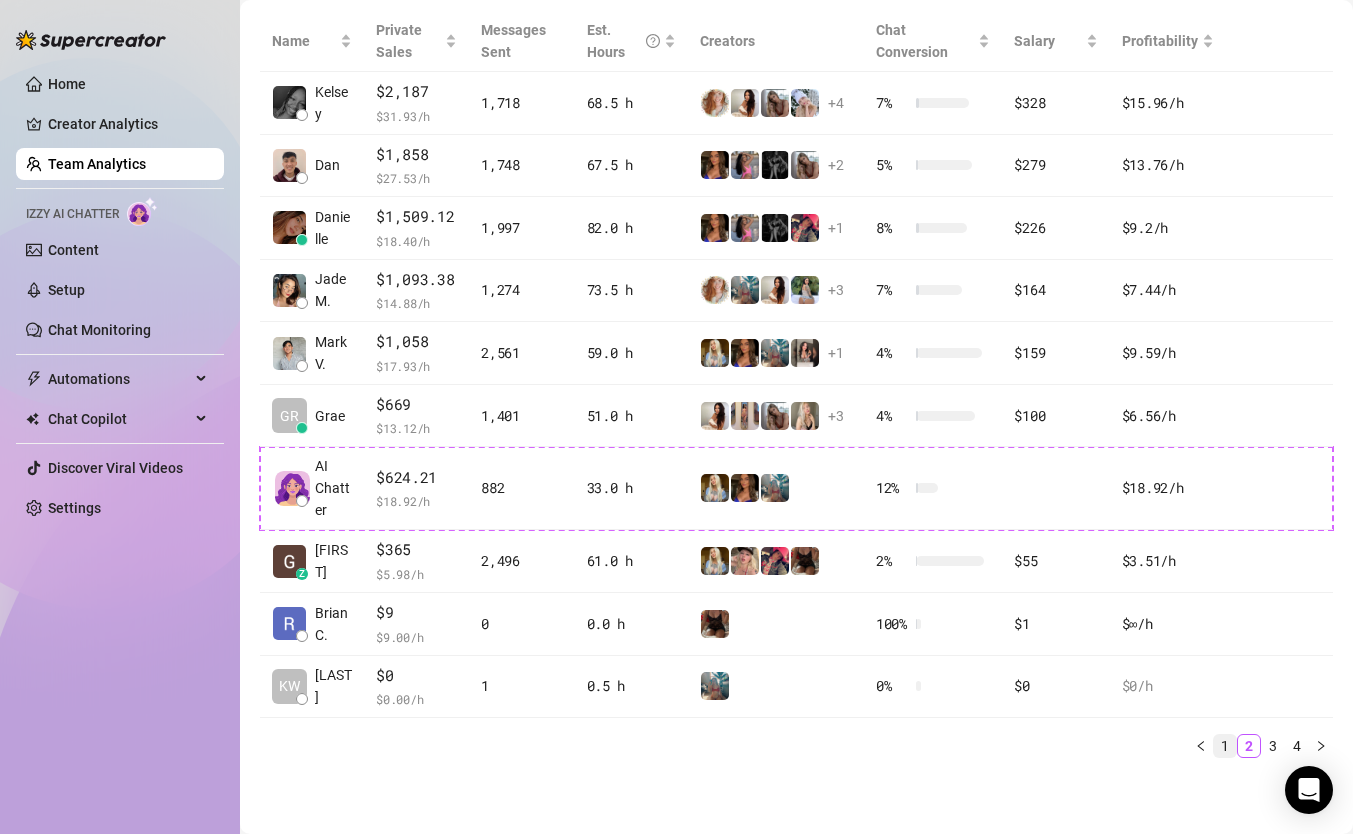 click on "1" at bounding box center (1225, 746) 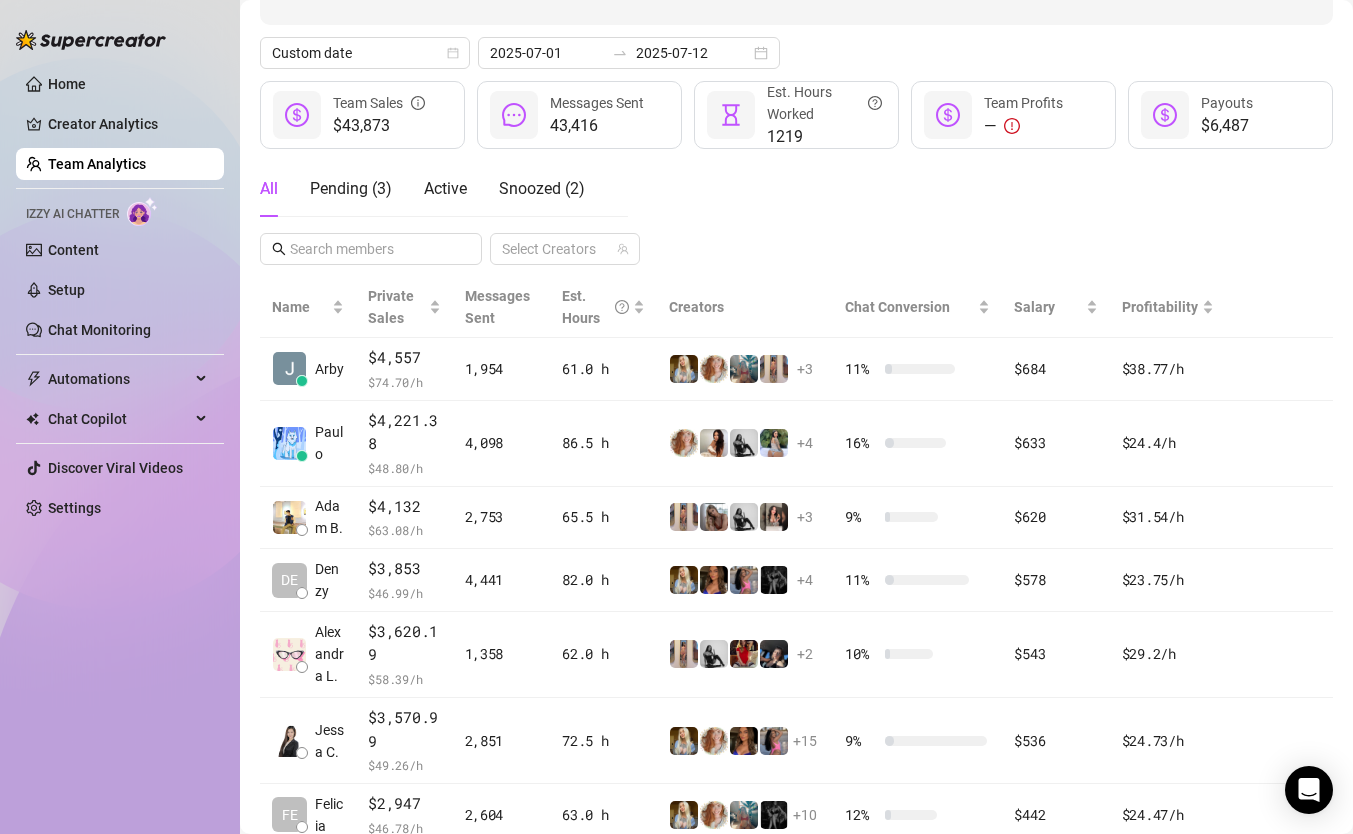 scroll, scrollTop: 0, scrollLeft: 0, axis: both 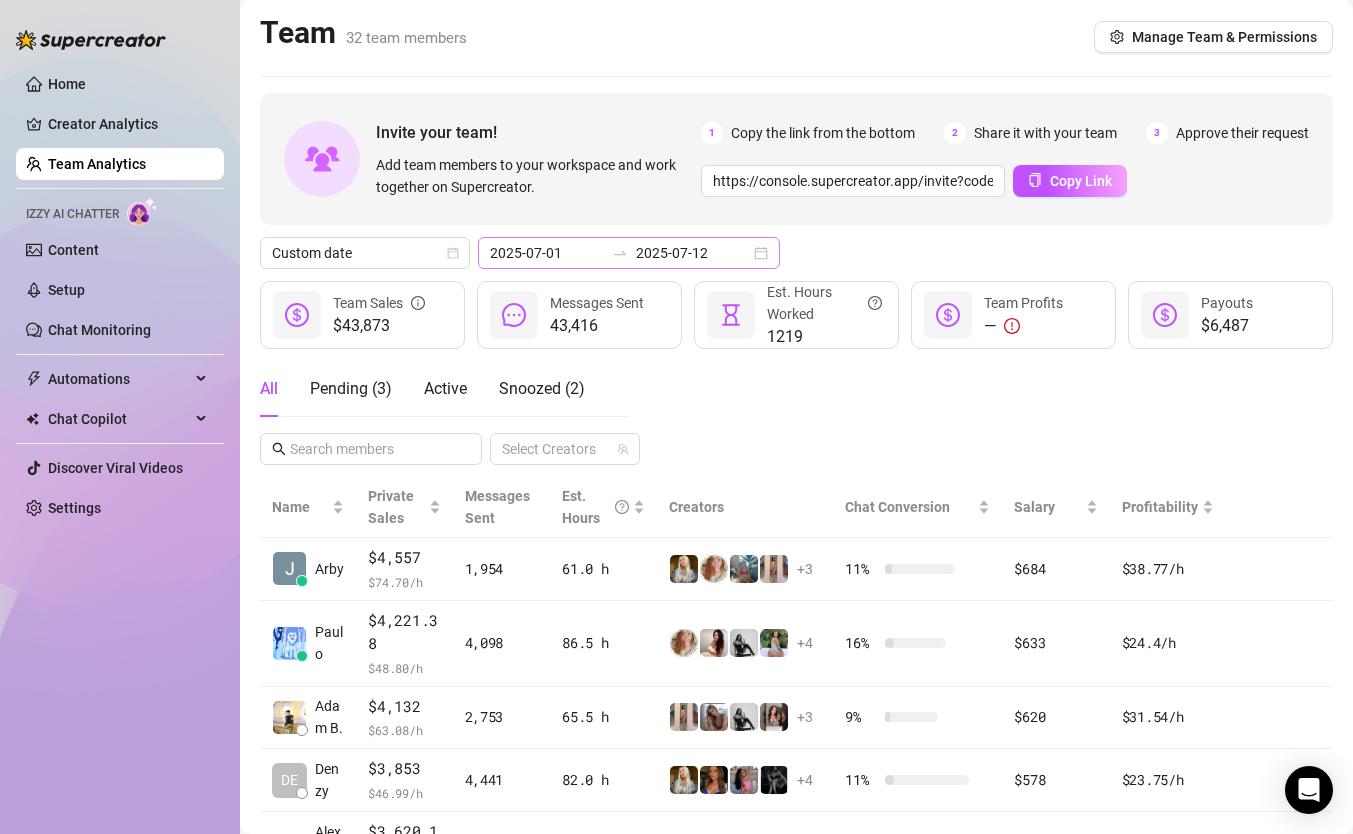 click on "[YEAR]-[MONTH]-[DAY] [YEAR]-[MONTH]-[DAY]" at bounding box center [629, 253] 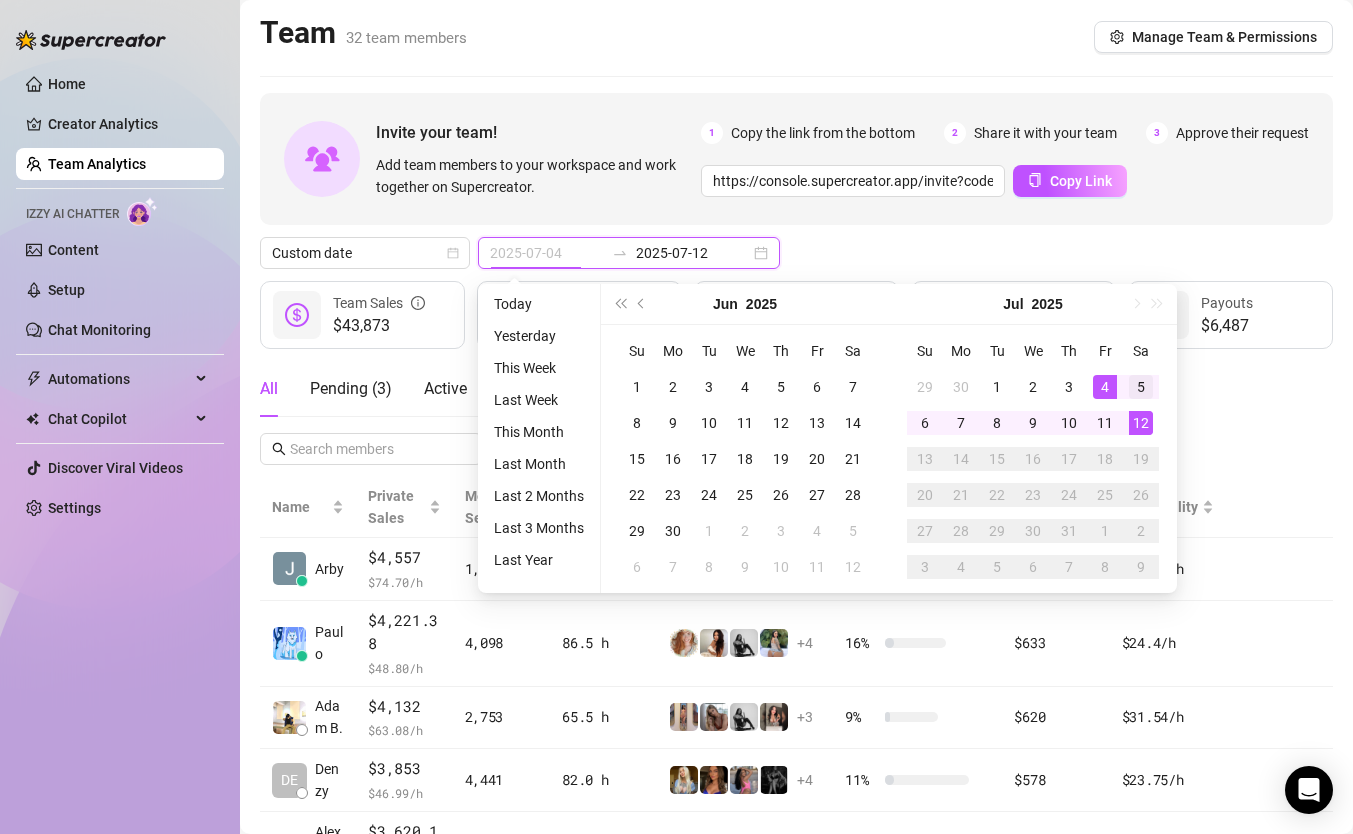 type on "2025-07-05" 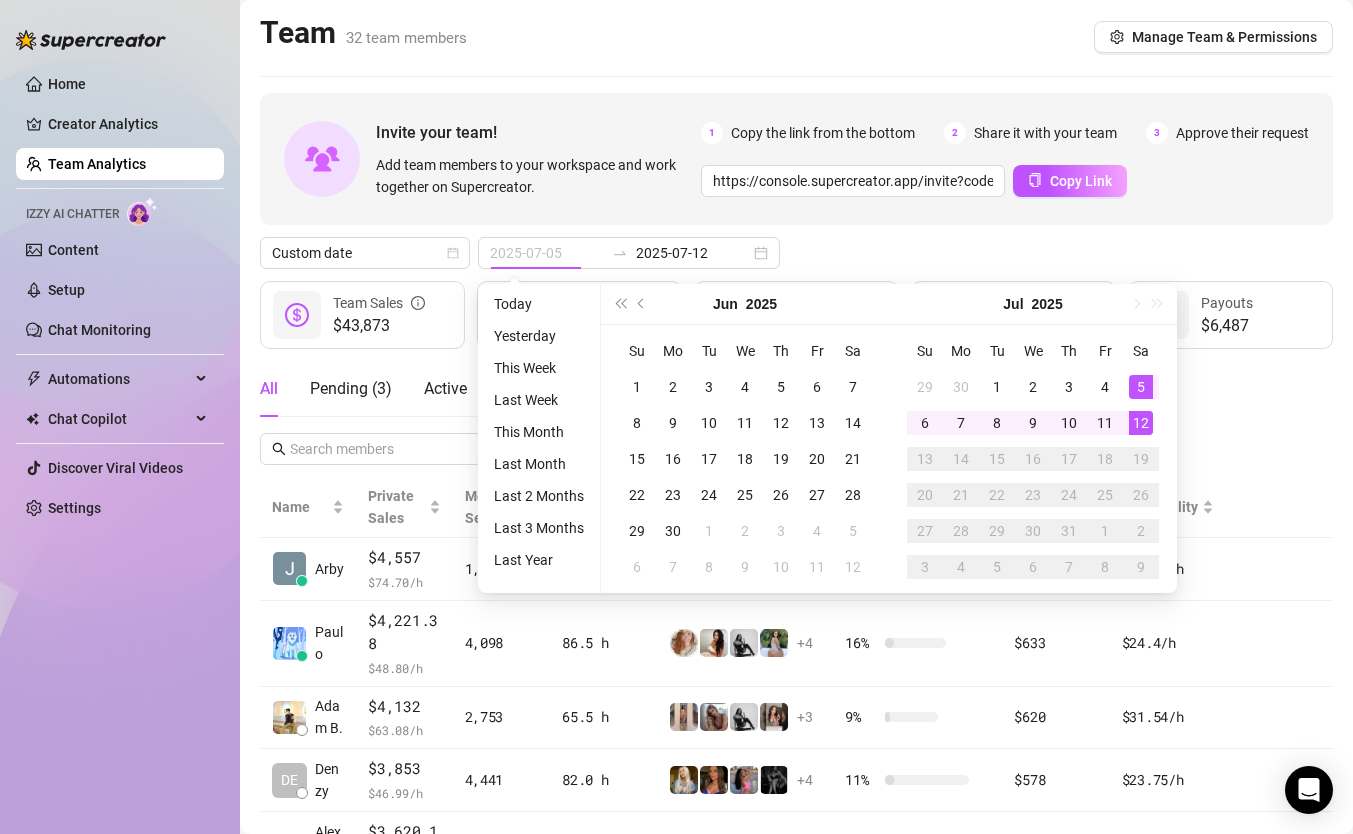 click on "5" at bounding box center [1141, 387] 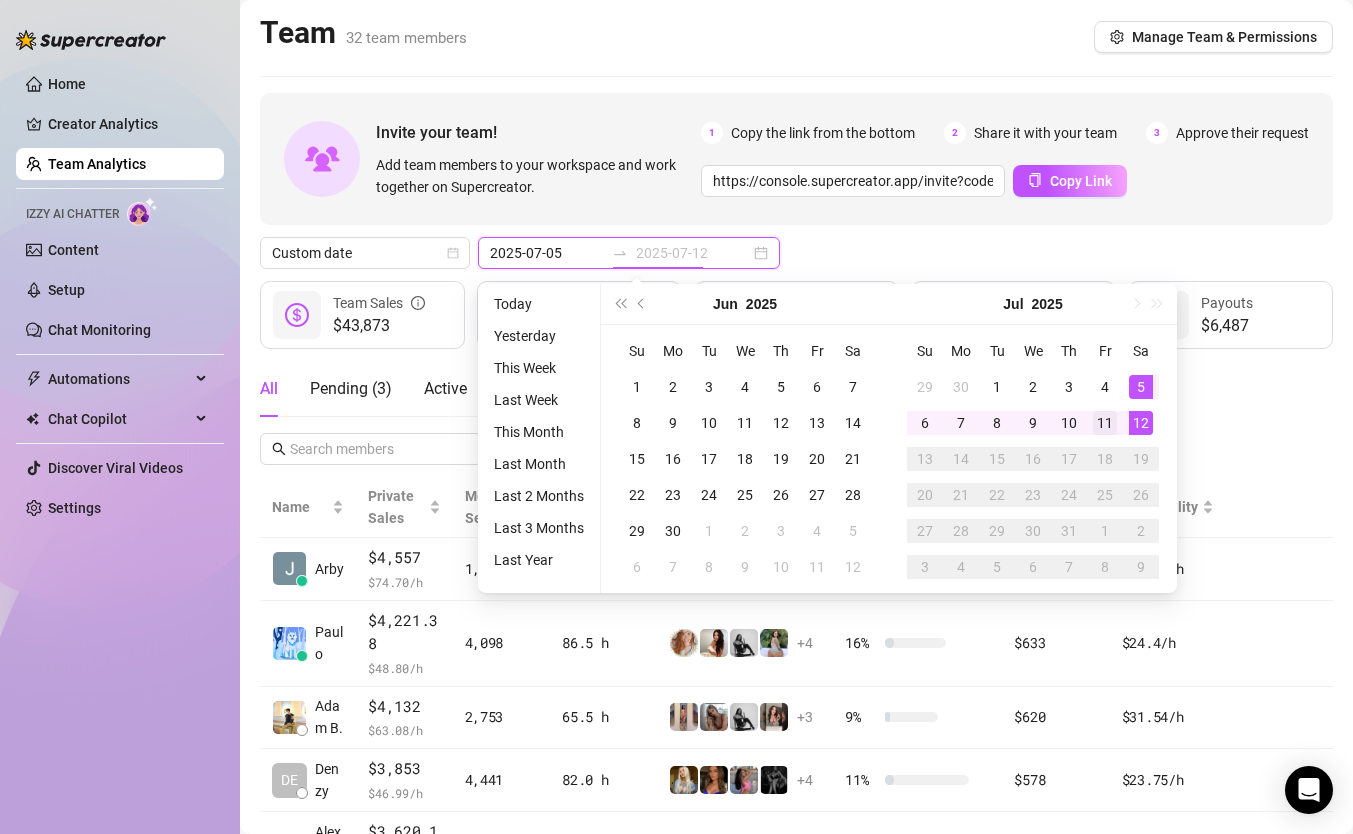 type on "2025-07-11" 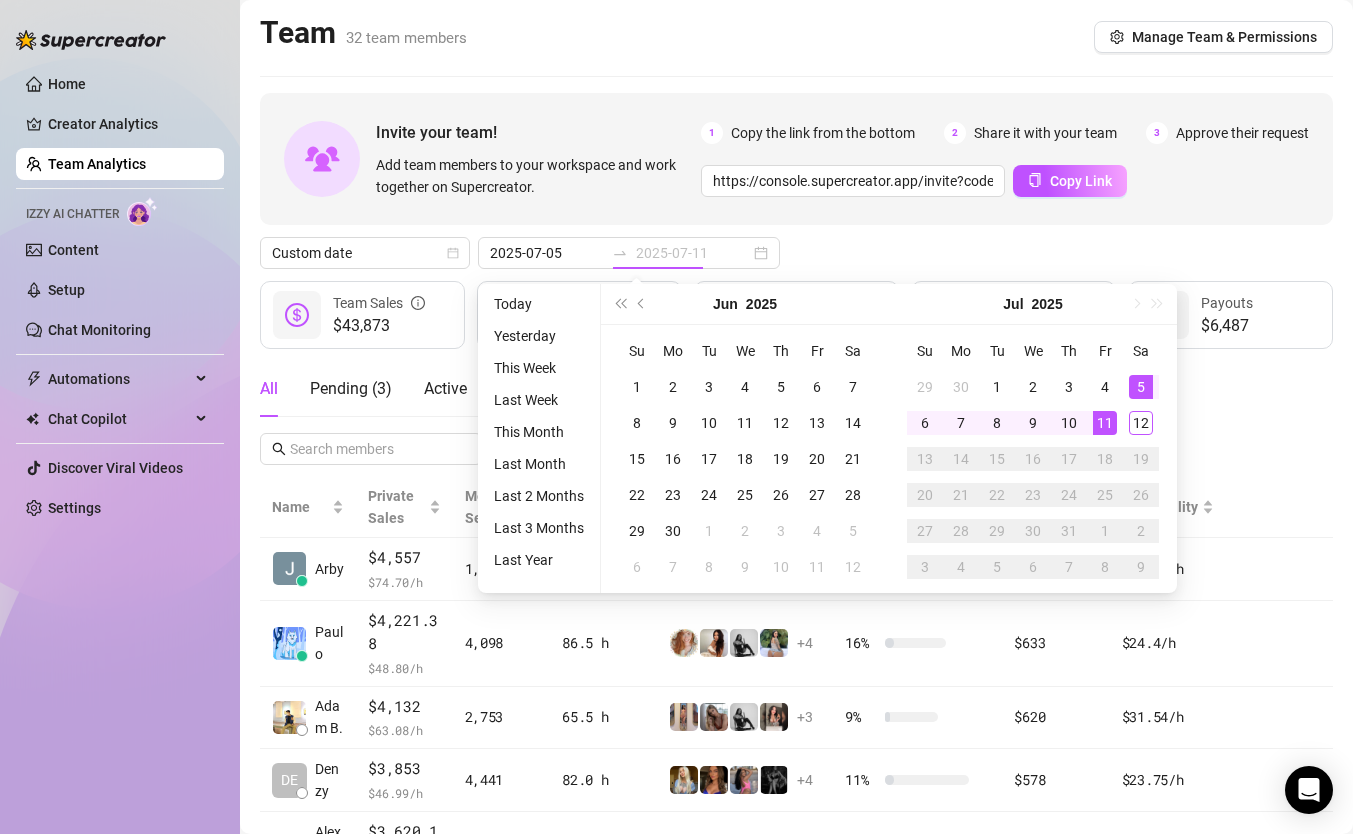click on "11" at bounding box center [1105, 423] 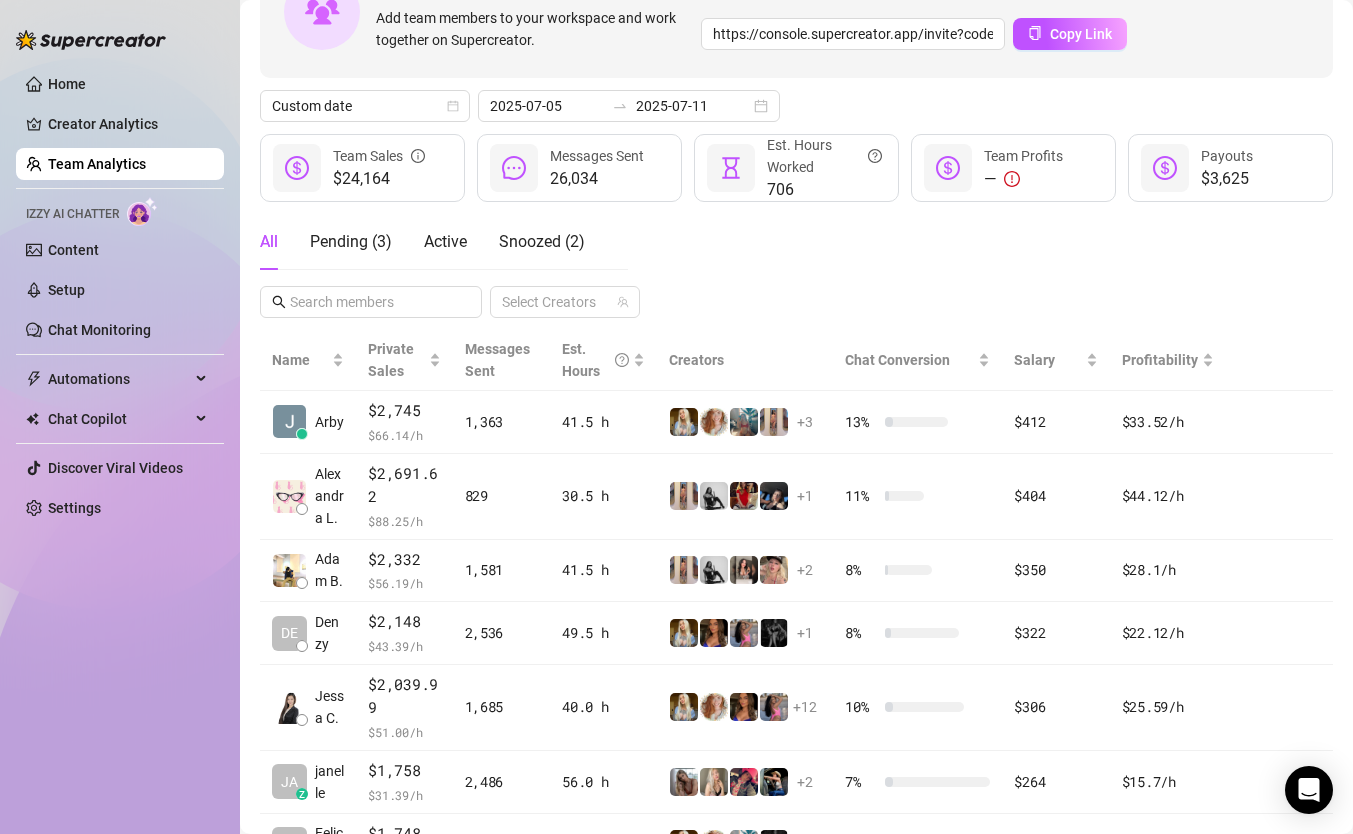 scroll, scrollTop: 115, scrollLeft: 0, axis: vertical 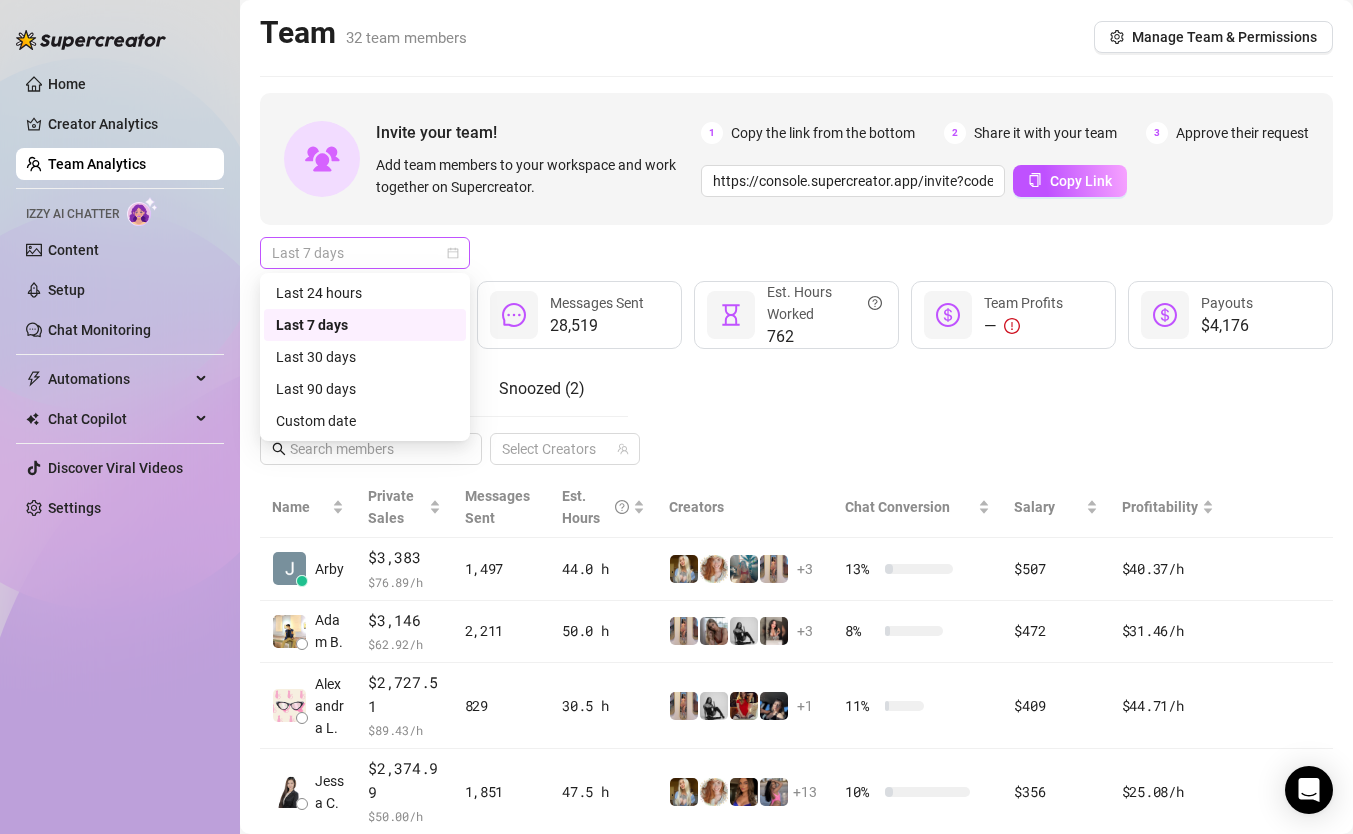 click on "Last 7 days" at bounding box center (365, 253) 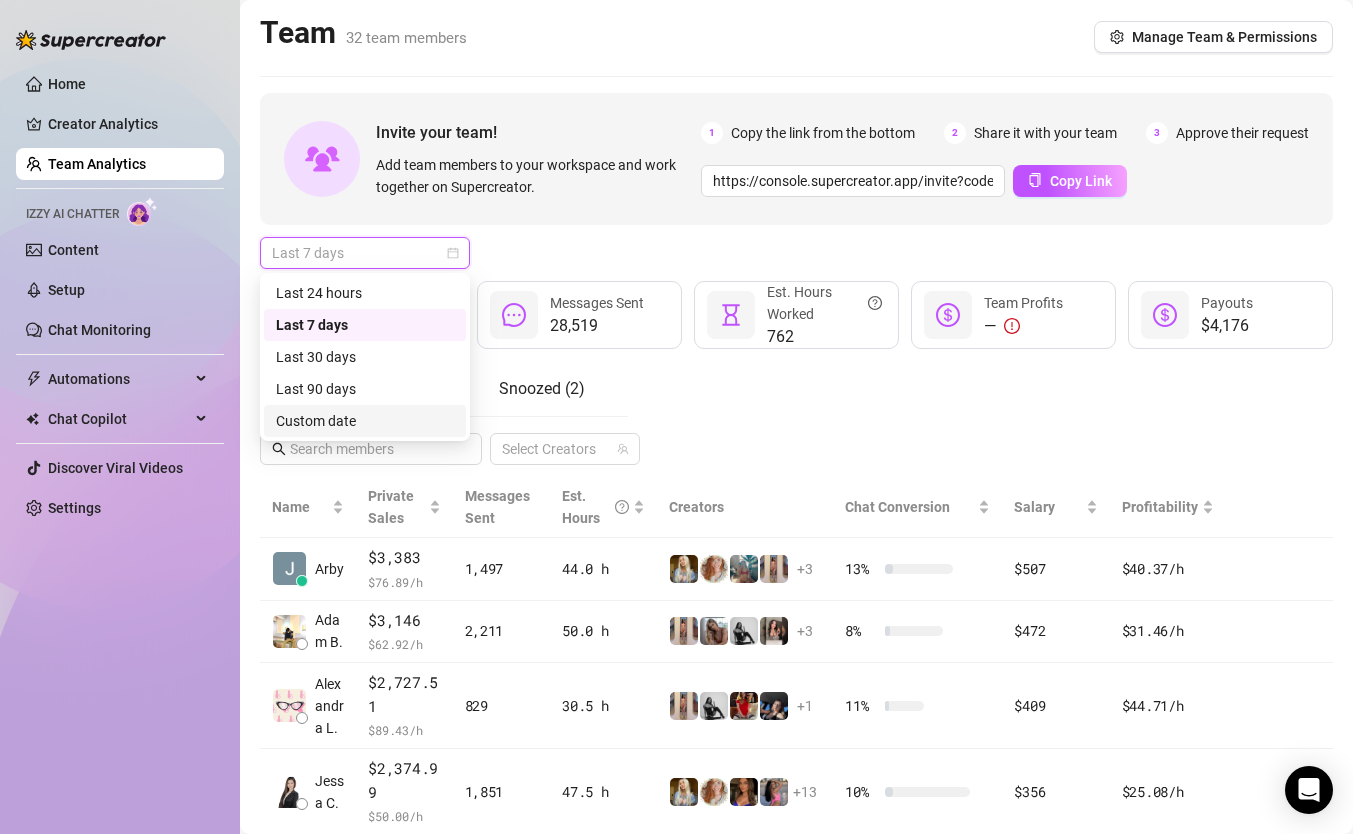 click on "Custom date" at bounding box center [365, 421] 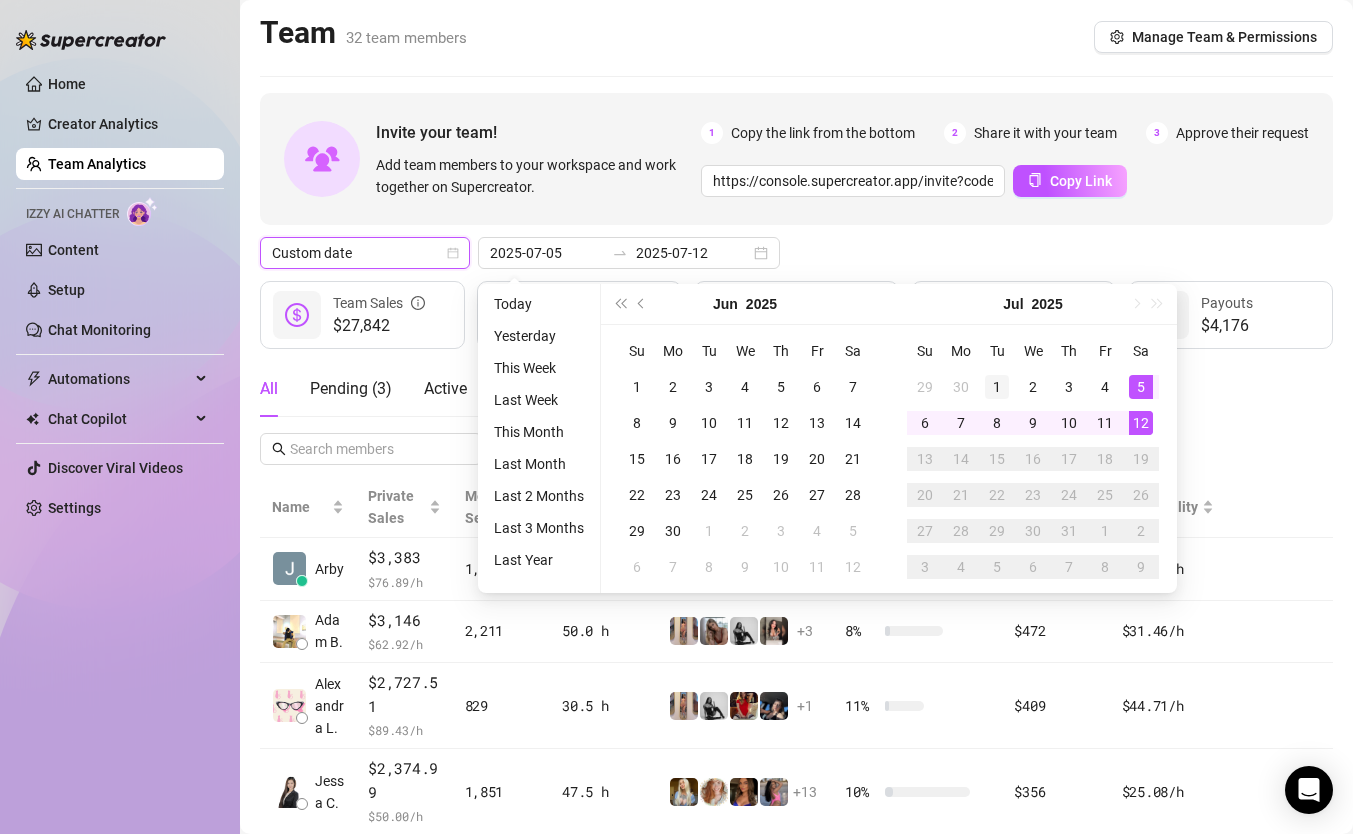 type on "2025-07-01" 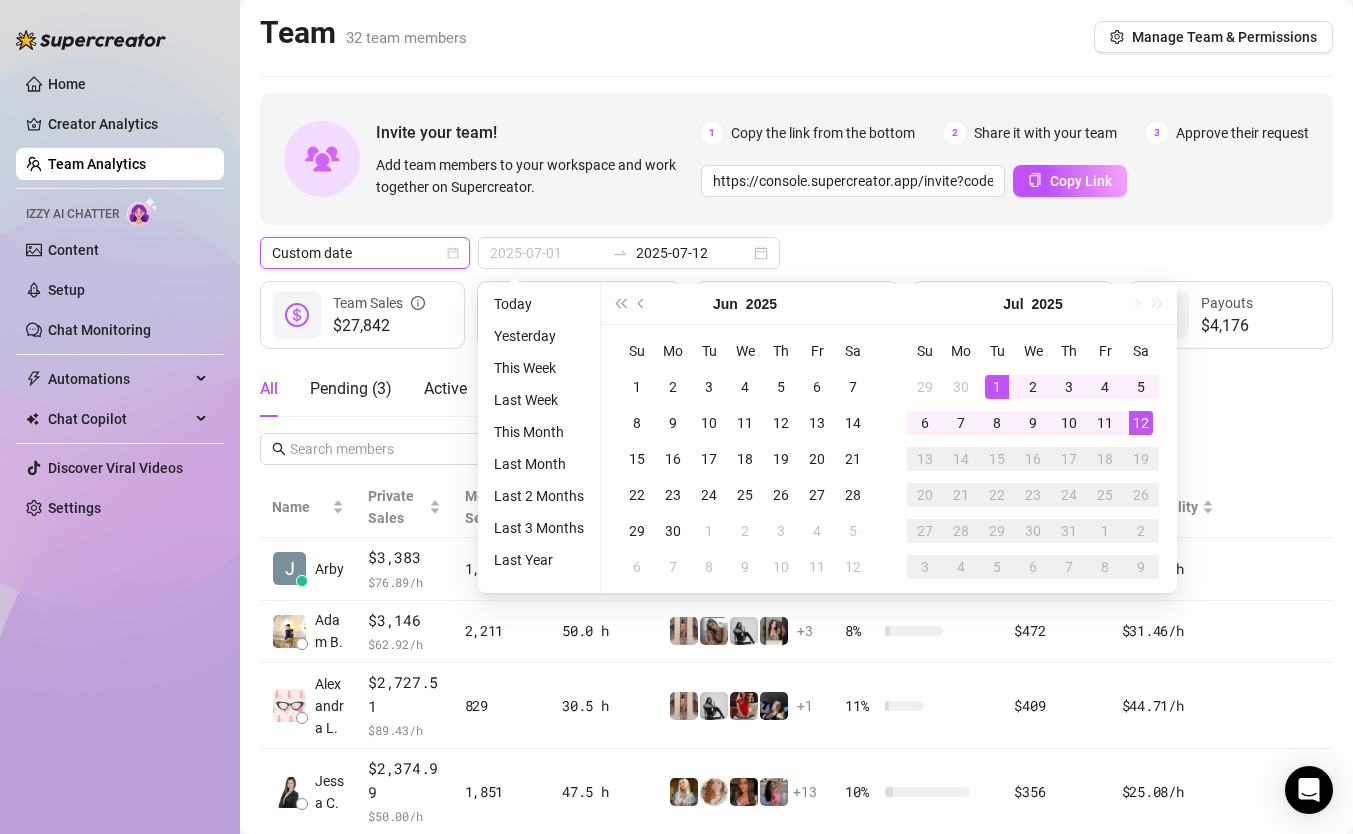 click on "1" at bounding box center (997, 387) 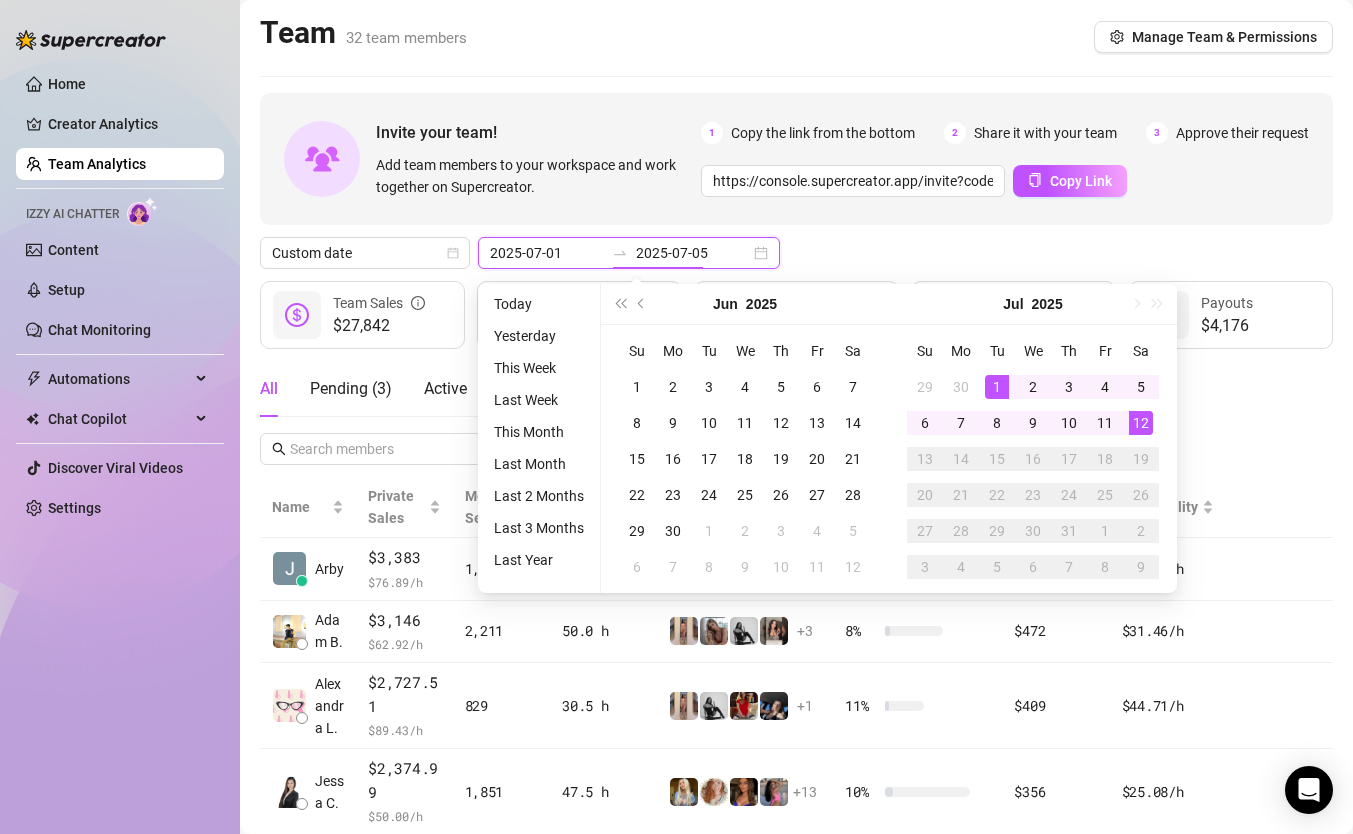 type on "2025-07-12" 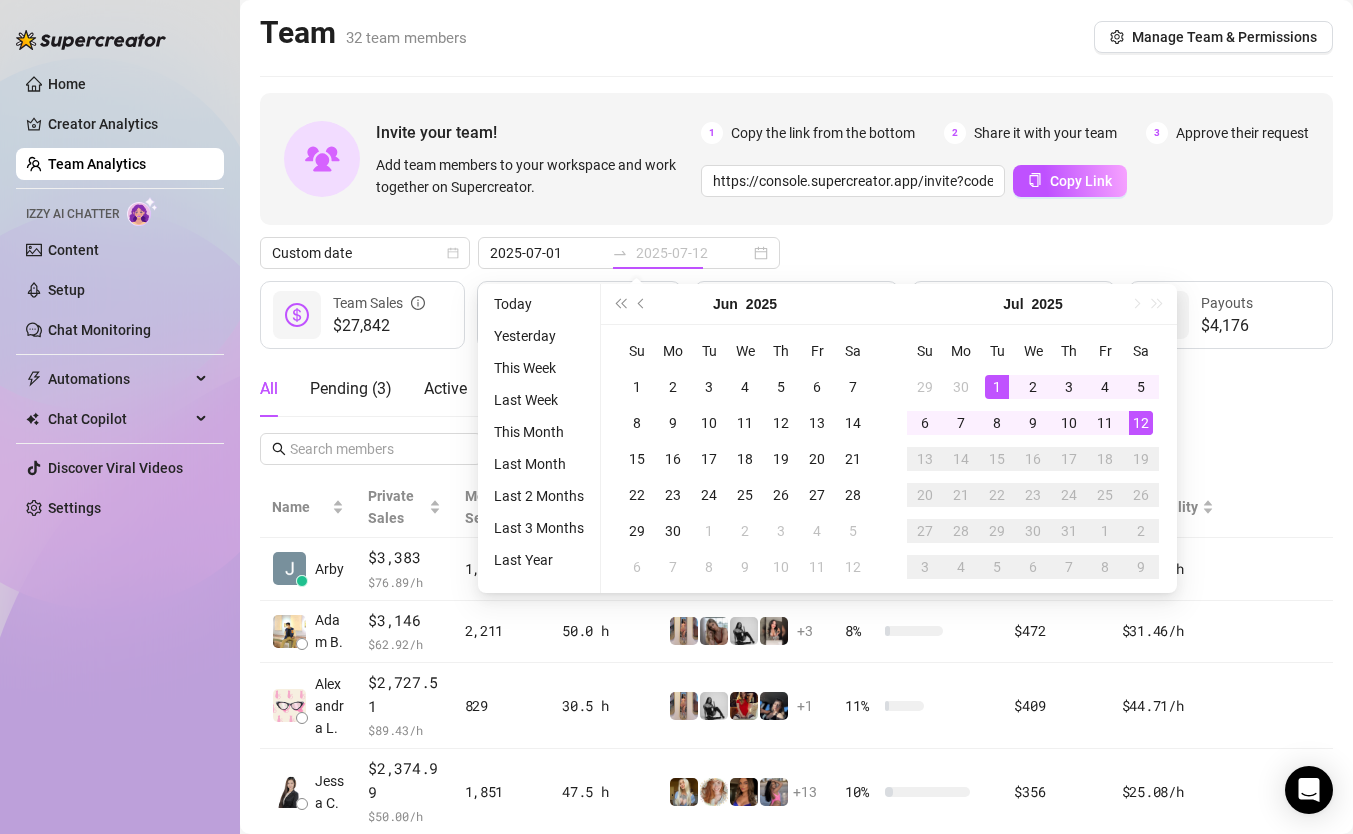 click on "12" at bounding box center [1141, 423] 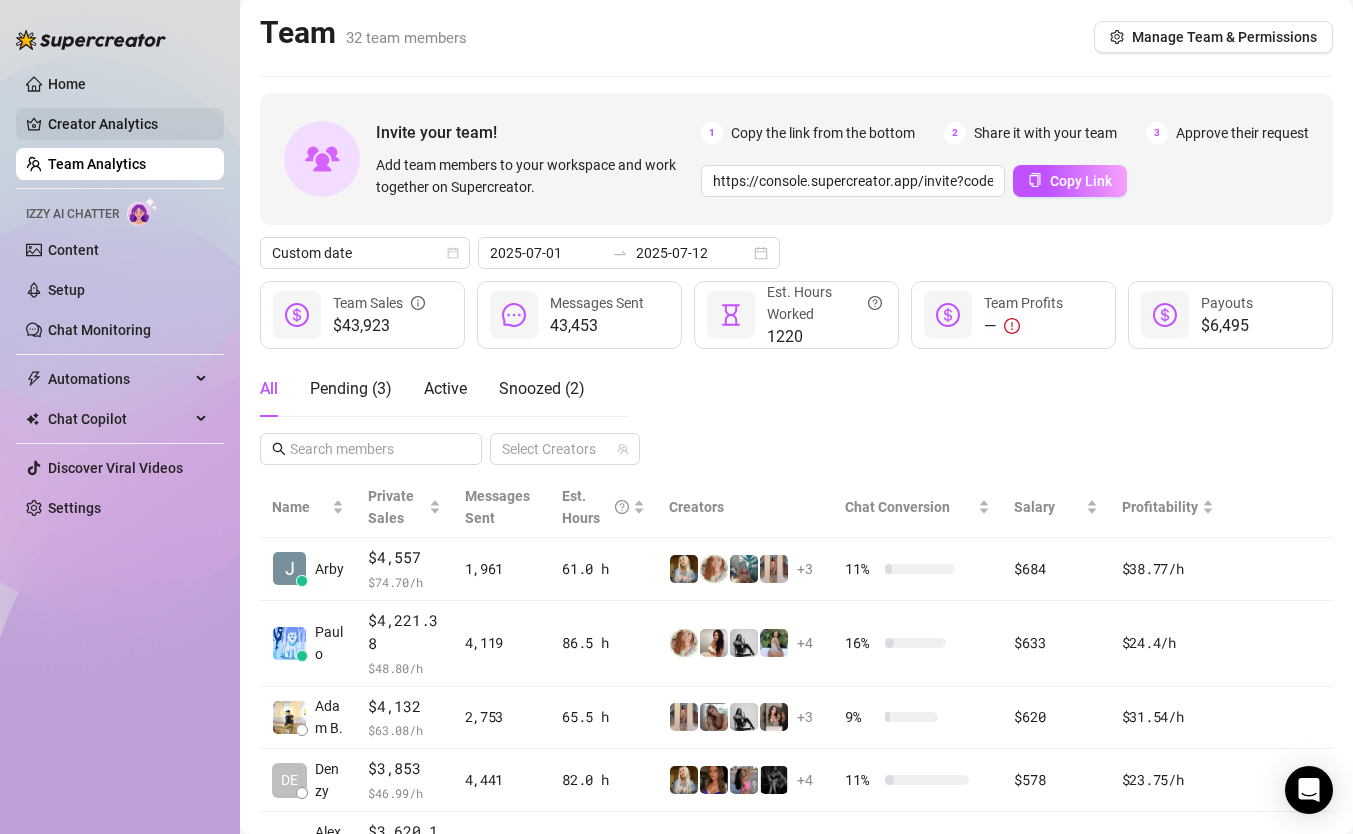 click on "Creator Analytics" at bounding box center (128, 124) 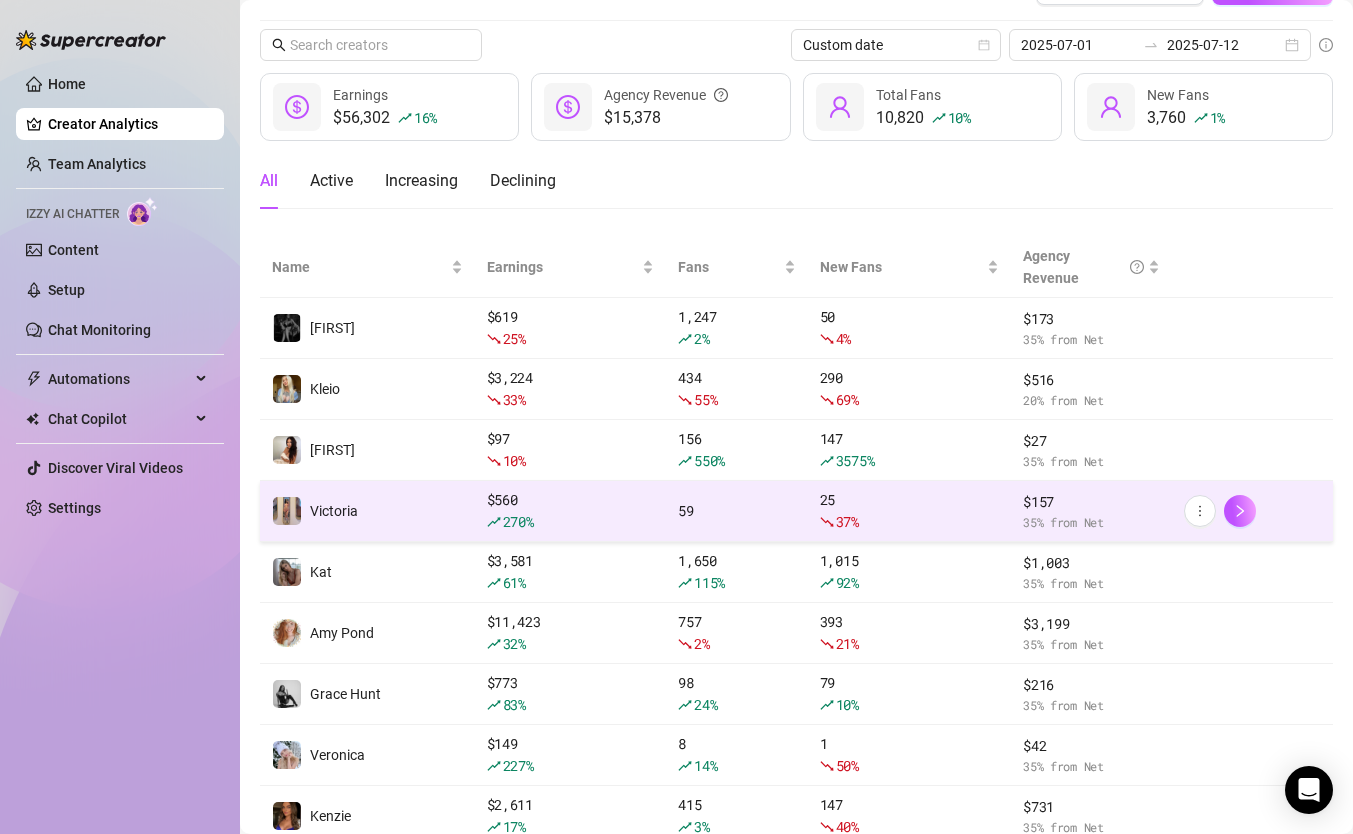 scroll, scrollTop: 0, scrollLeft: 0, axis: both 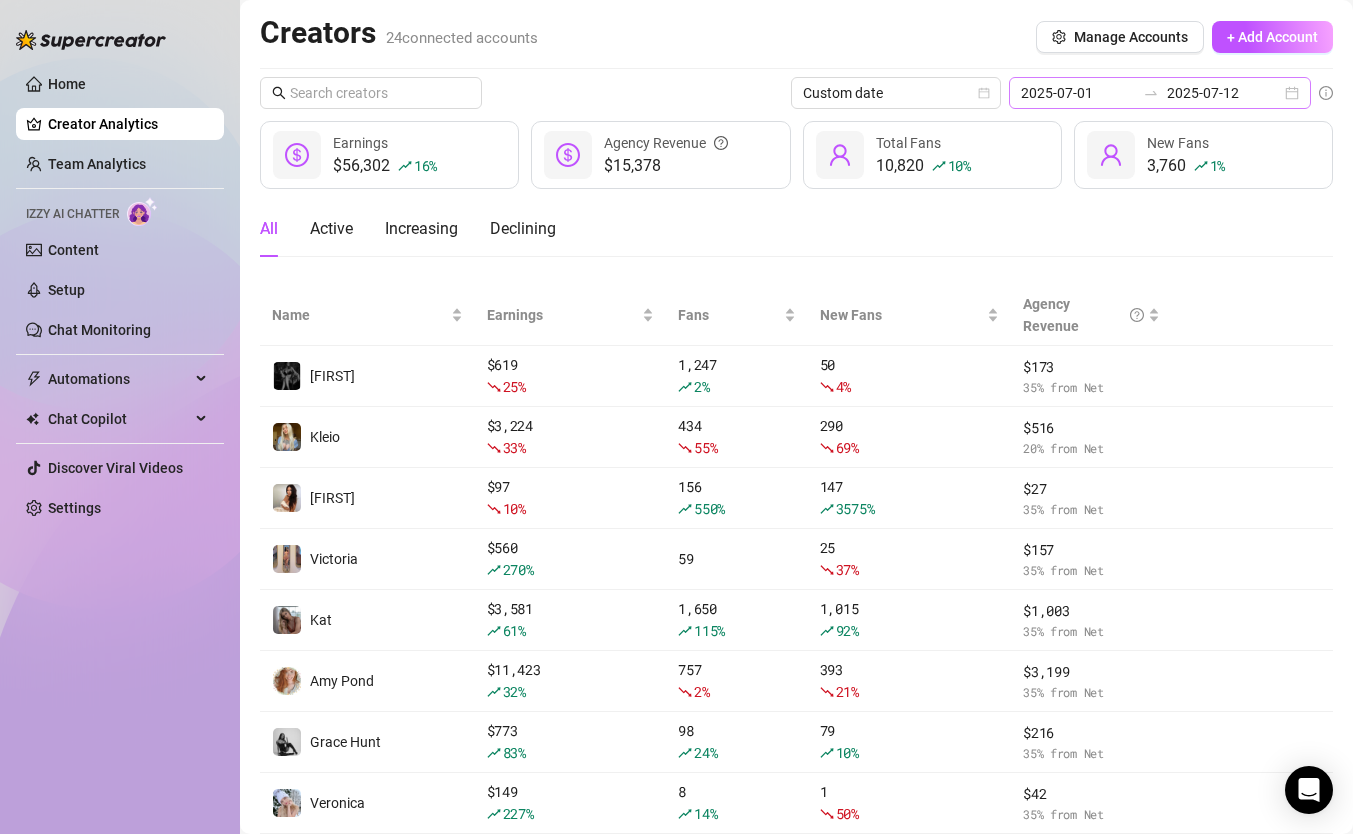 click on "[YEAR]-[MONTH]-[DAY] [YEAR]-[MONTH]-[DAY]" at bounding box center [1160, 93] 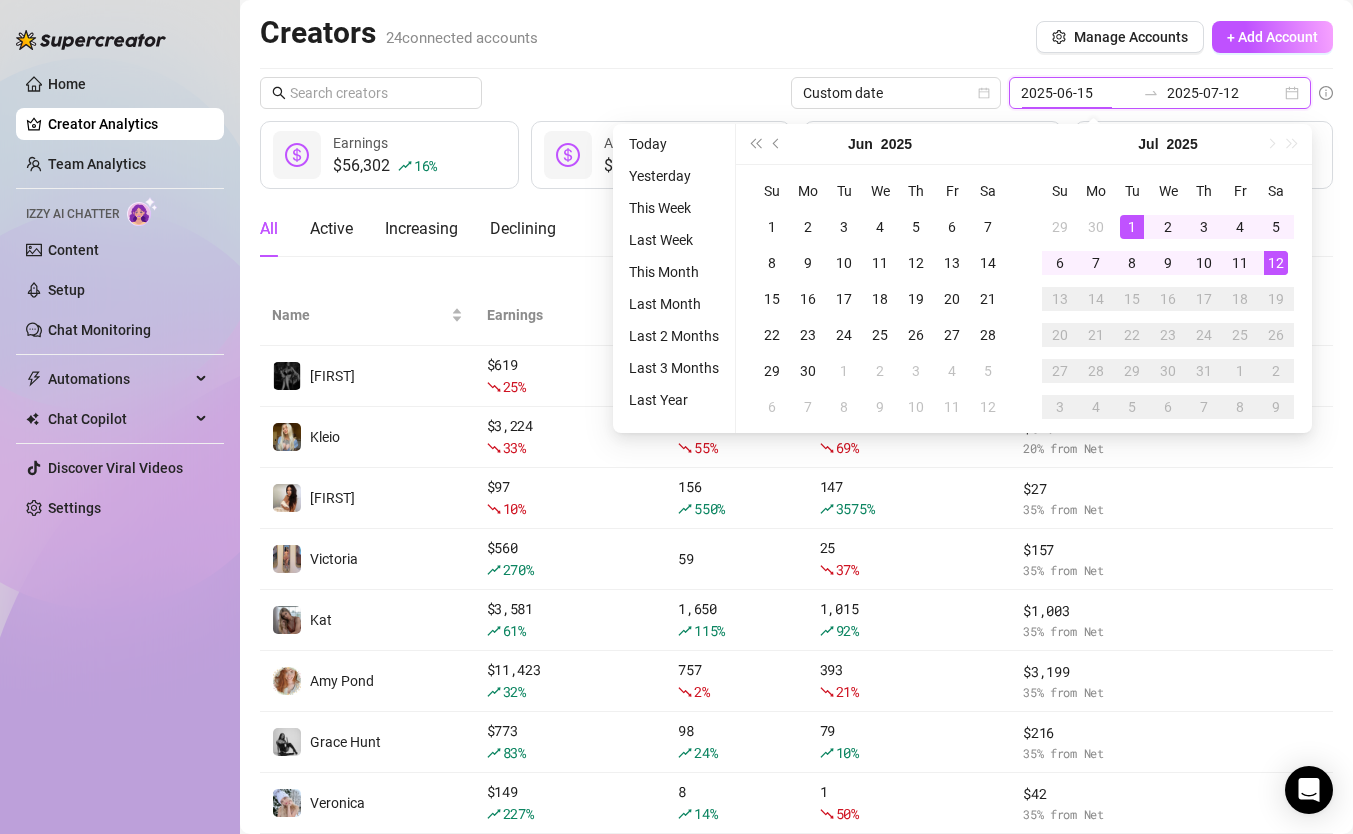 type on "2025-07-01" 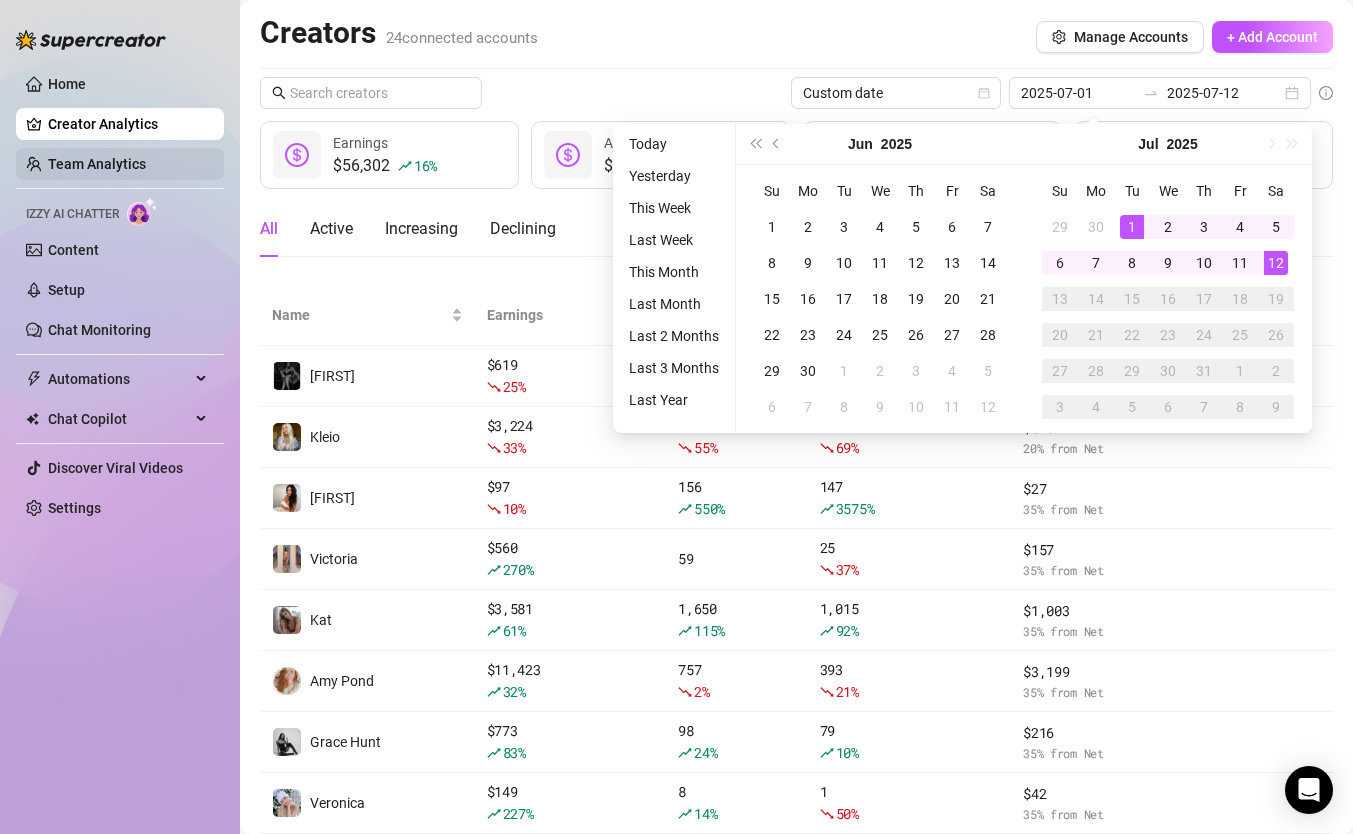 click on "Team Analytics" at bounding box center (97, 164) 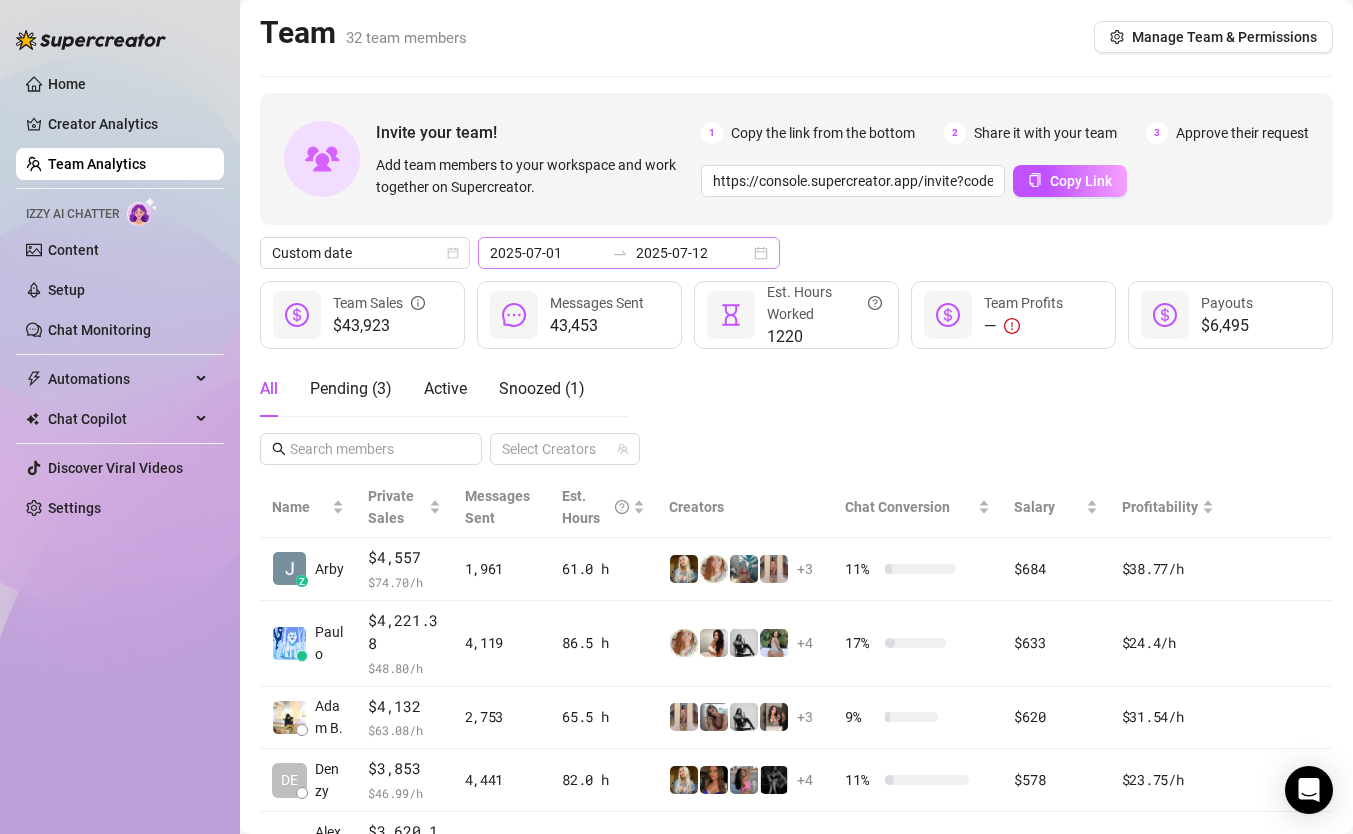 click on "[YEAR]-[MONTH]-[DAY] [YEAR]-[MONTH]-[DAY]" at bounding box center [629, 253] 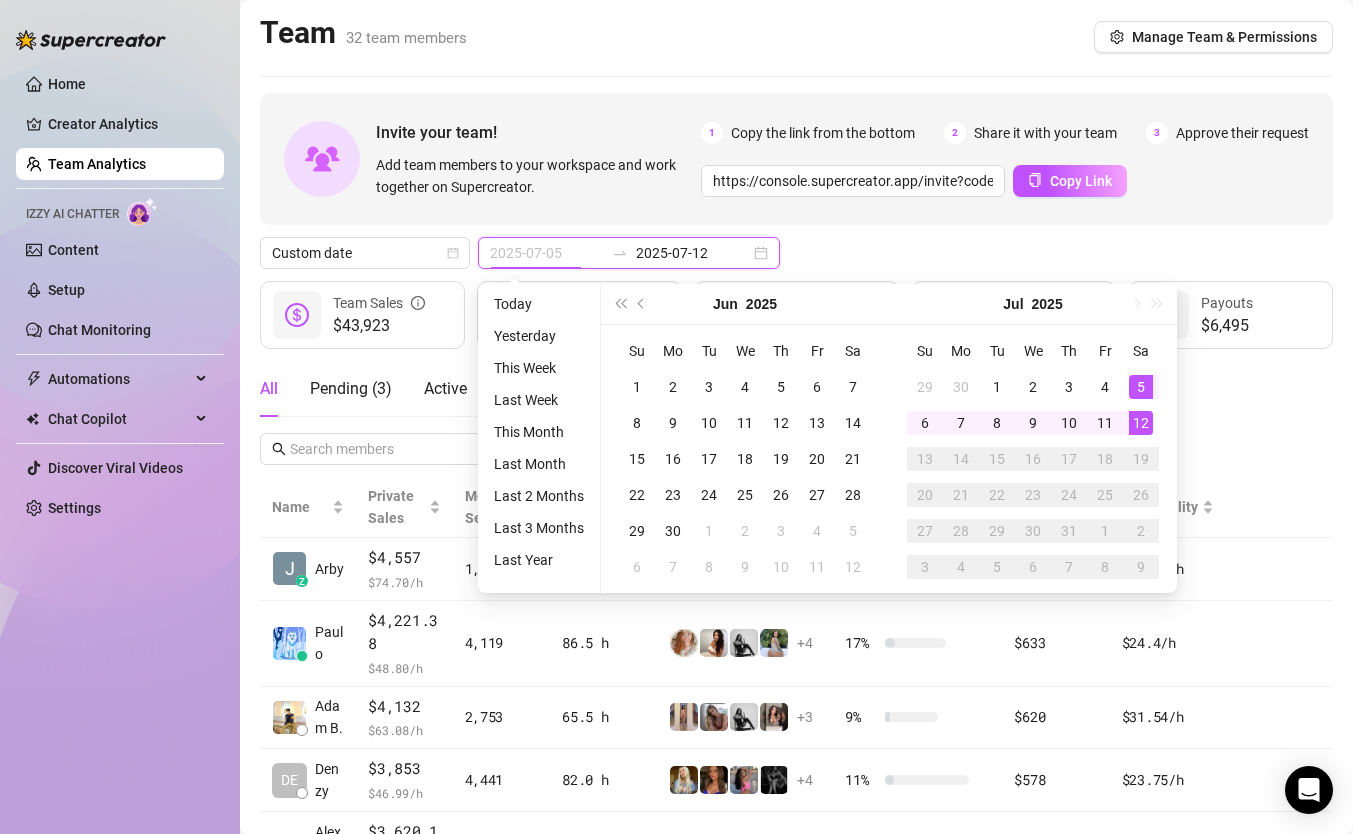 type on "2025-07-05" 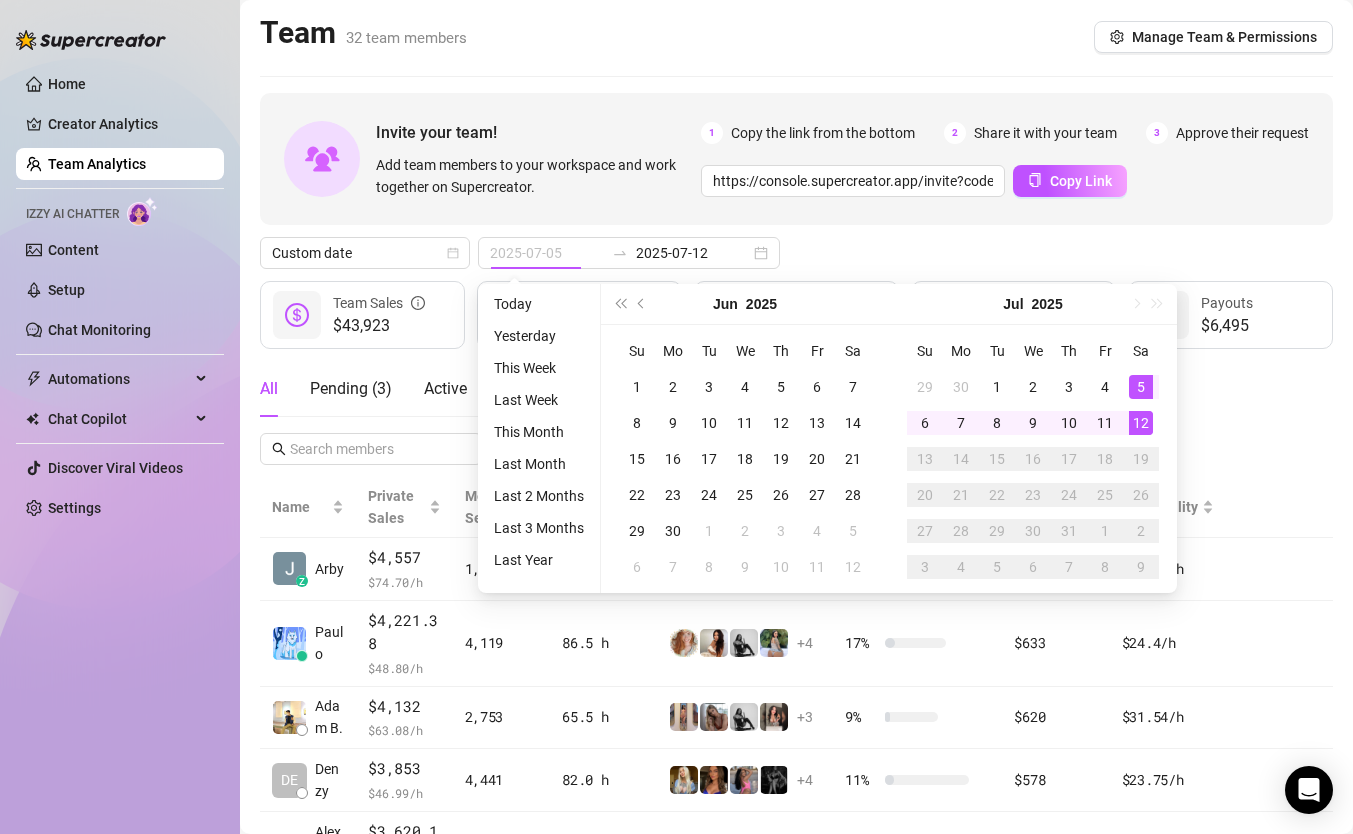 click on "5" at bounding box center [1141, 387] 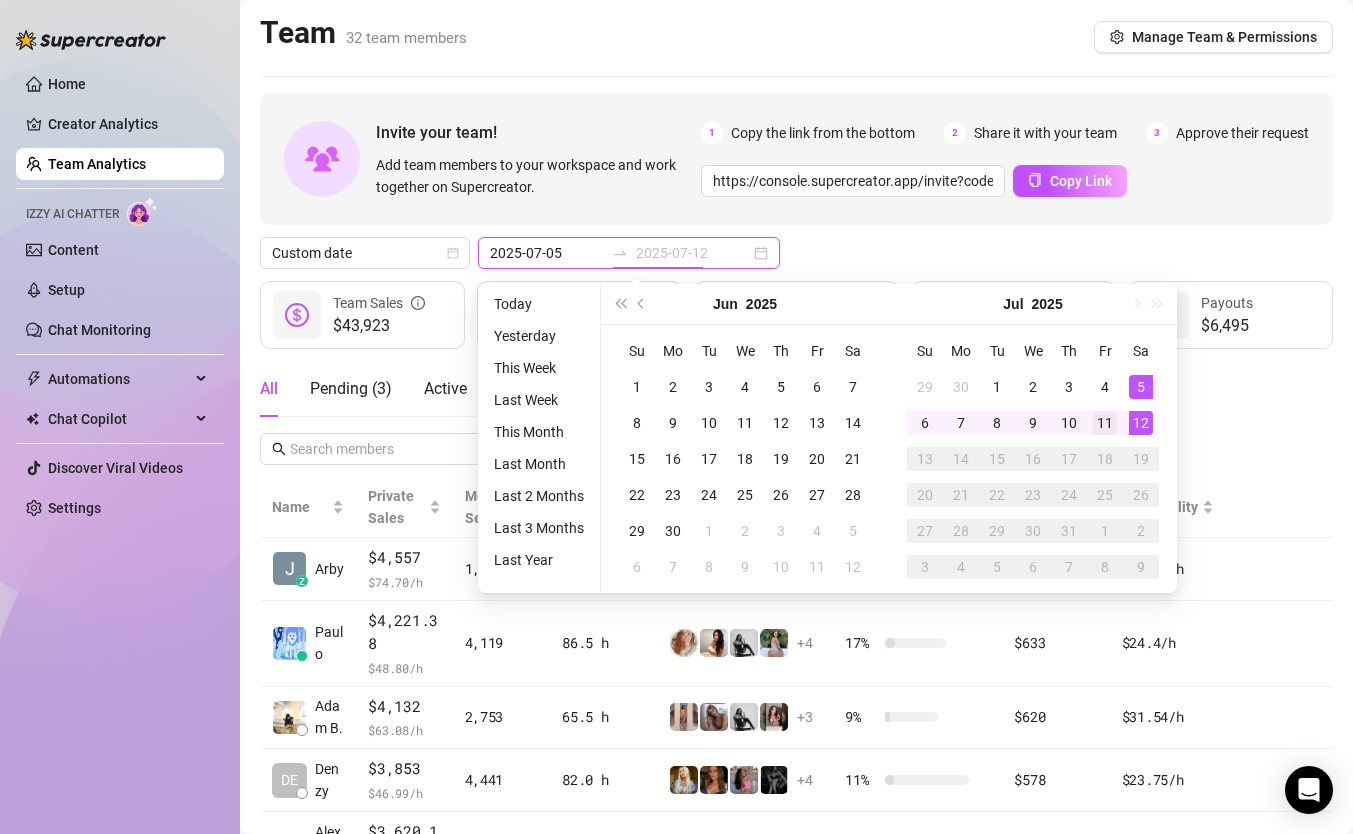 type on "2025-07-11" 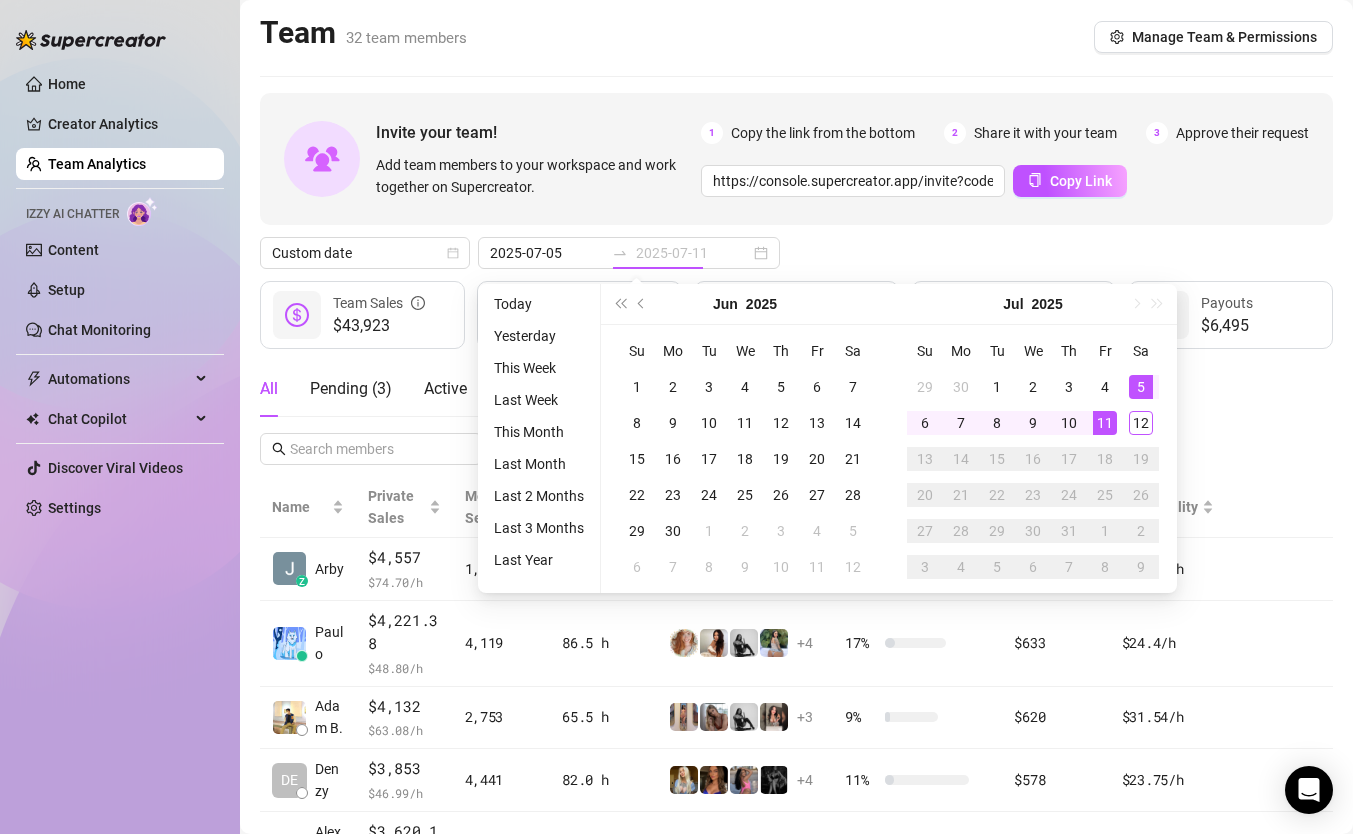 click on "11" at bounding box center [1105, 423] 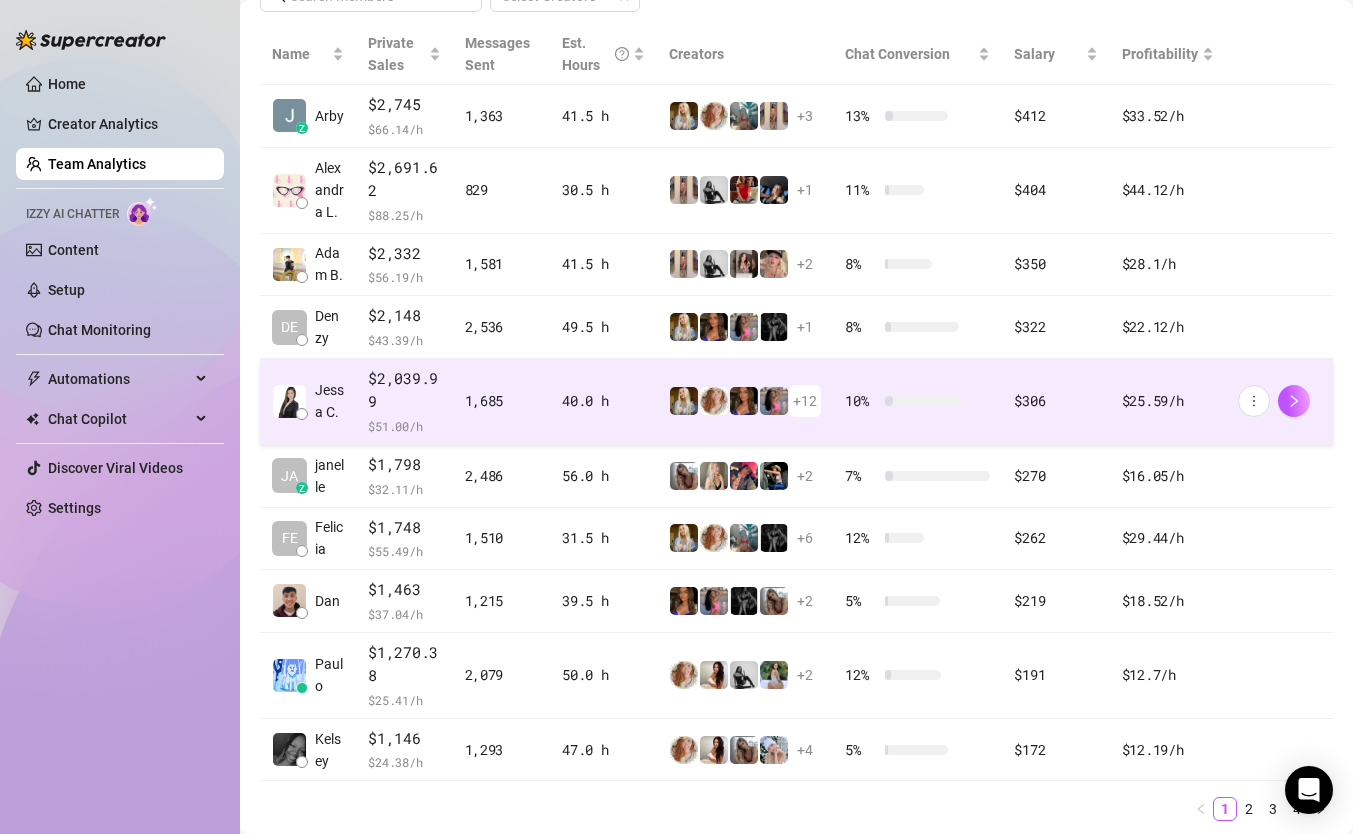 scroll, scrollTop: 486, scrollLeft: 0, axis: vertical 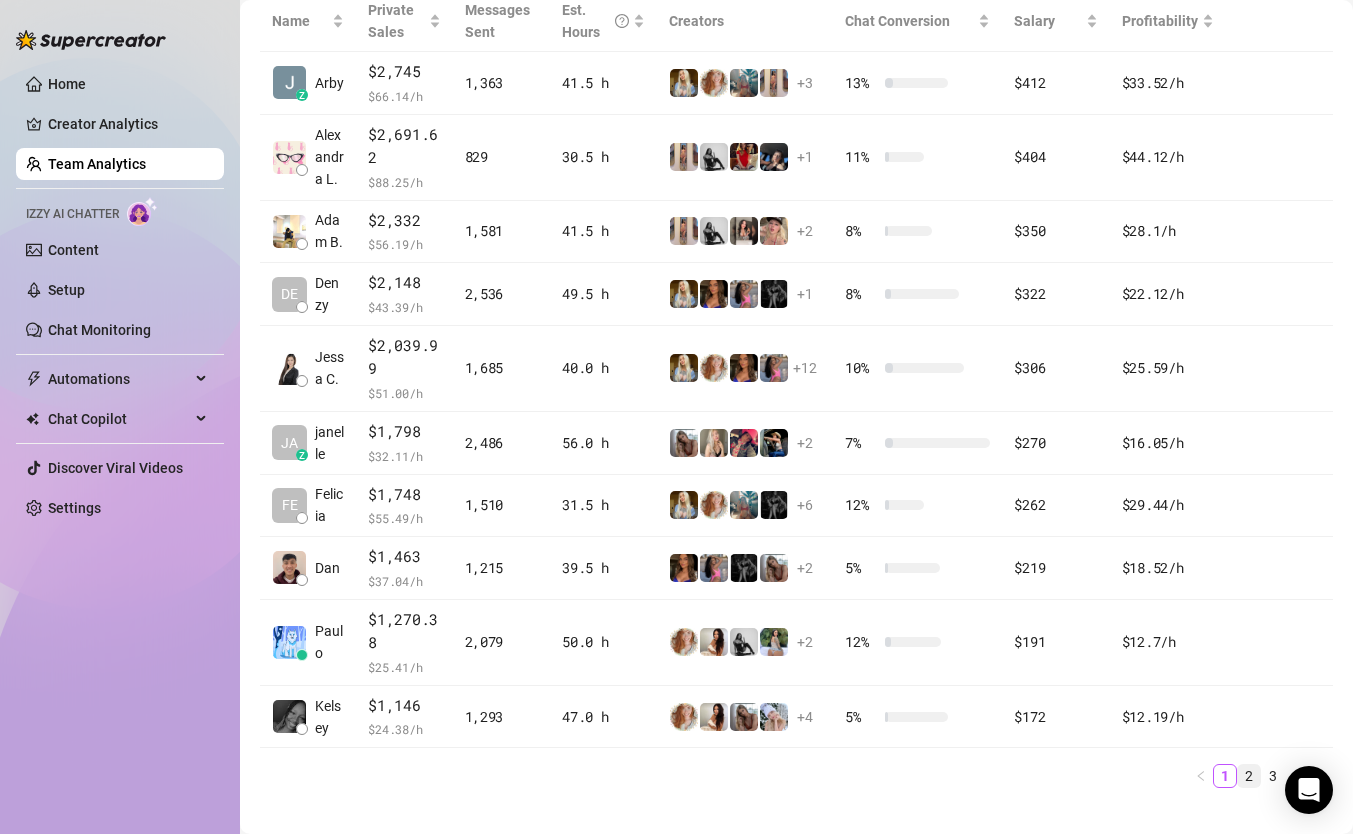 click on "2" at bounding box center [1249, 776] 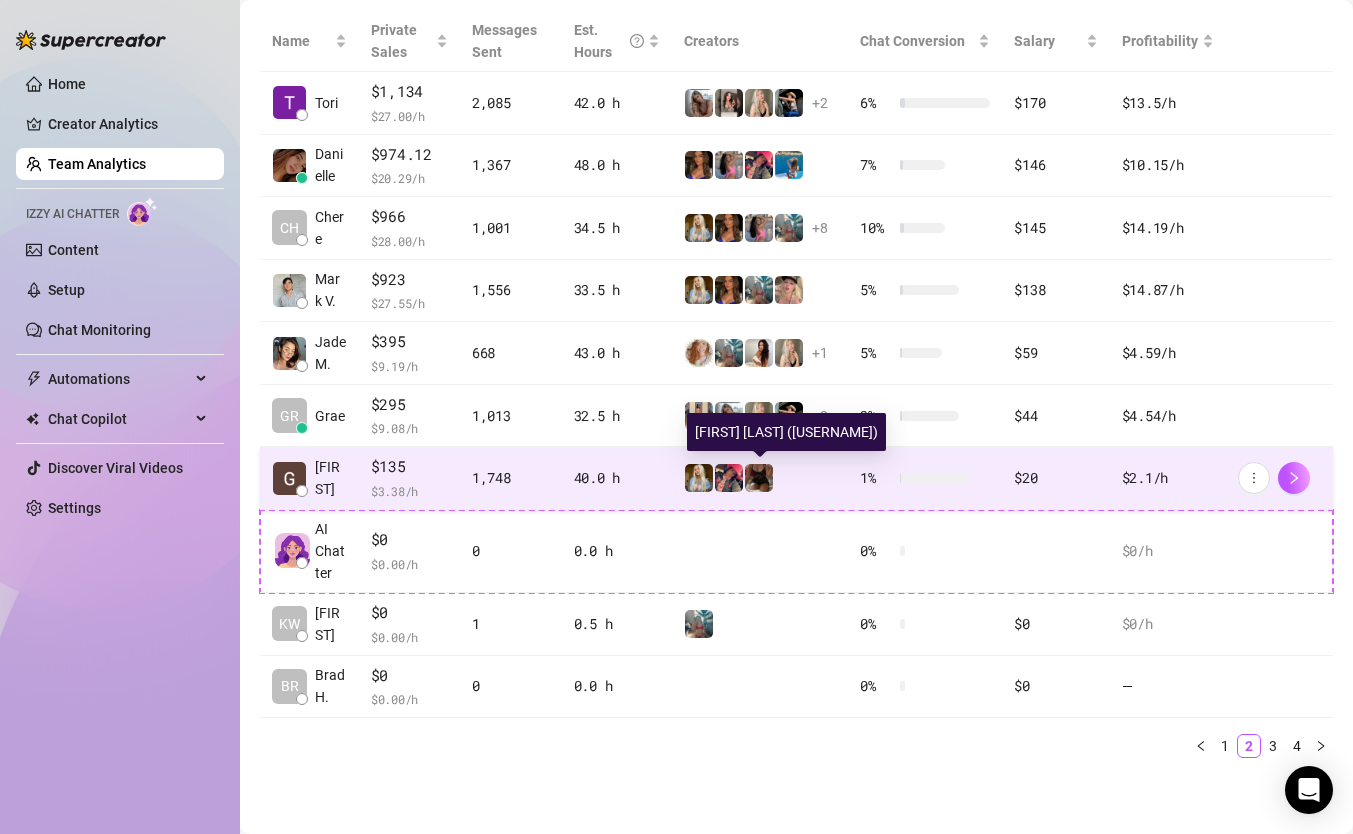 click at bounding box center [759, 478] 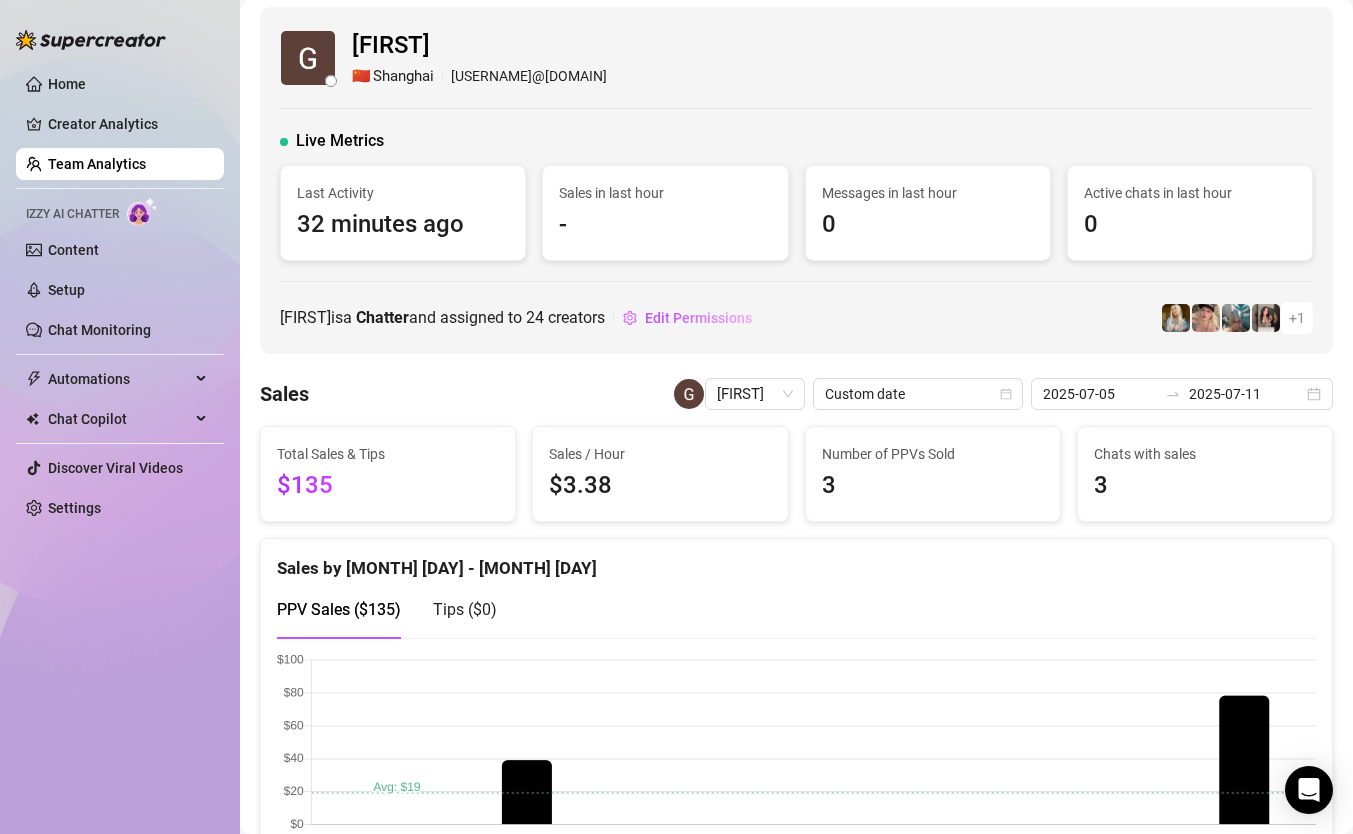 scroll, scrollTop: 0, scrollLeft: 0, axis: both 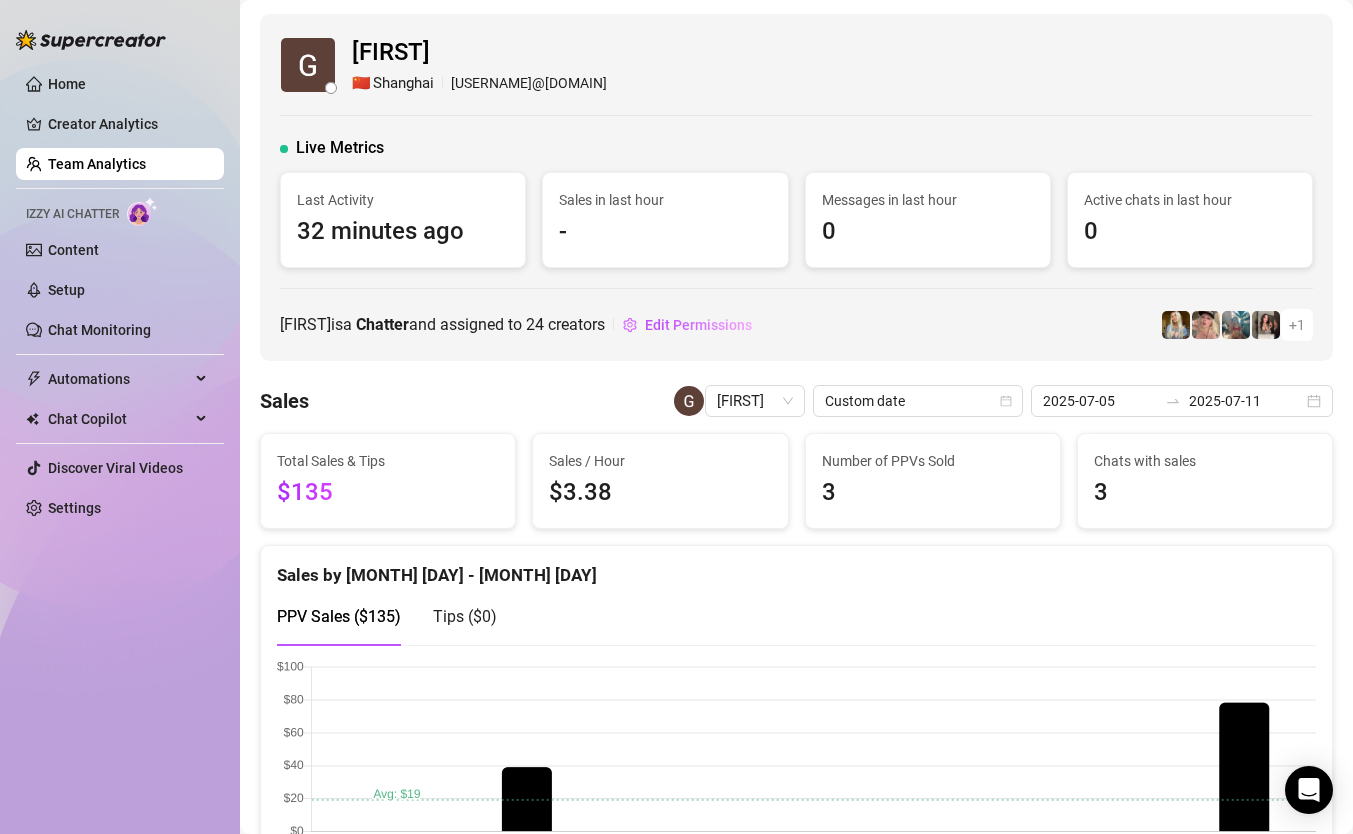 click on "Team Analytics" at bounding box center (97, 164) 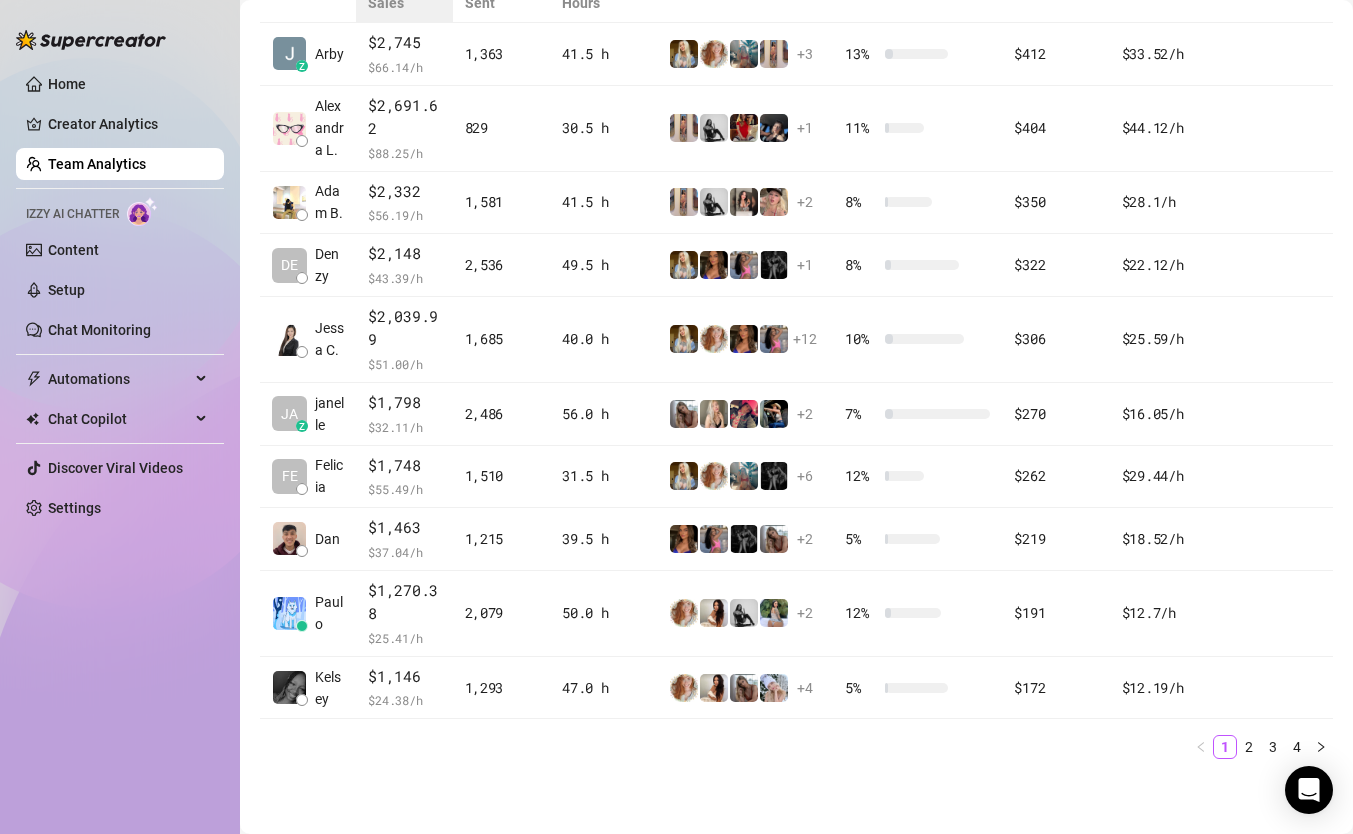 scroll, scrollTop: 516, scrollLeft: 0, axis: vertical 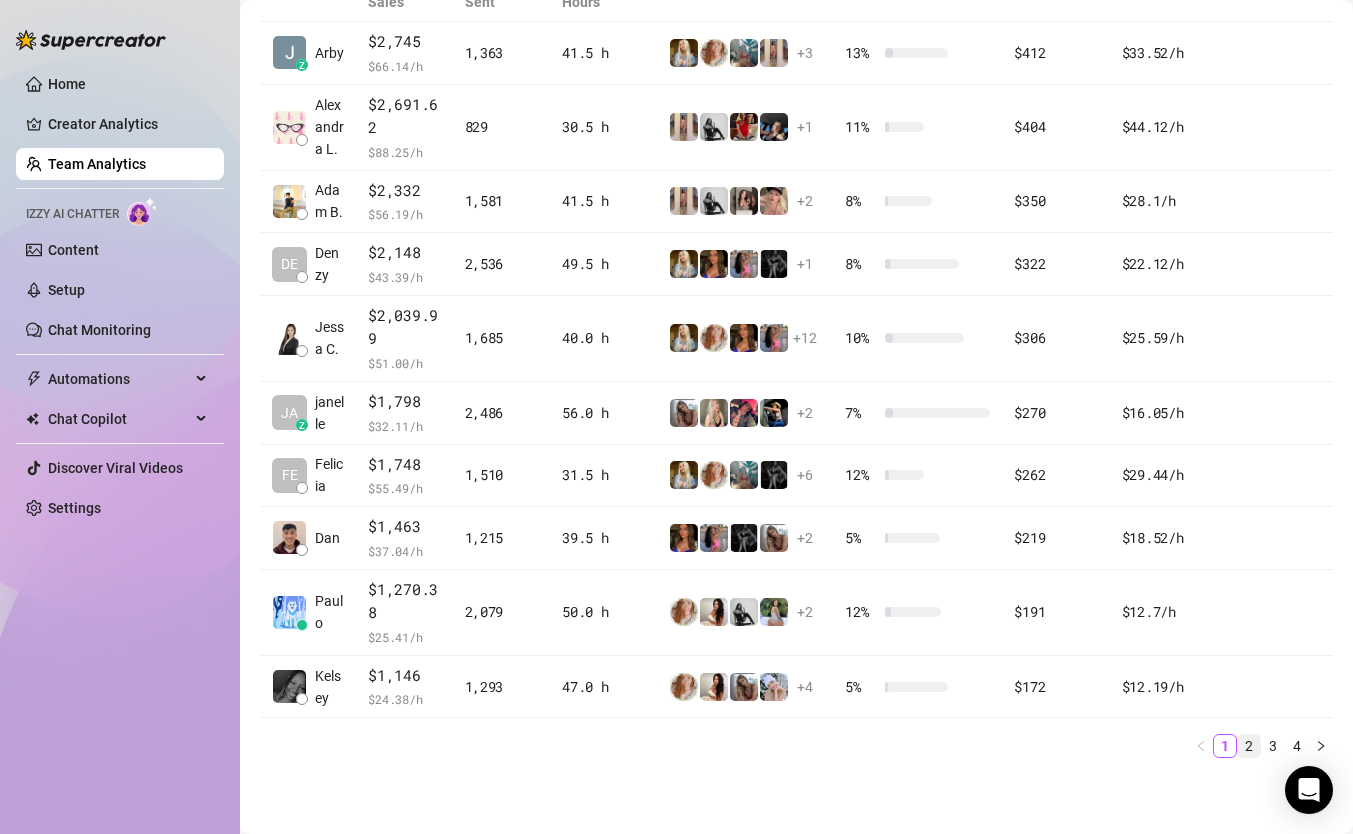 click on "2" at bounding box center [1249, 746] 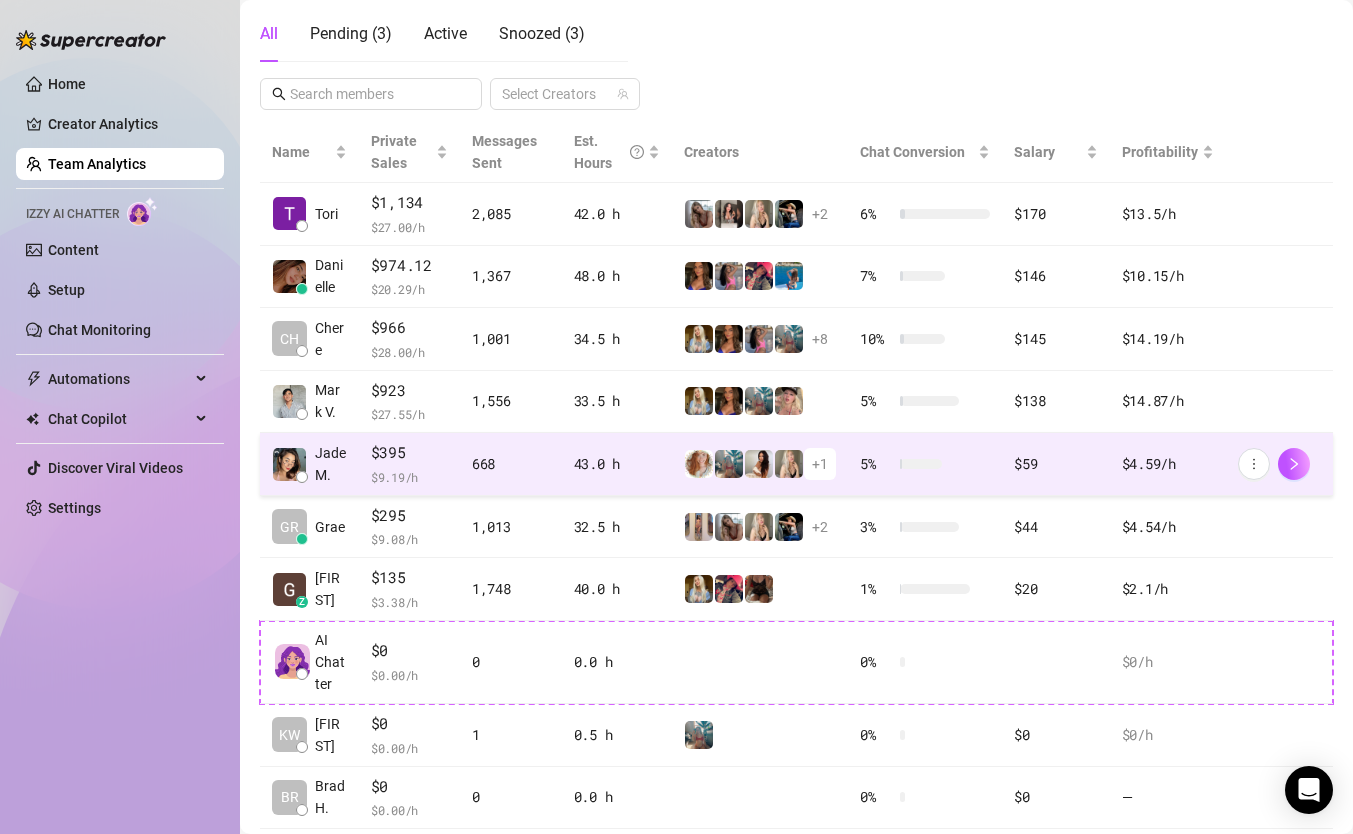 scroll, scrollTop: 0, scrollLeft: 0, axis: both 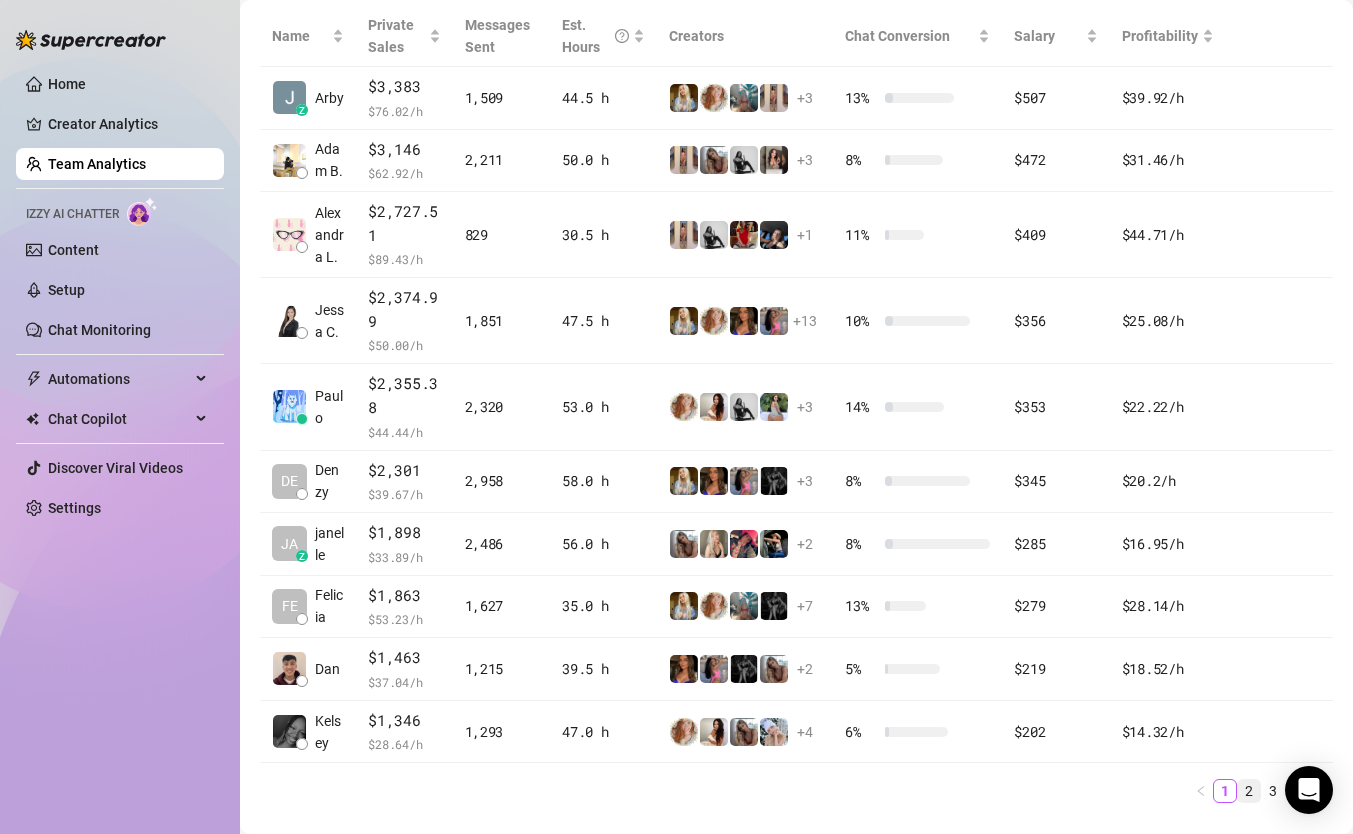 click on "2" at bounding box center [1249, 791] 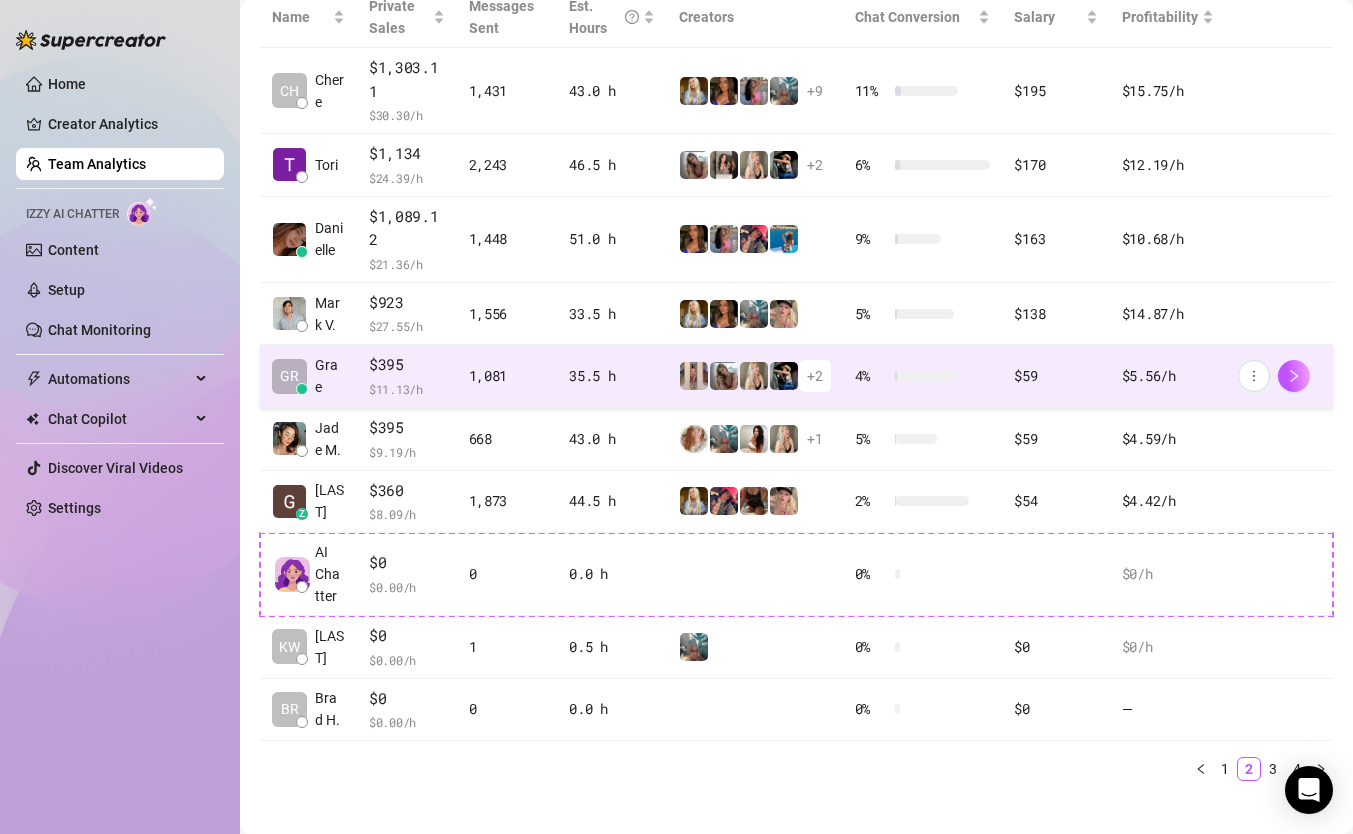 scroll, scrollTop: 513, scrollLeft: 0, axis: vertical 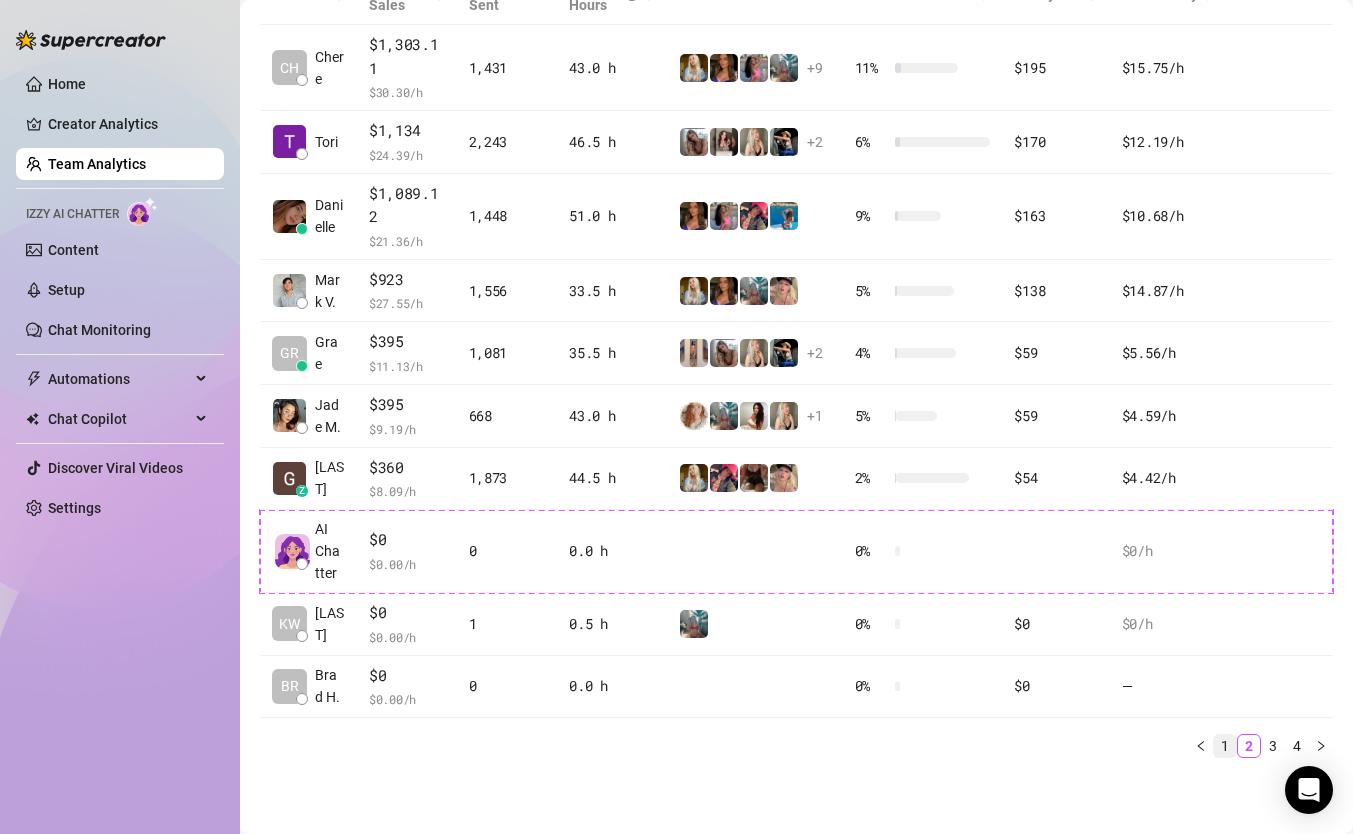 click on "1" at bounding box center (1225, 746) 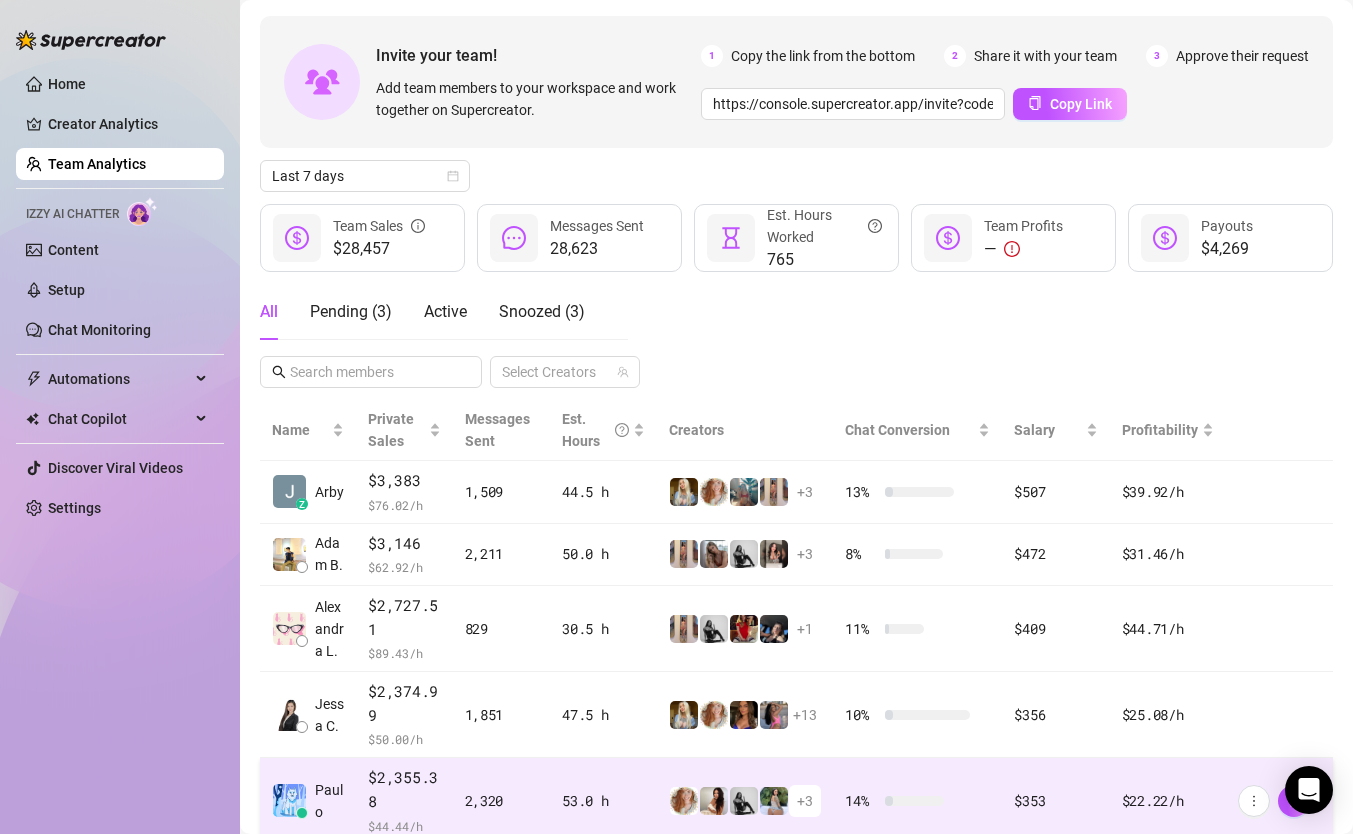scroll, scrollTop: 0, scrollLeft: 0, axis: both 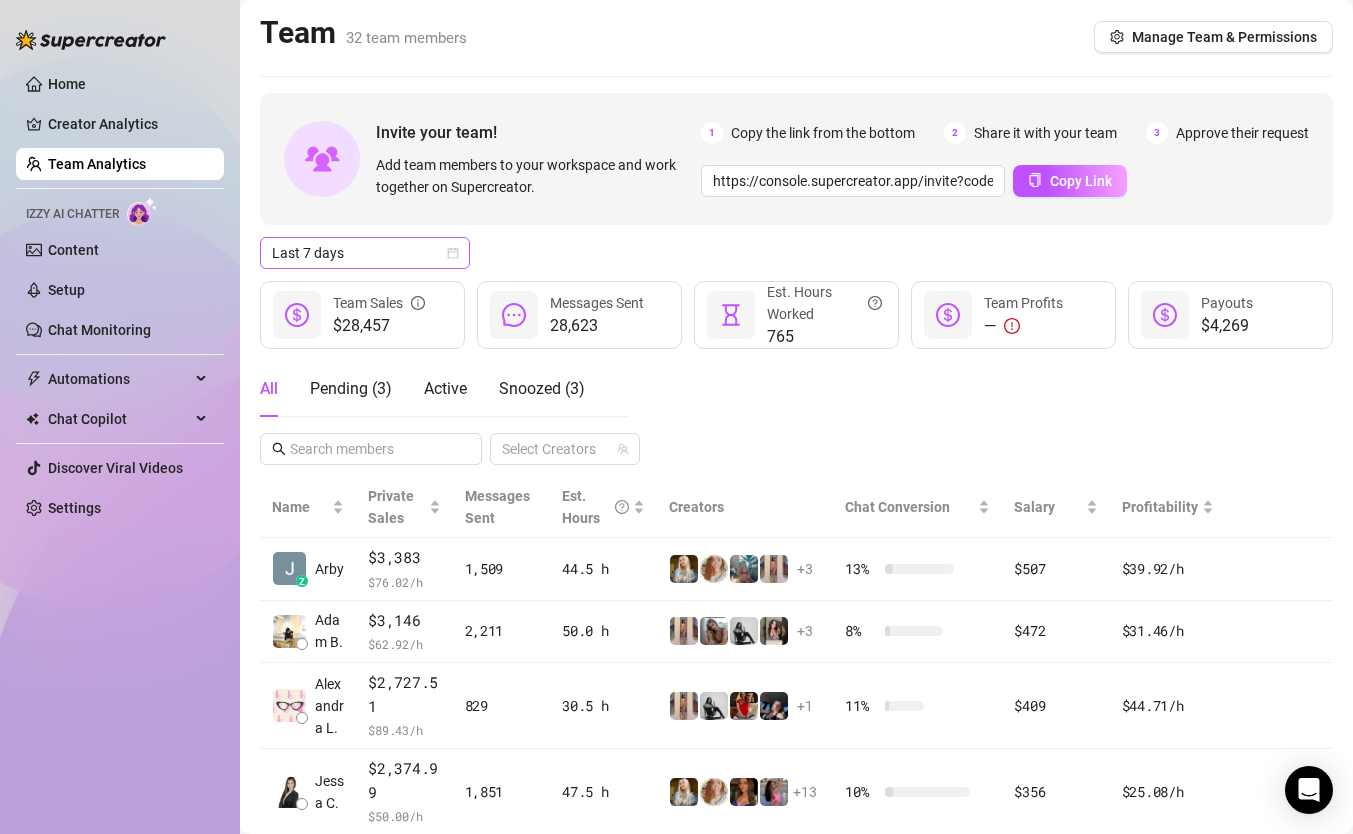 click on "Last 7 days" at bounding box center [365, 253] 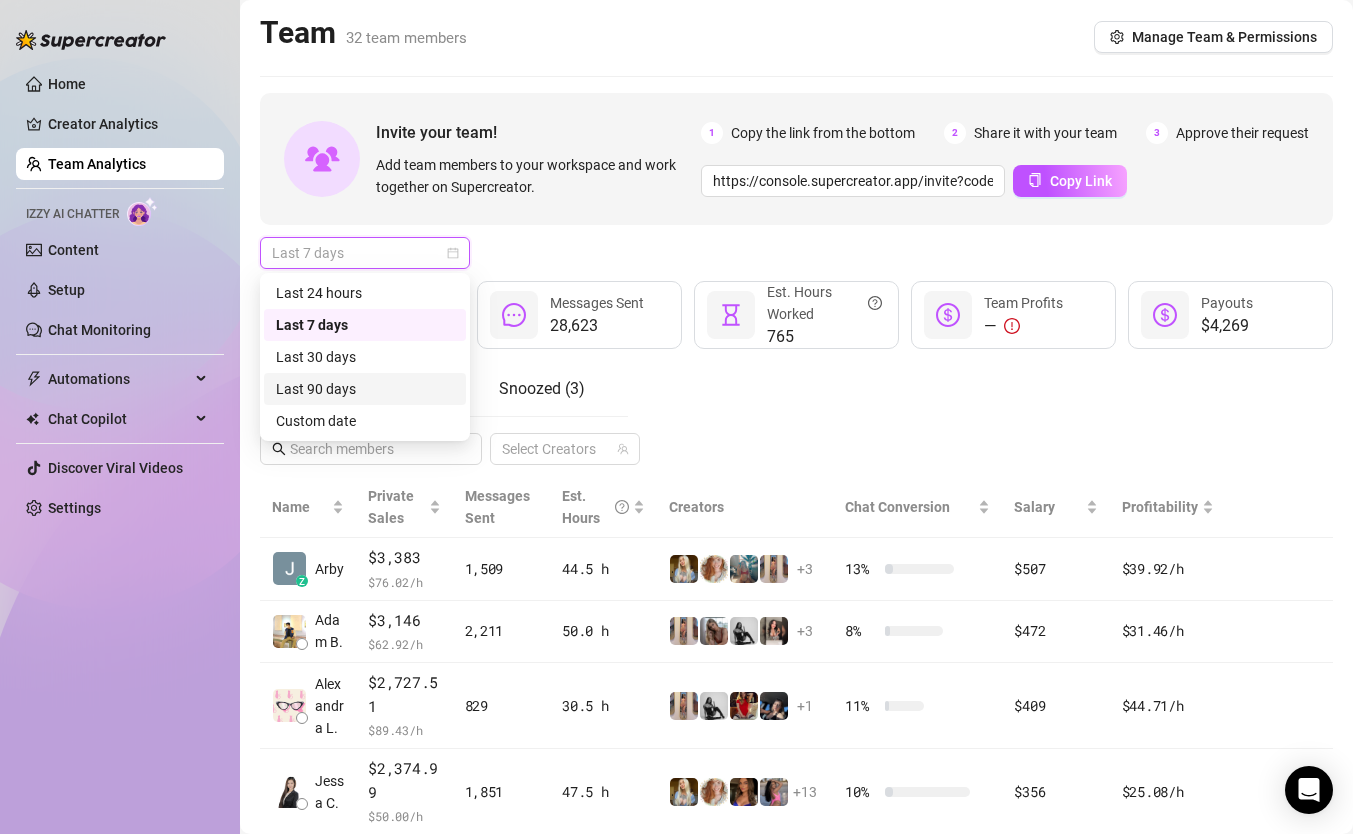 click on "Last 90 days" at bounding box center [365, 389] 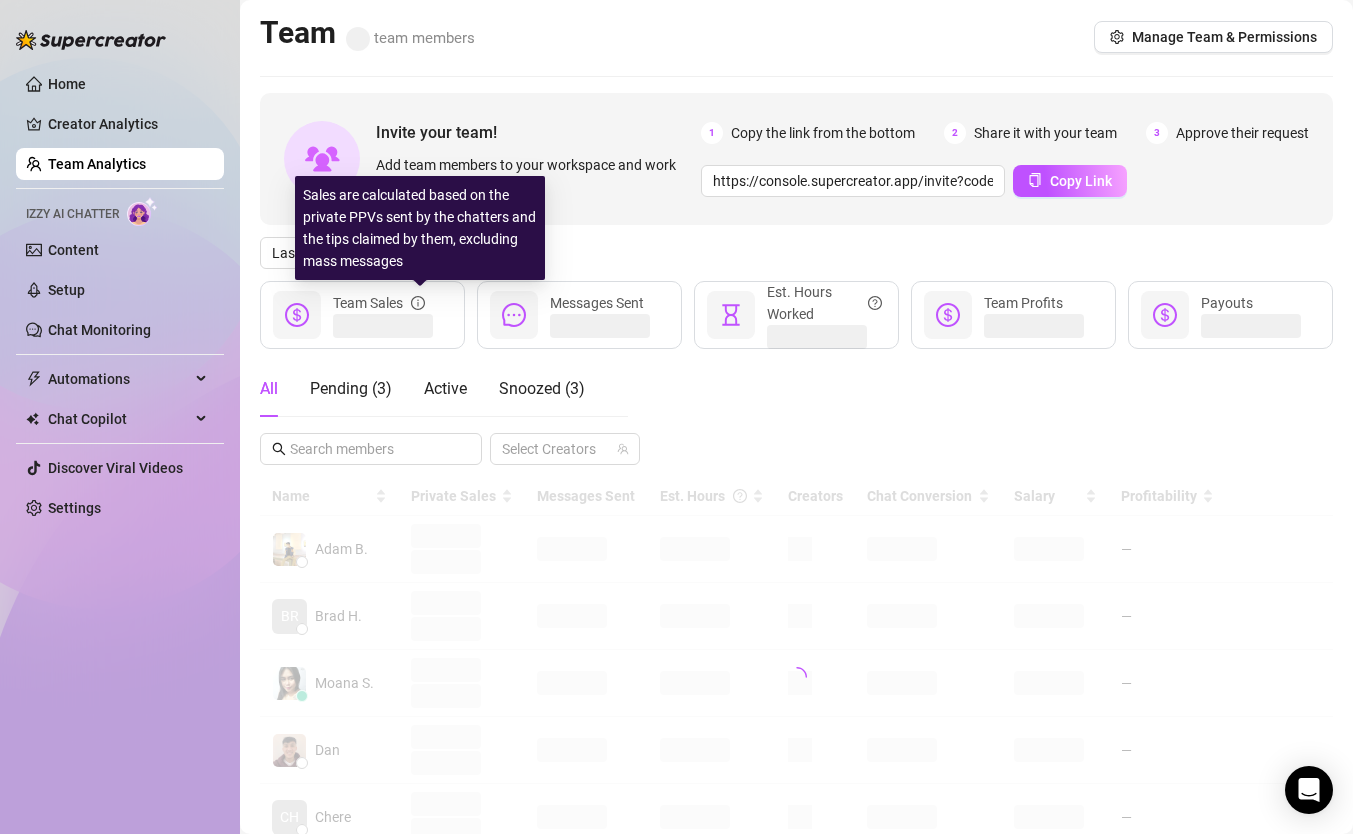 click on "Sales are calculated based on the private PPVs sent by the chatters and the tips claimed by them, excluding mass messages" at bounding box center (420, 228) 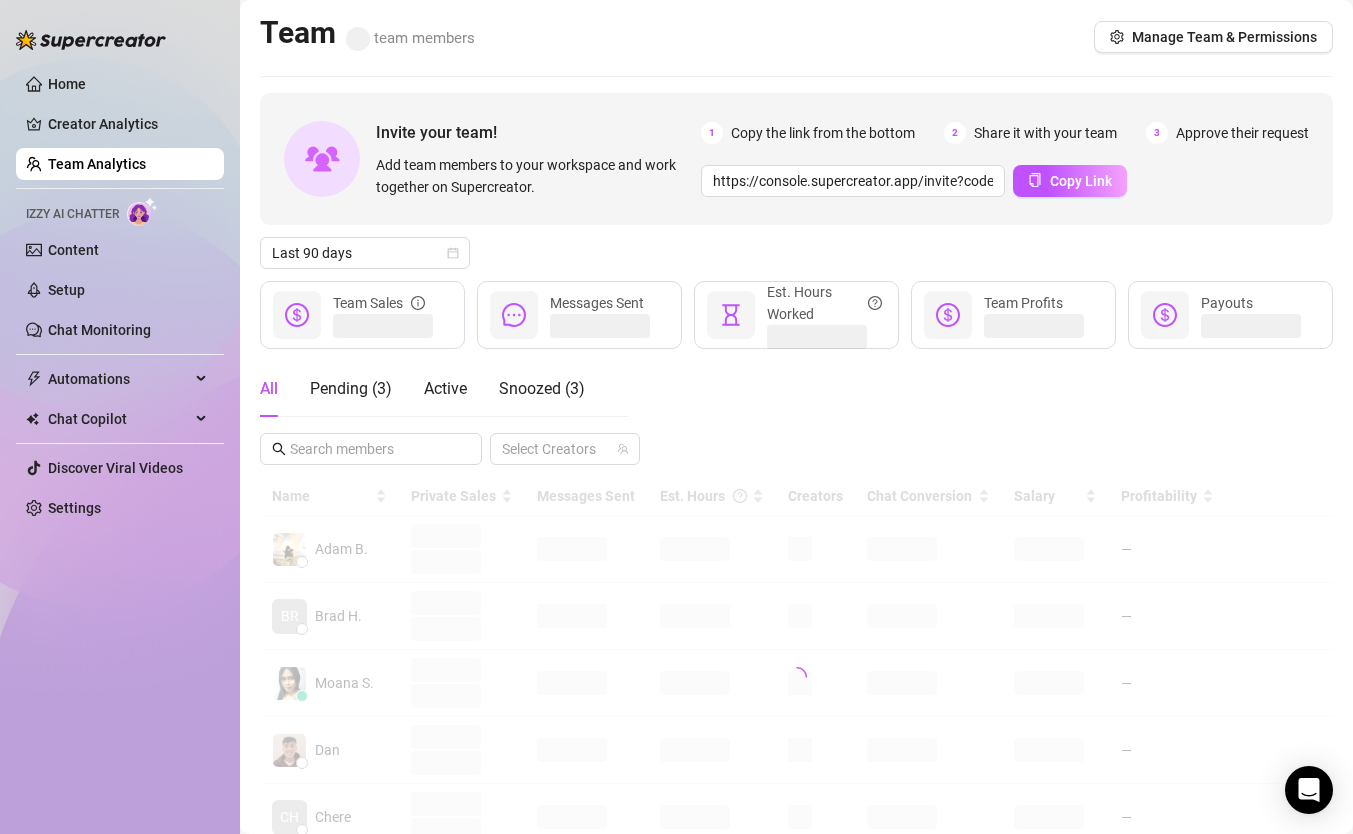 click on "Last 90 days" at bounding box center (796, 253) 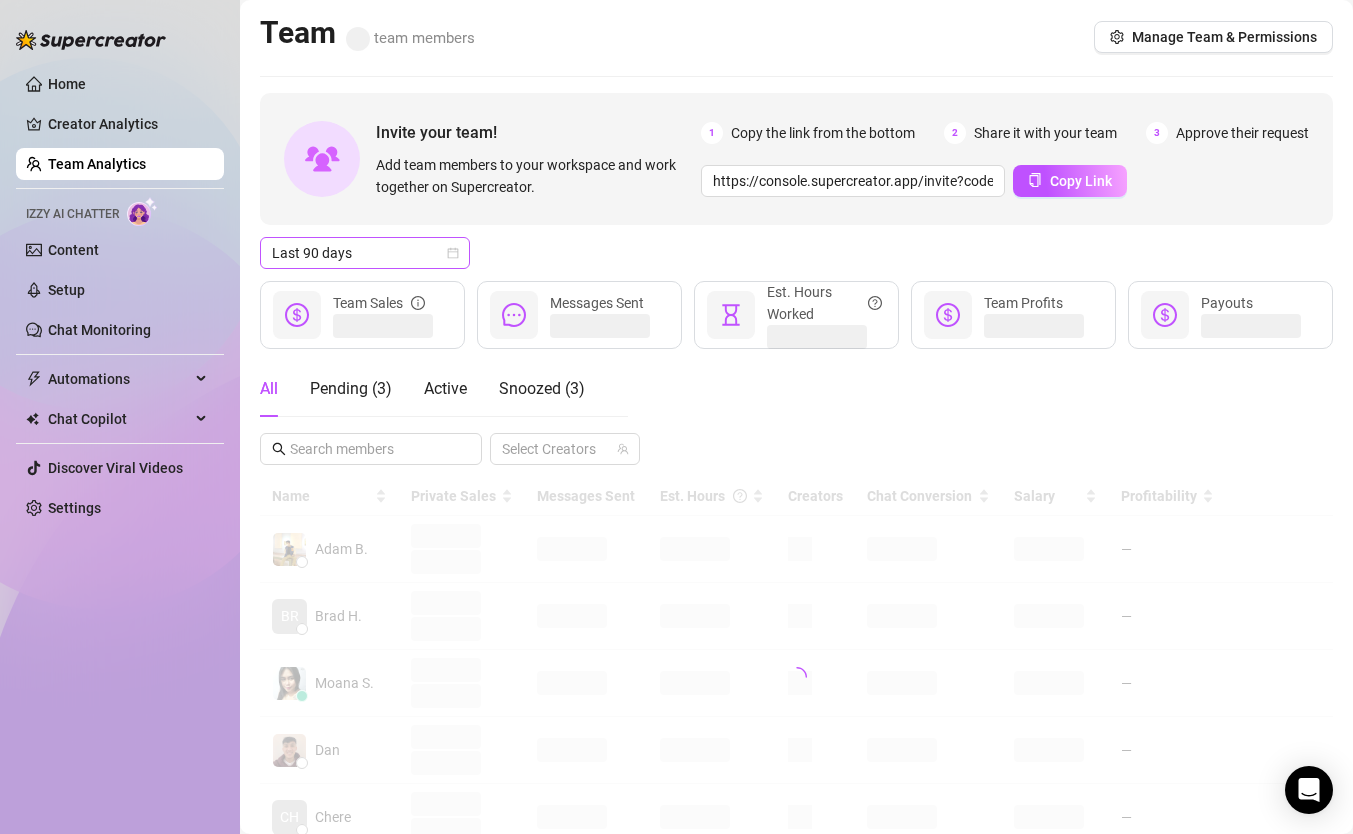 click on "Last 90 days" at bounding box center (365, 253) 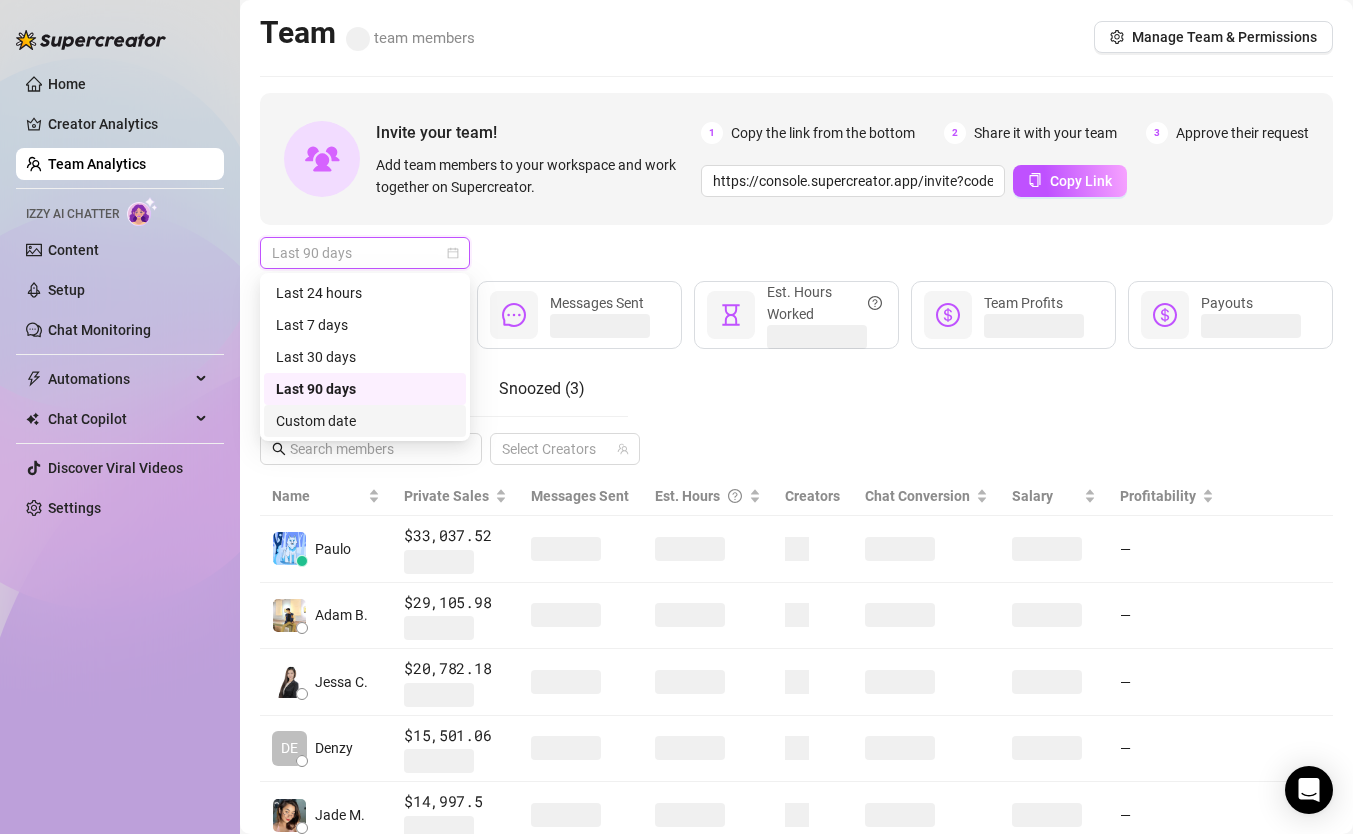 click on "Custom date" at bounding box center (365, 421) 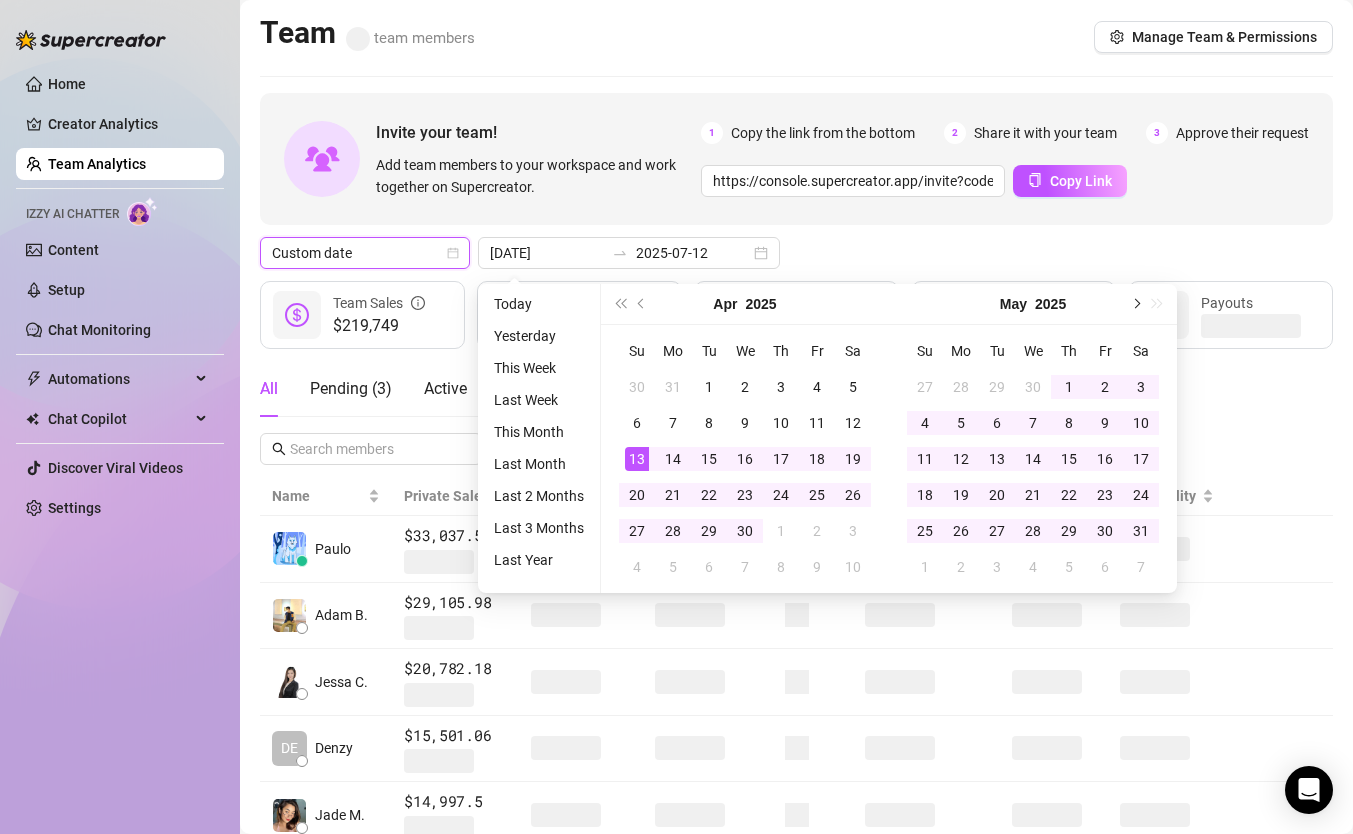 click at bounding box center [1135, 304] 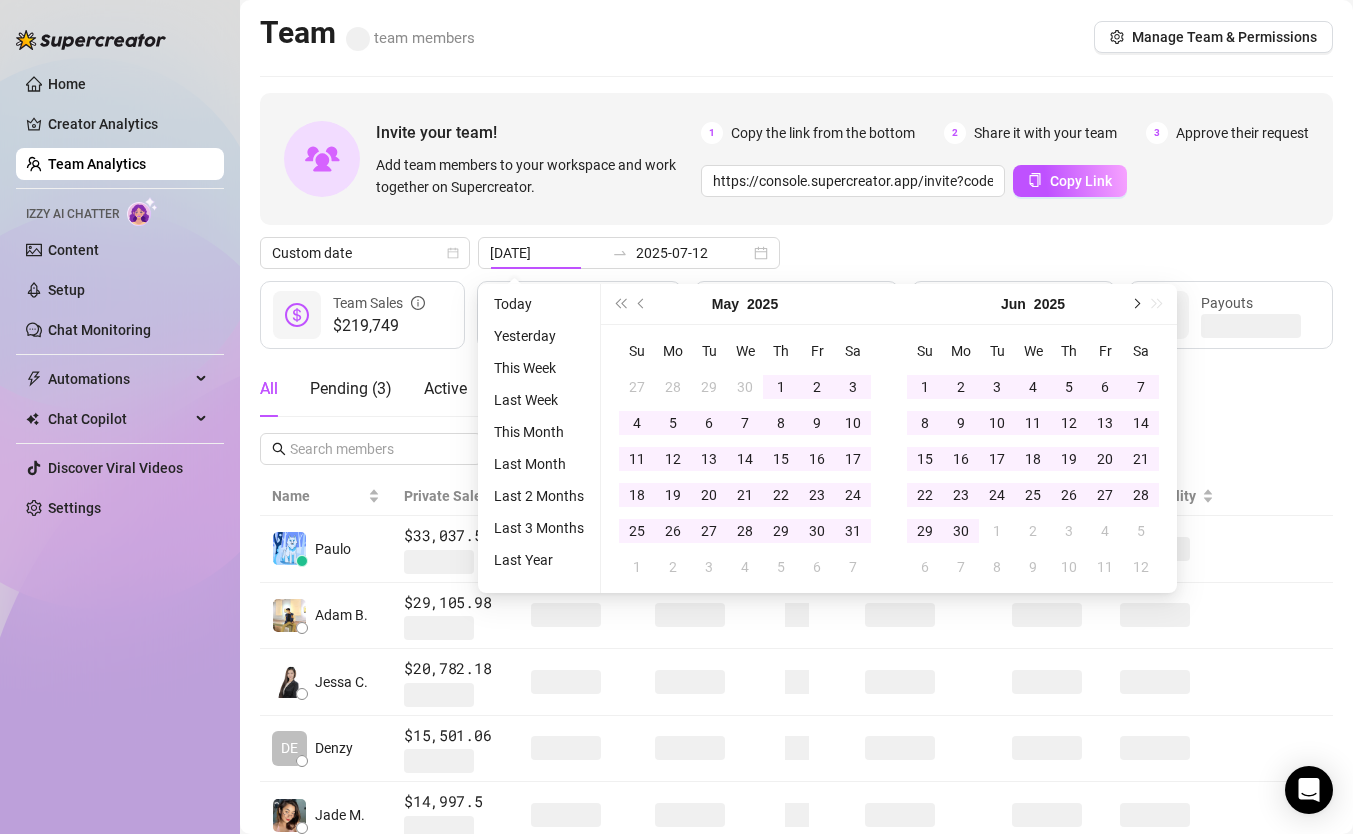 click at bounding box center [1135, 304] 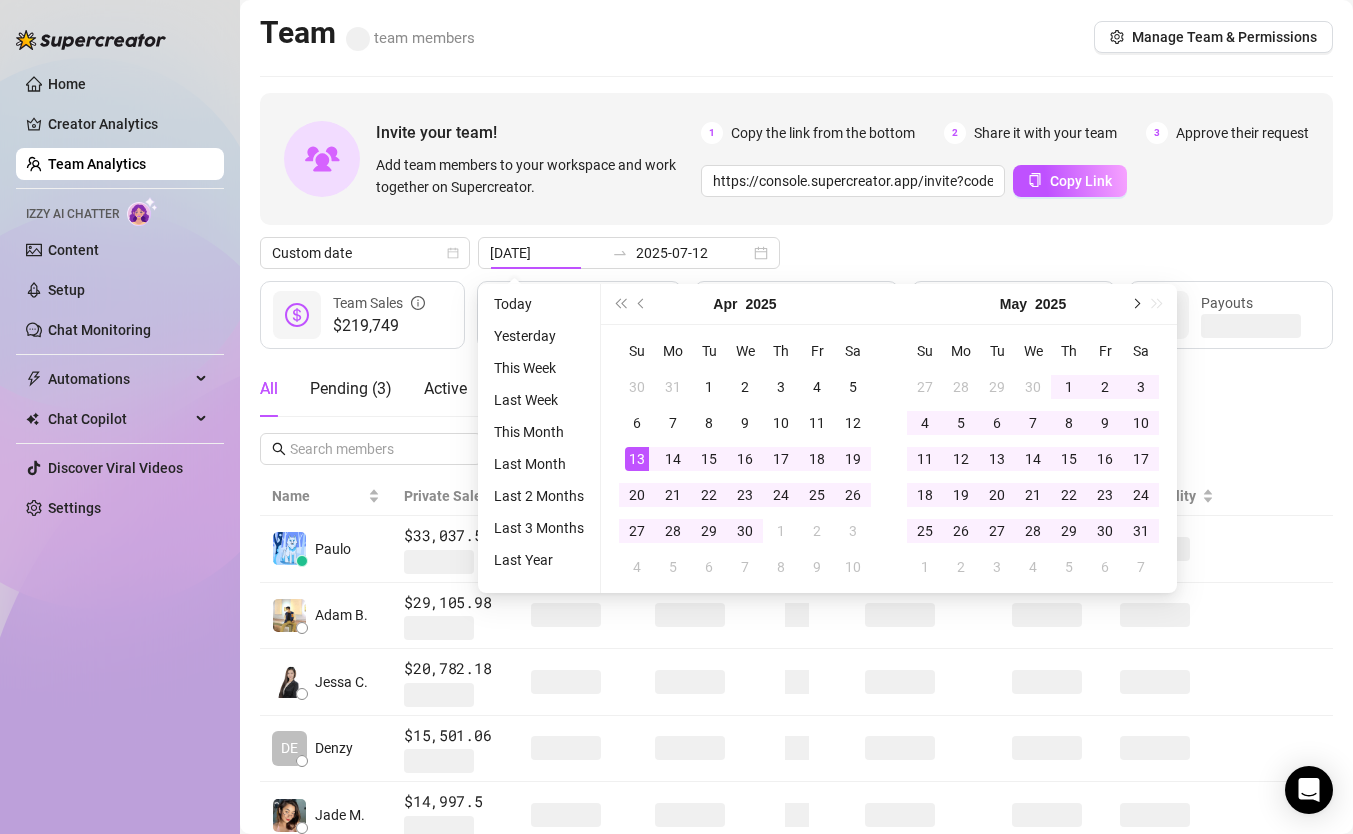 click at bounding box center [1135, 304] 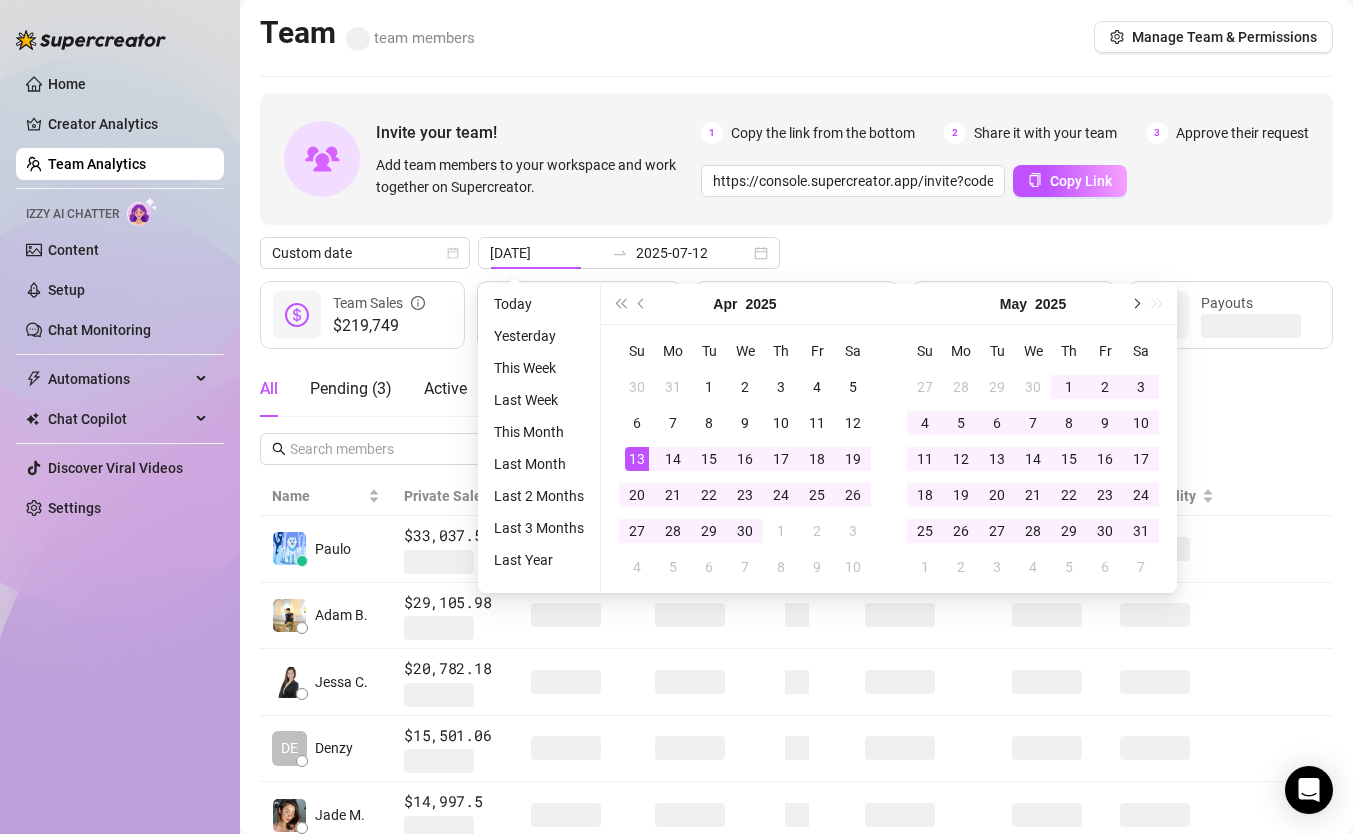 click at bounding box center (1135, 304) 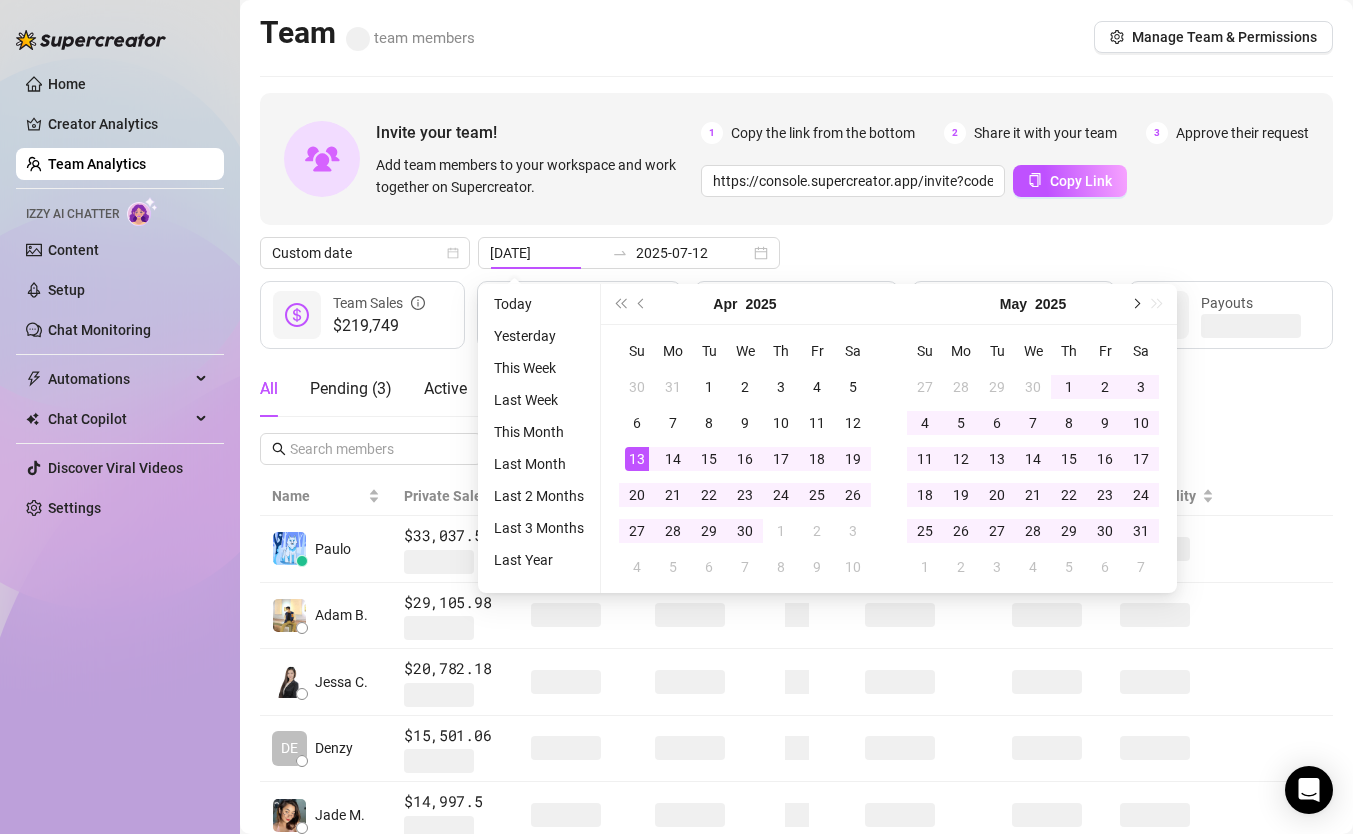 click at bounding box center [1135, 304] 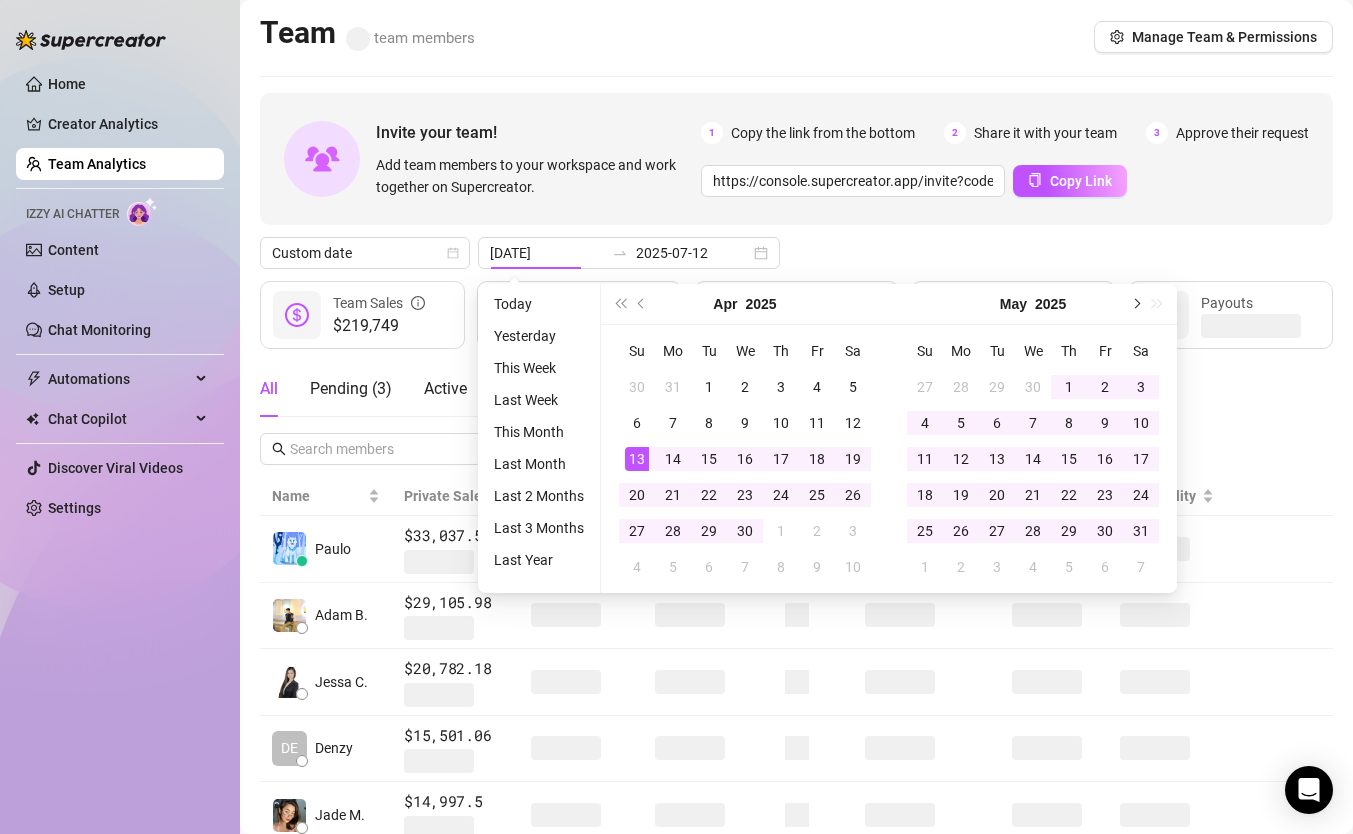 click at bounding box center (1135, 304) 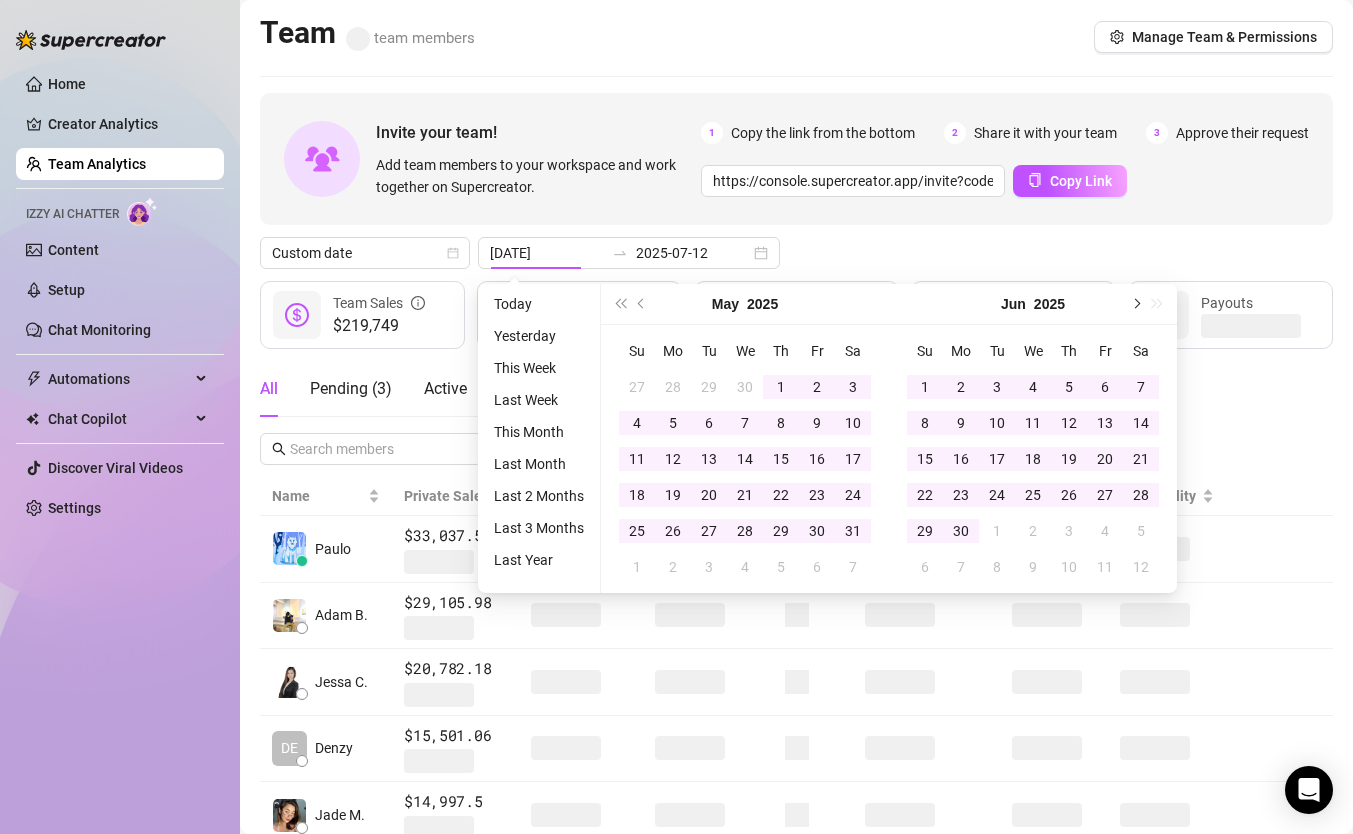 click at bounding box center [1135, 304] 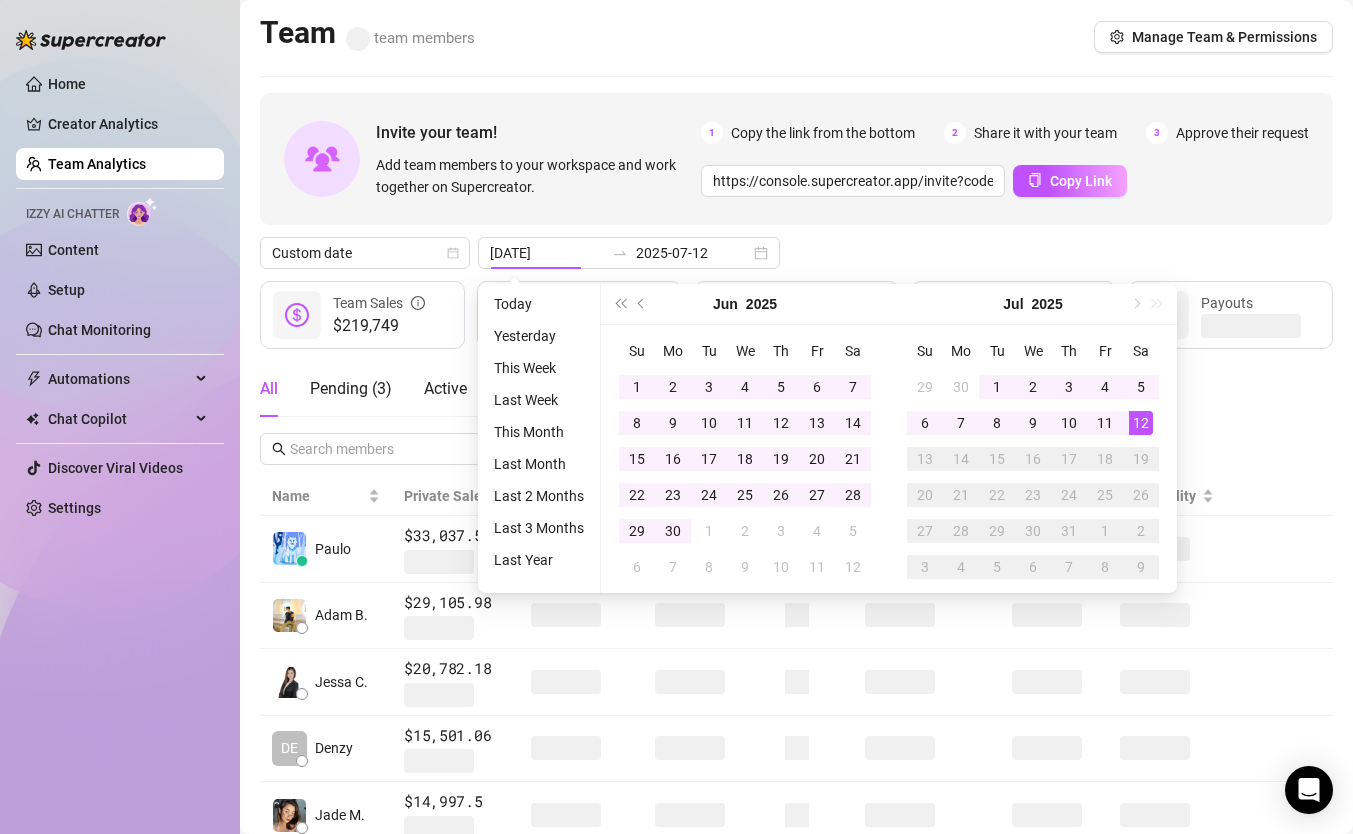 click on "Jul 2025" at bounding box center [1033, 304] 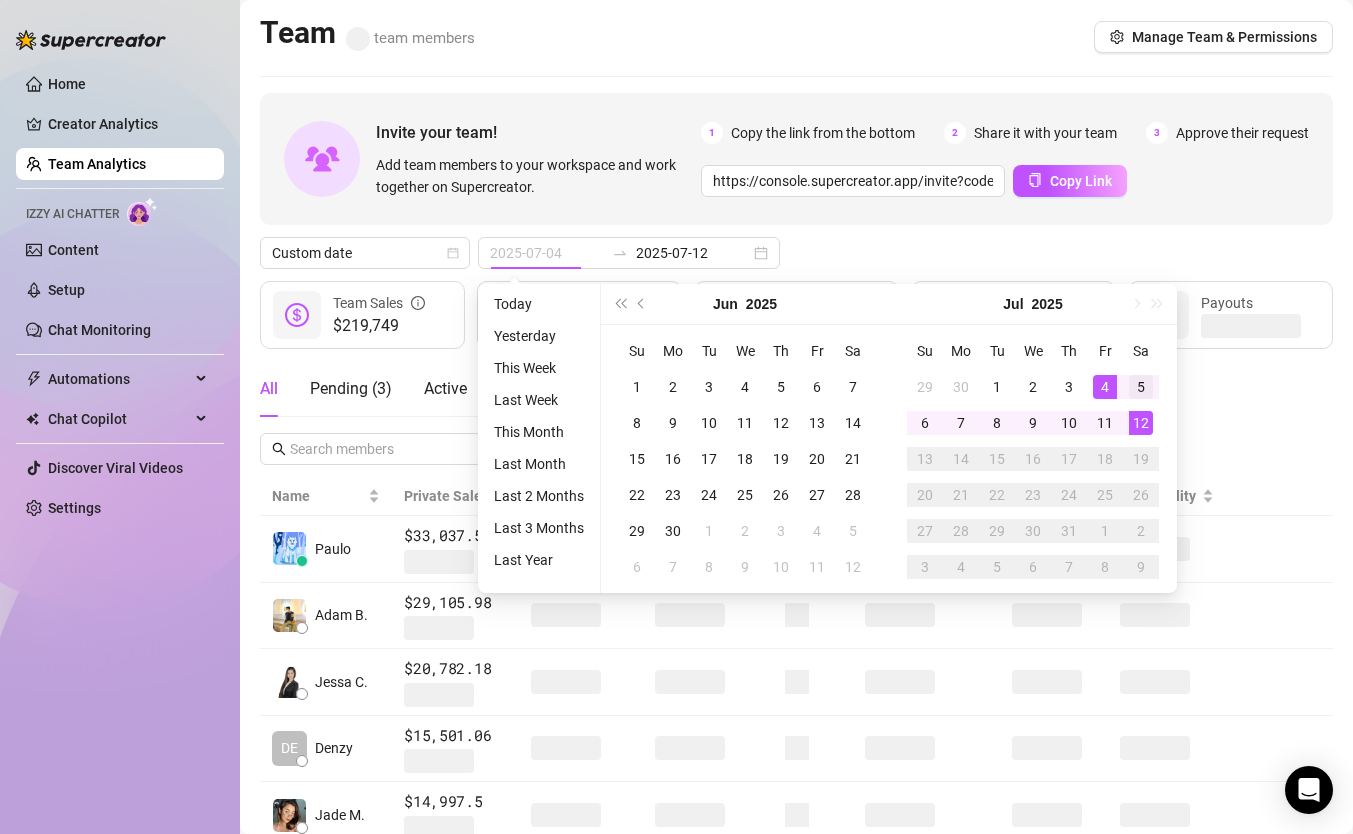 type on "2025-07-05" 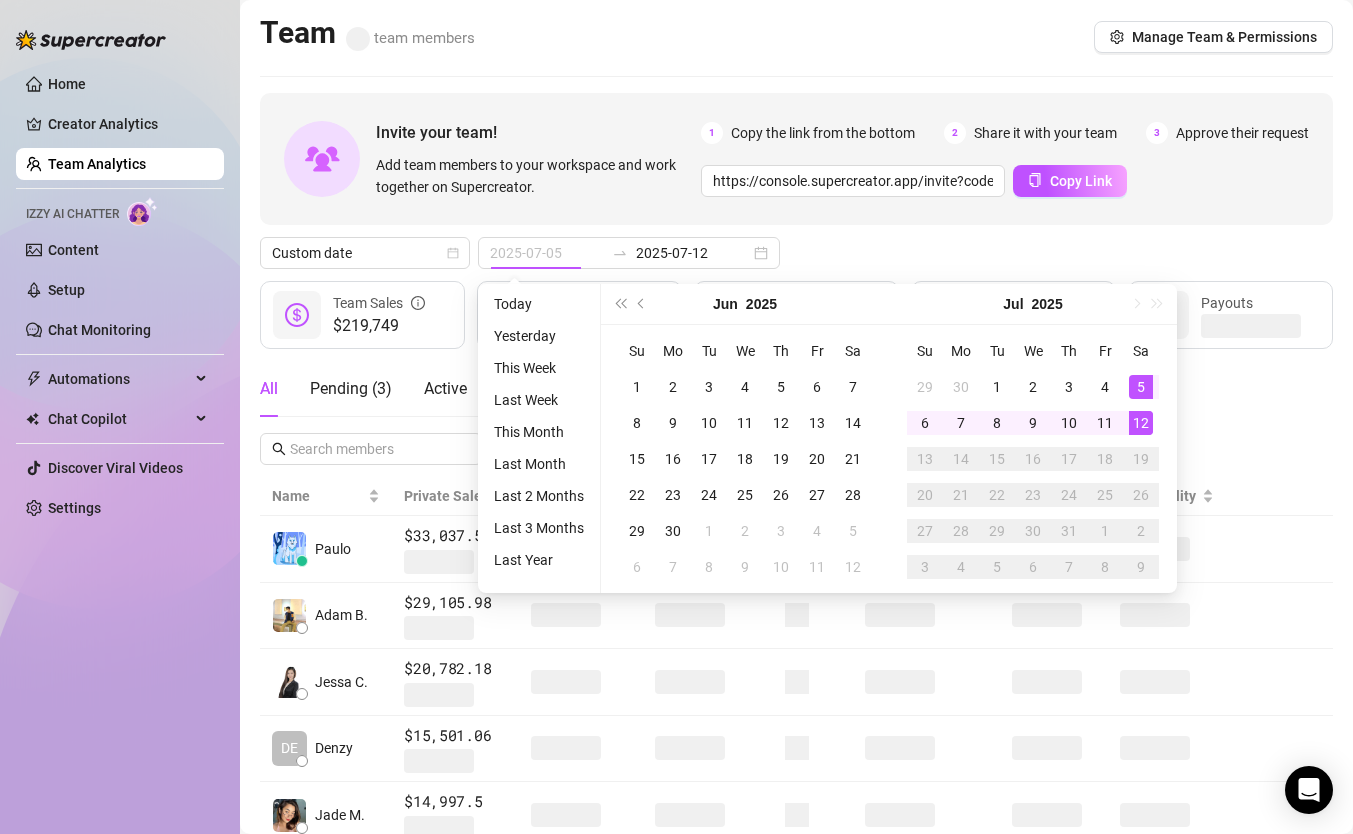 click on "5" at bounding box center (1141, 387) 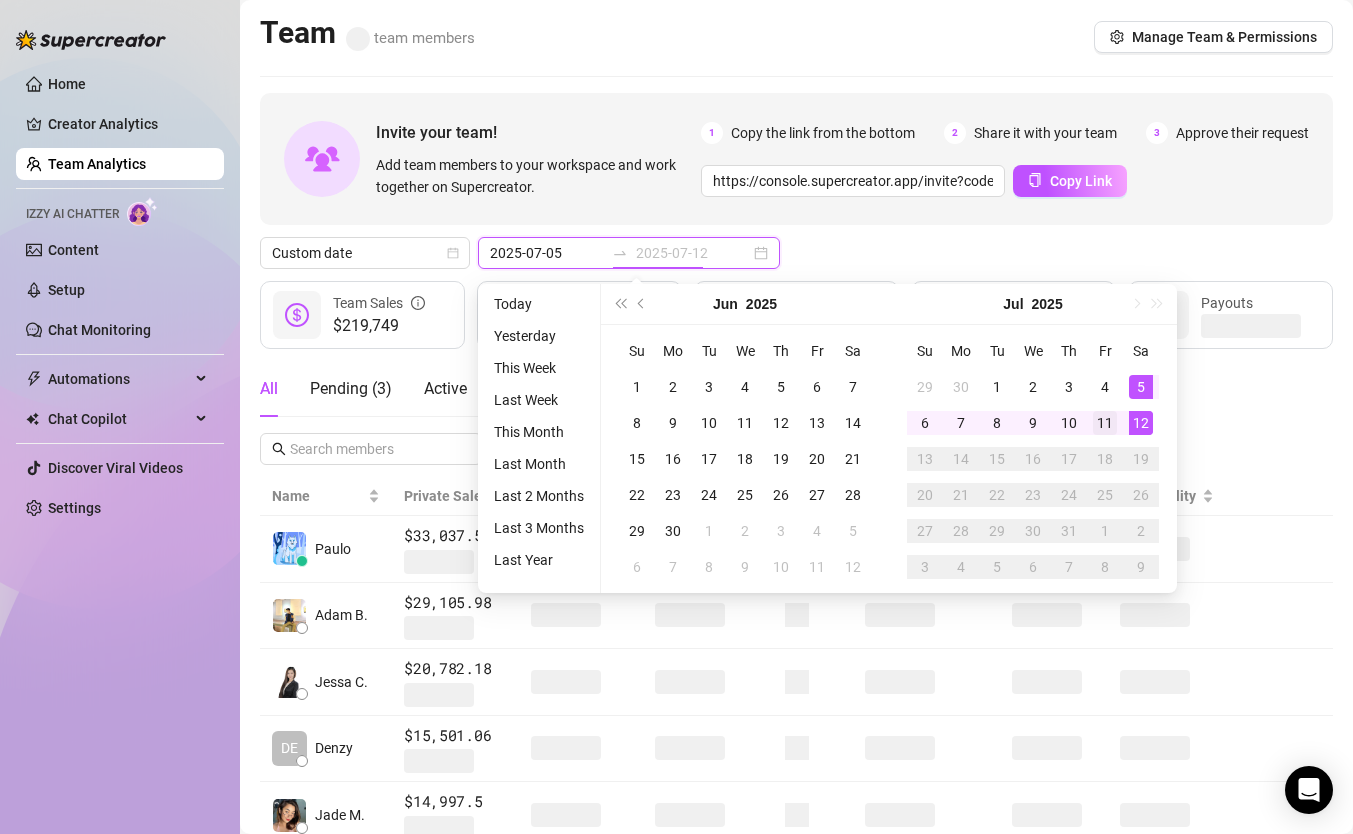 type on "2025-07-11" 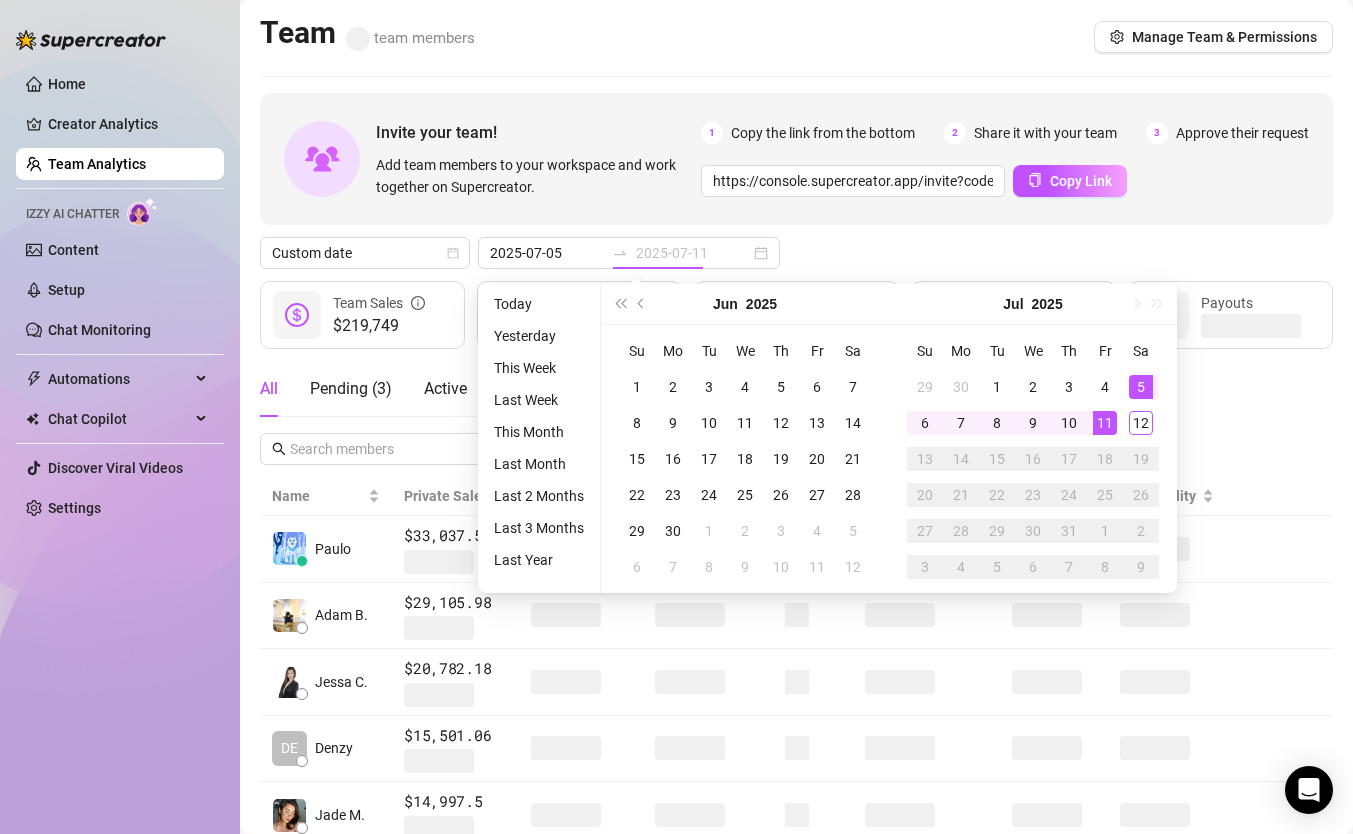 click on "11" at bounding box center [1105, 423] 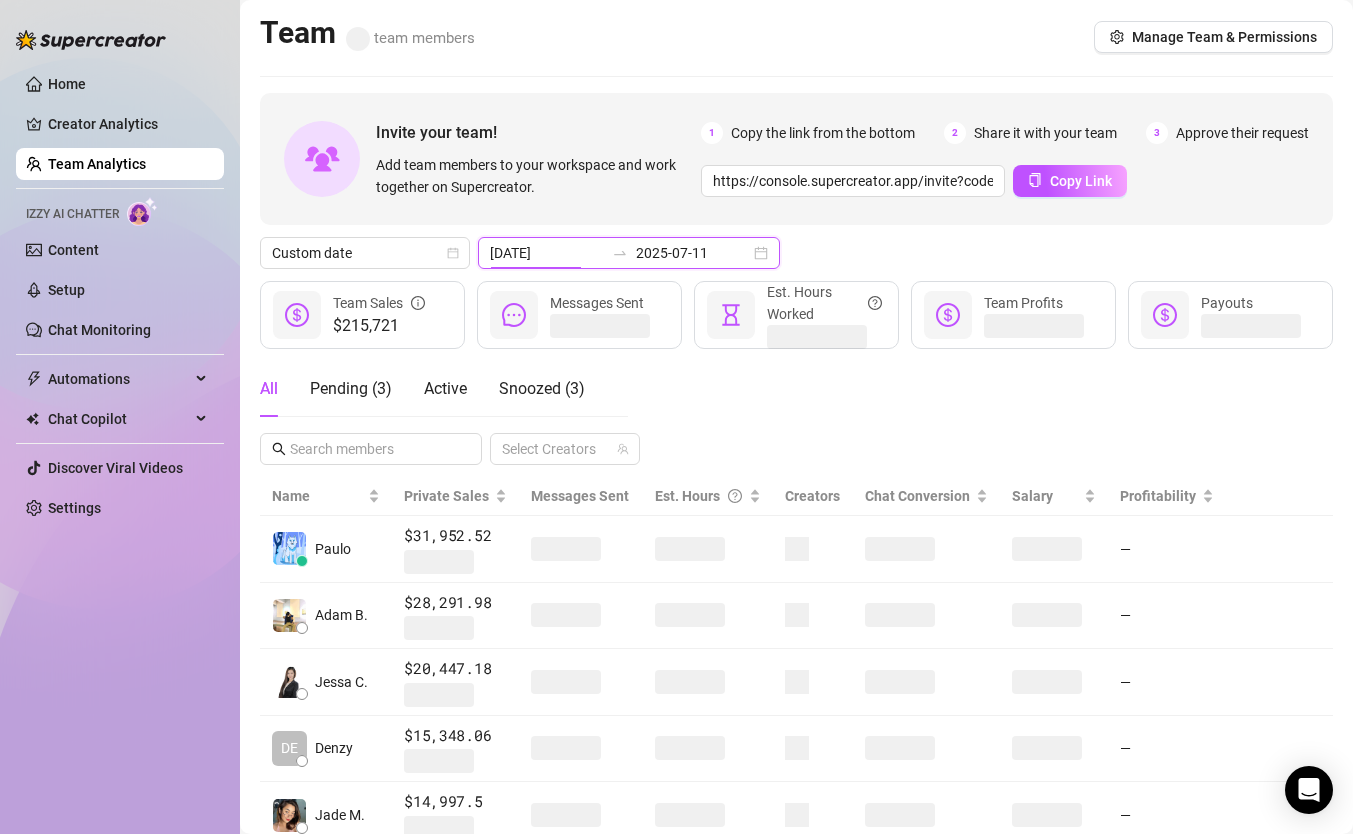 click on "2025-04-13" at bounding box center [547, 253] 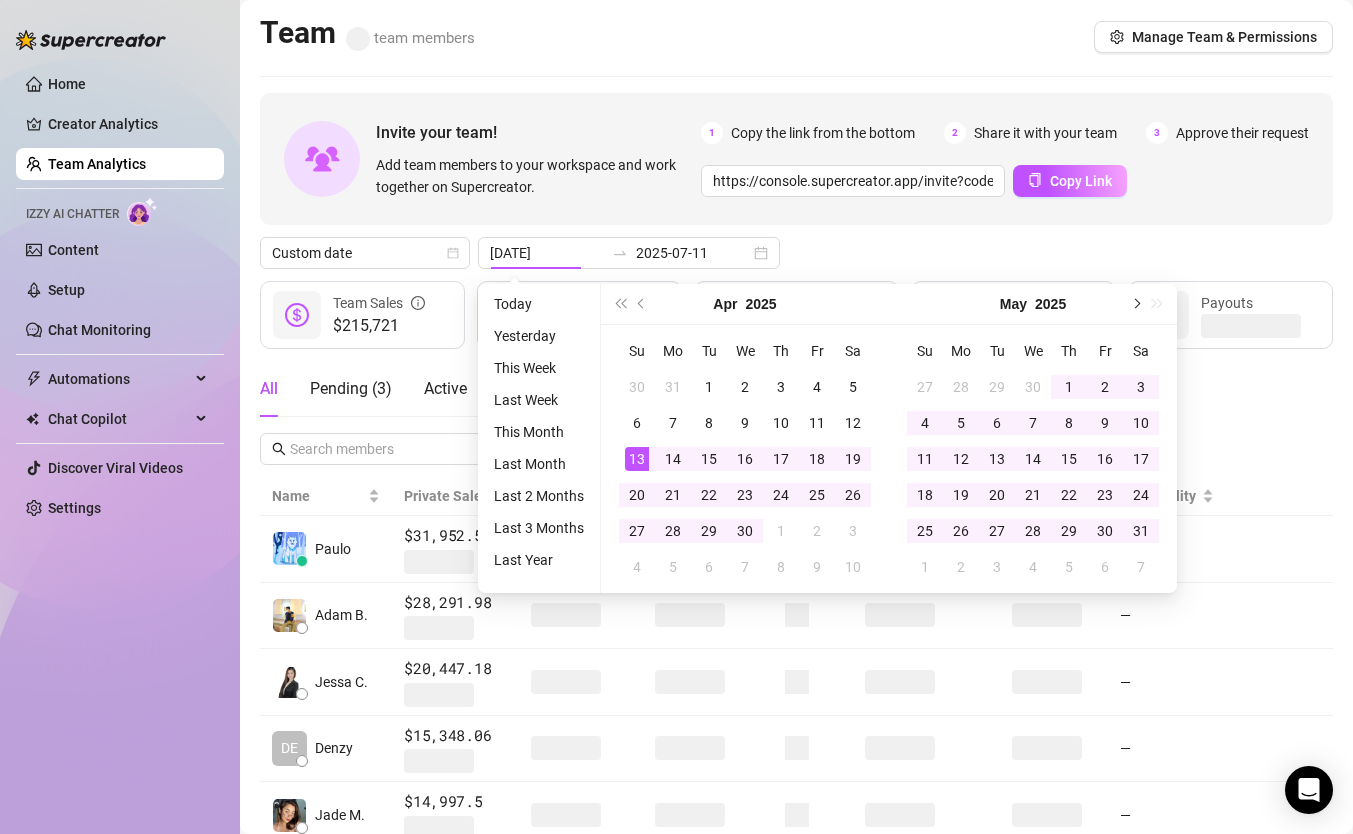 click at bounding box center (1135, 304) 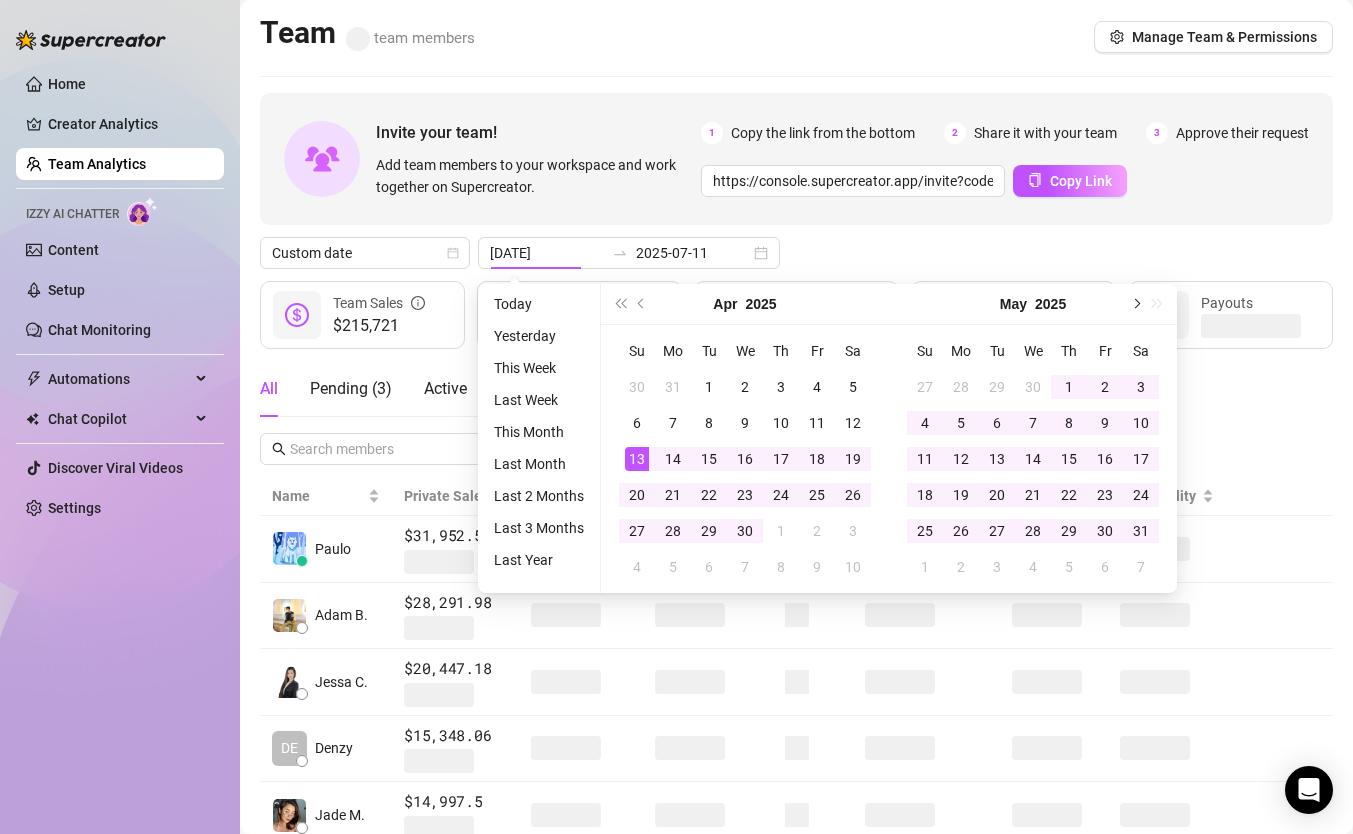 click at bounding box center (1135, 304) 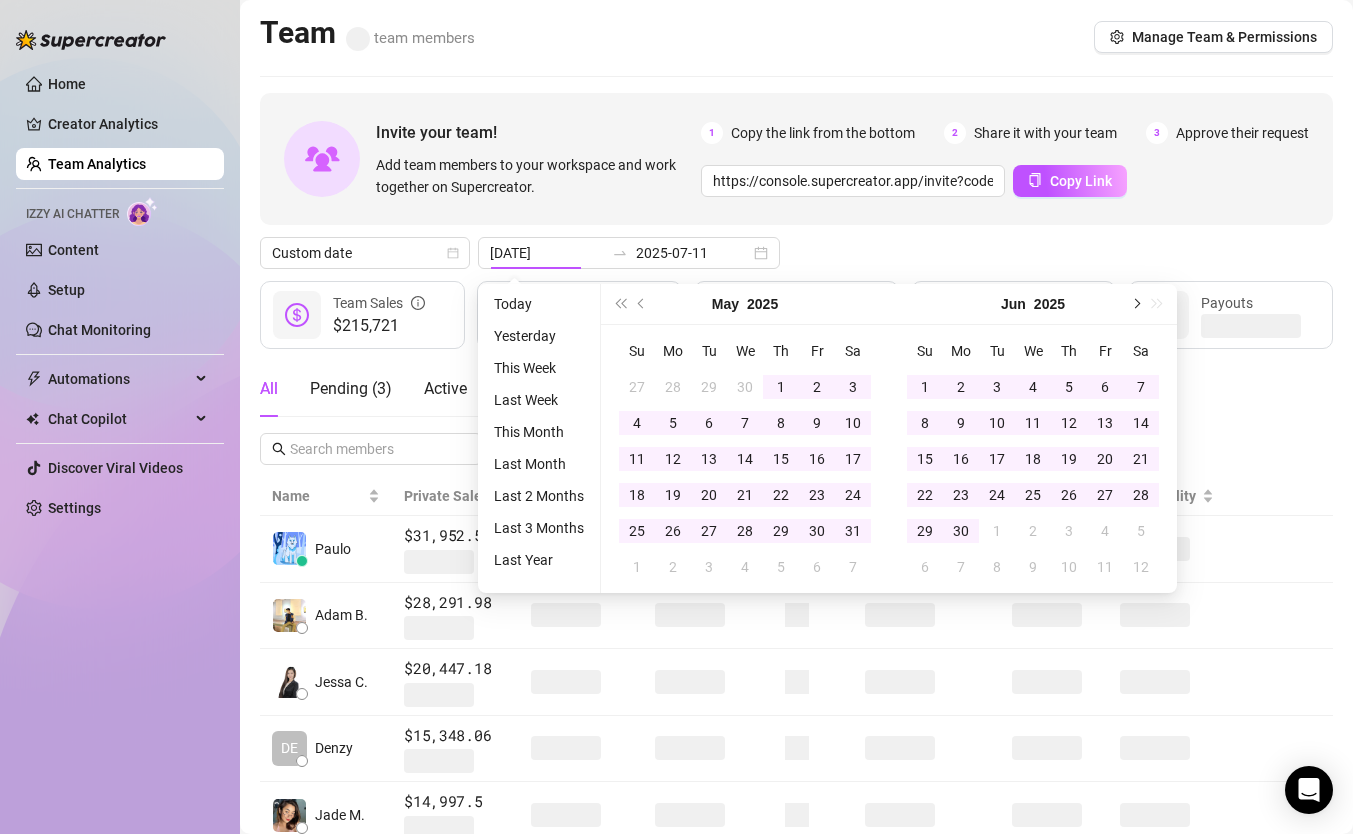 click at bounding box center [1135, 304] 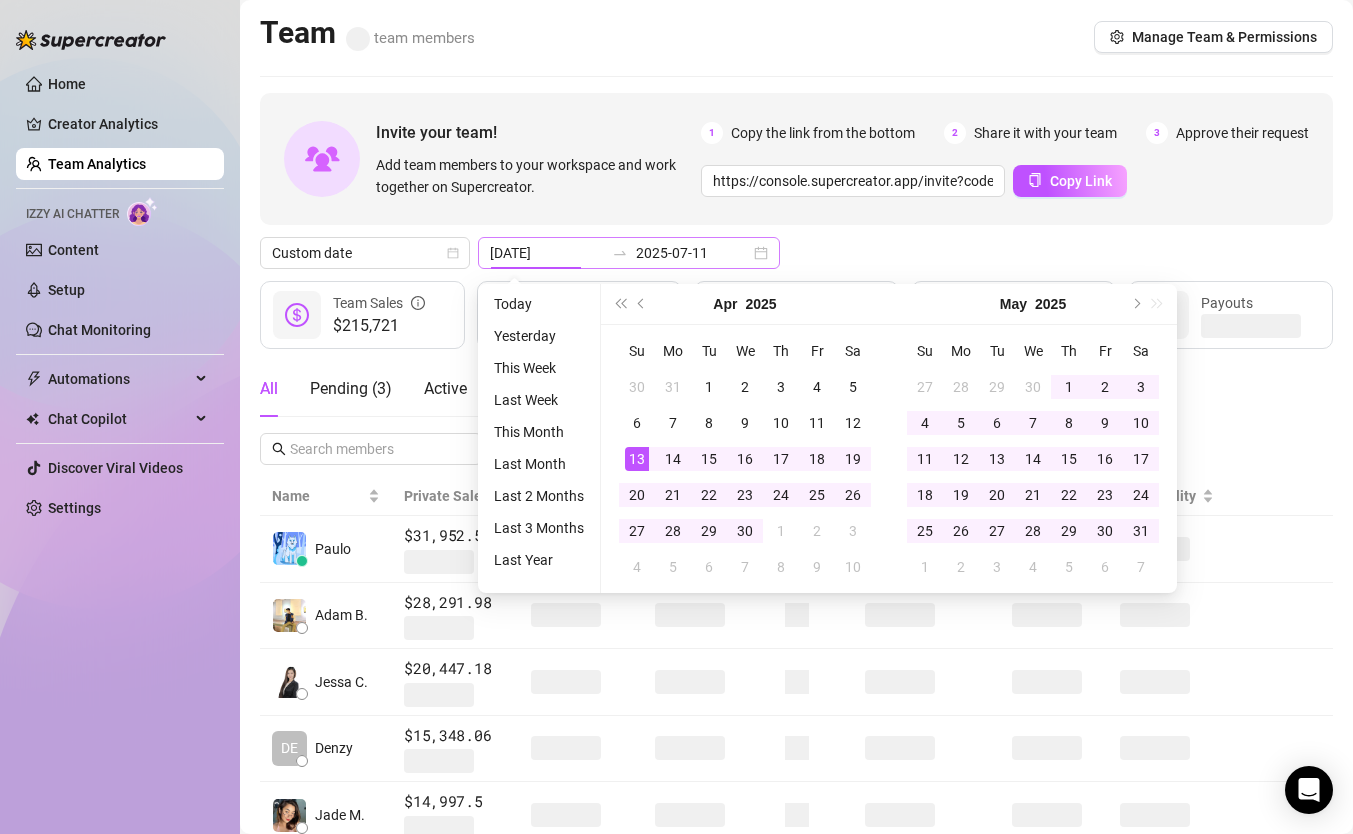 click on "2025-04-13 2025-07-11" at bounding box center (629, 253) 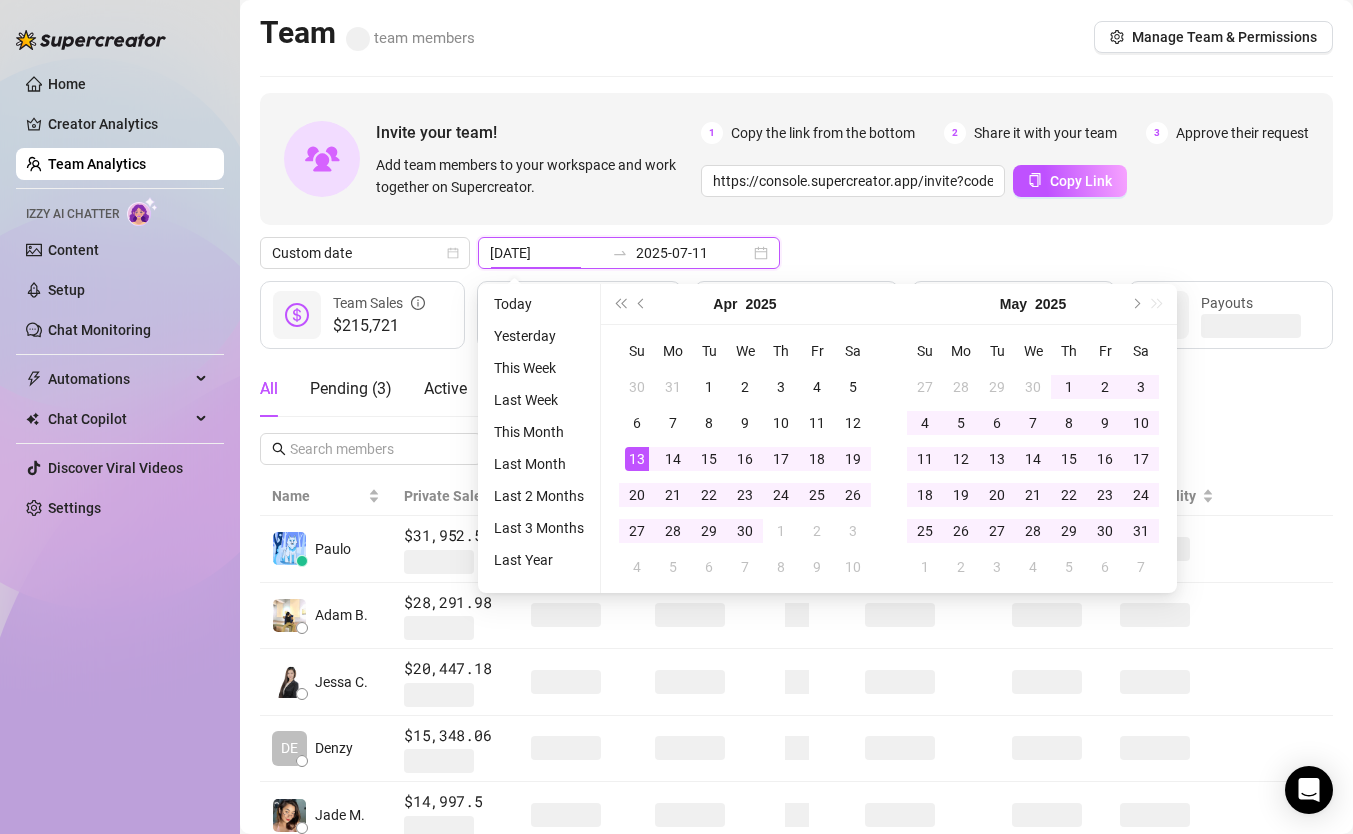 click on "2025-04-13 2025-07-11" at bounding box center [629, 253] 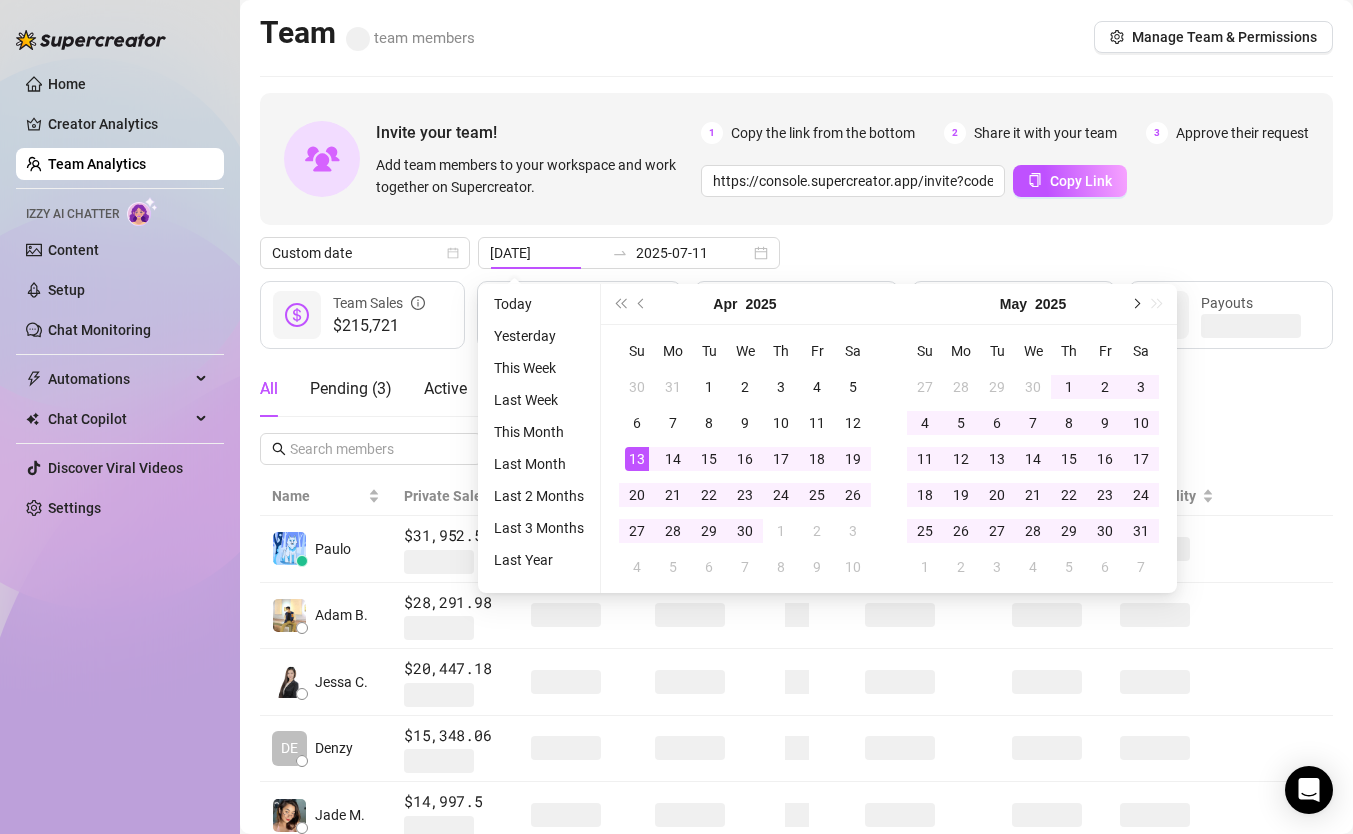 click at bounding box center [1135, 304] 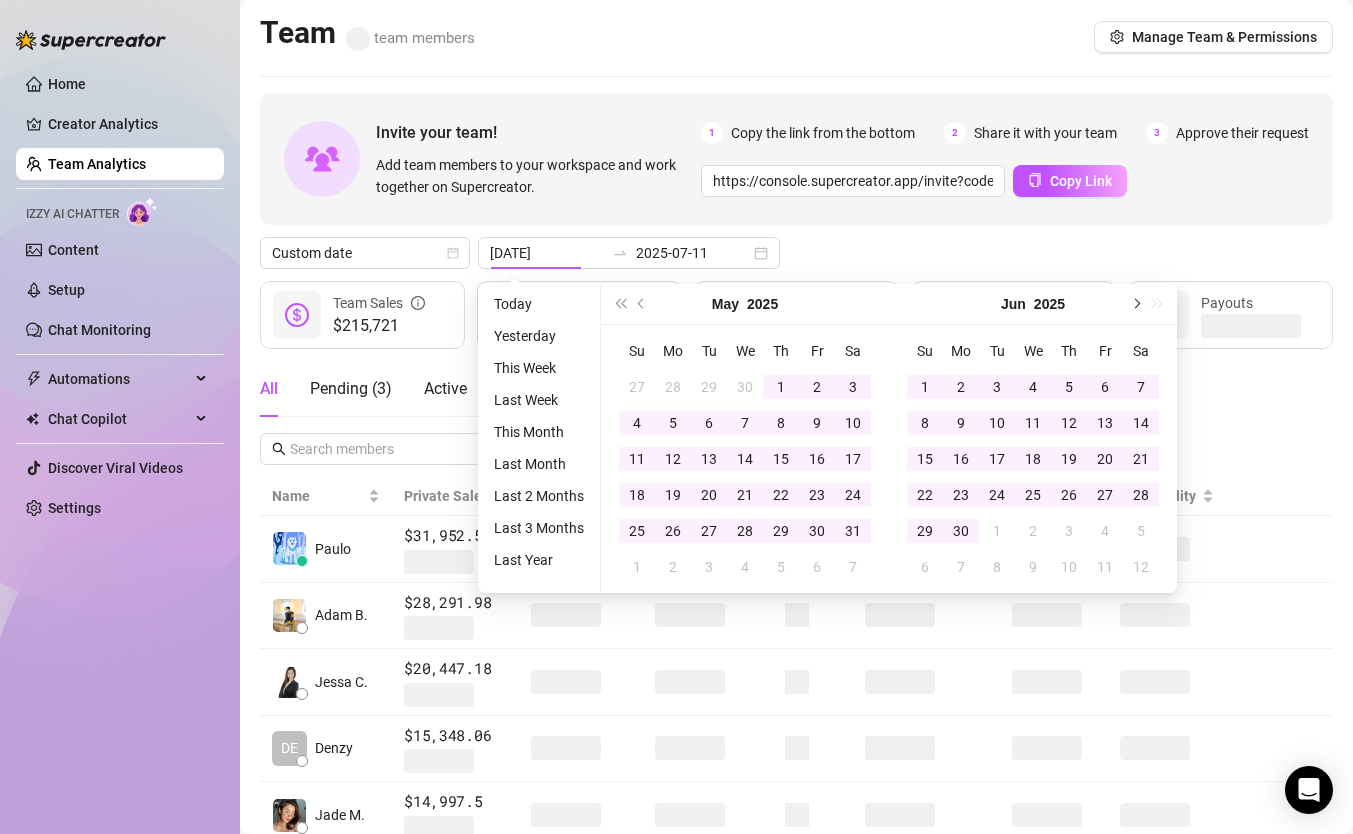 click at bounding box center (1135, 304) 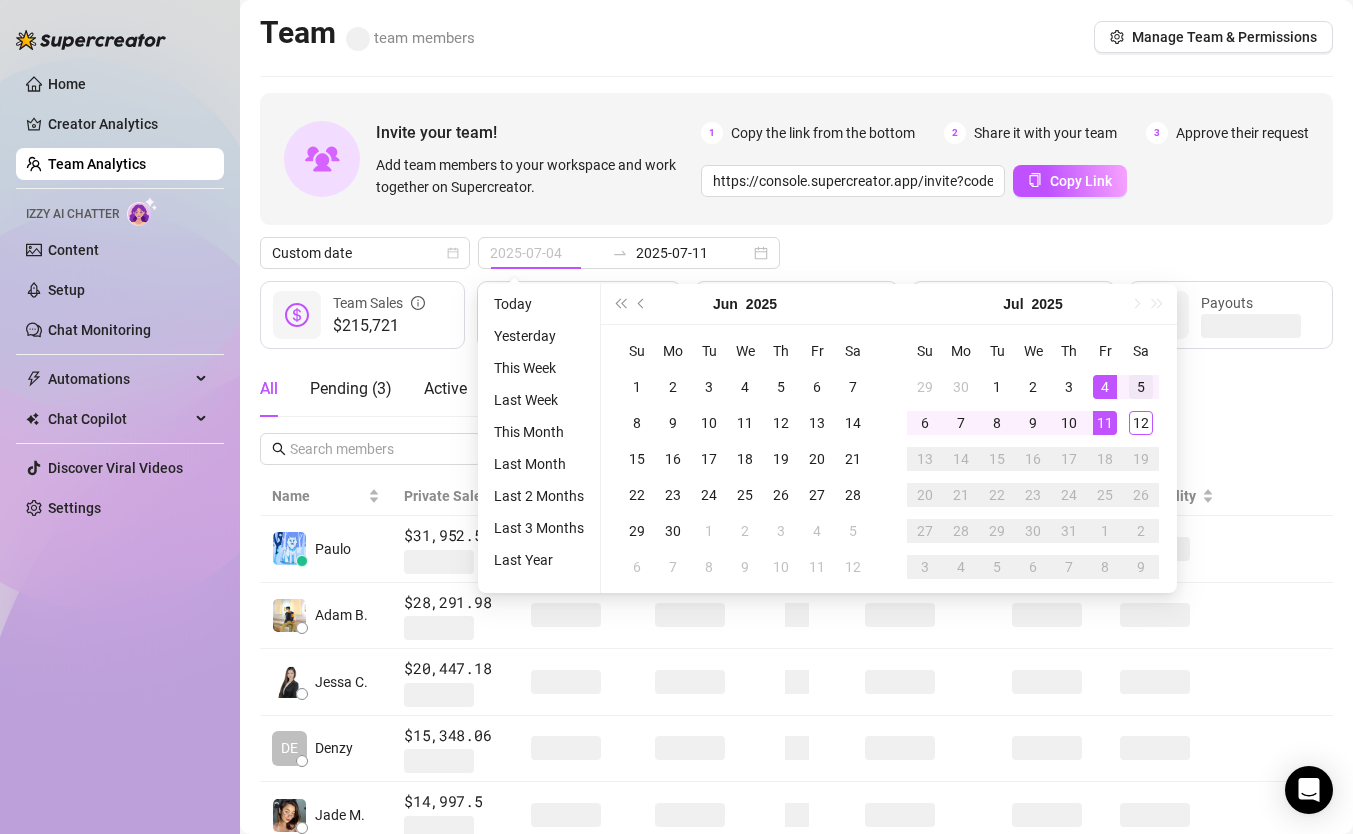type on "2025-07-05" 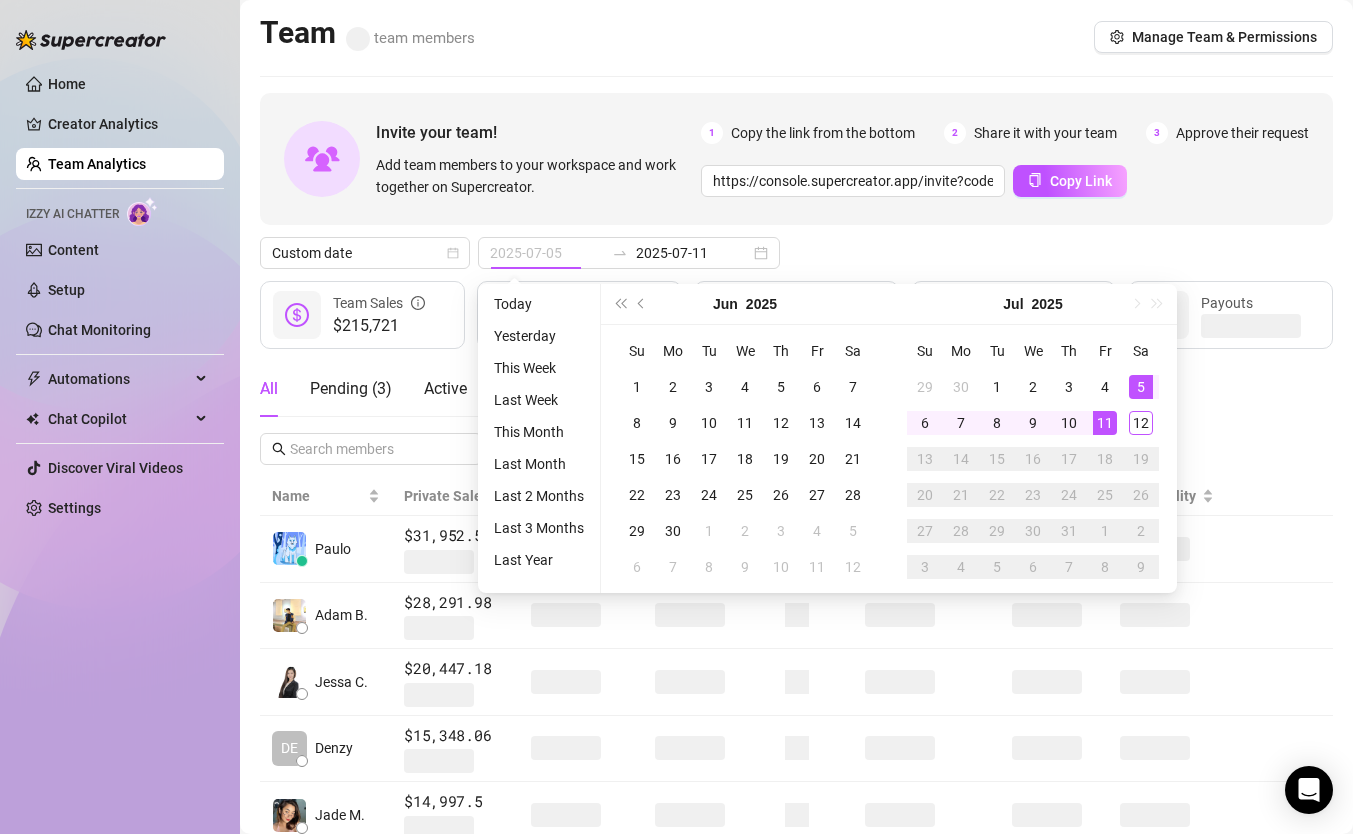 click on "5" at bounding box center [1141, 387] 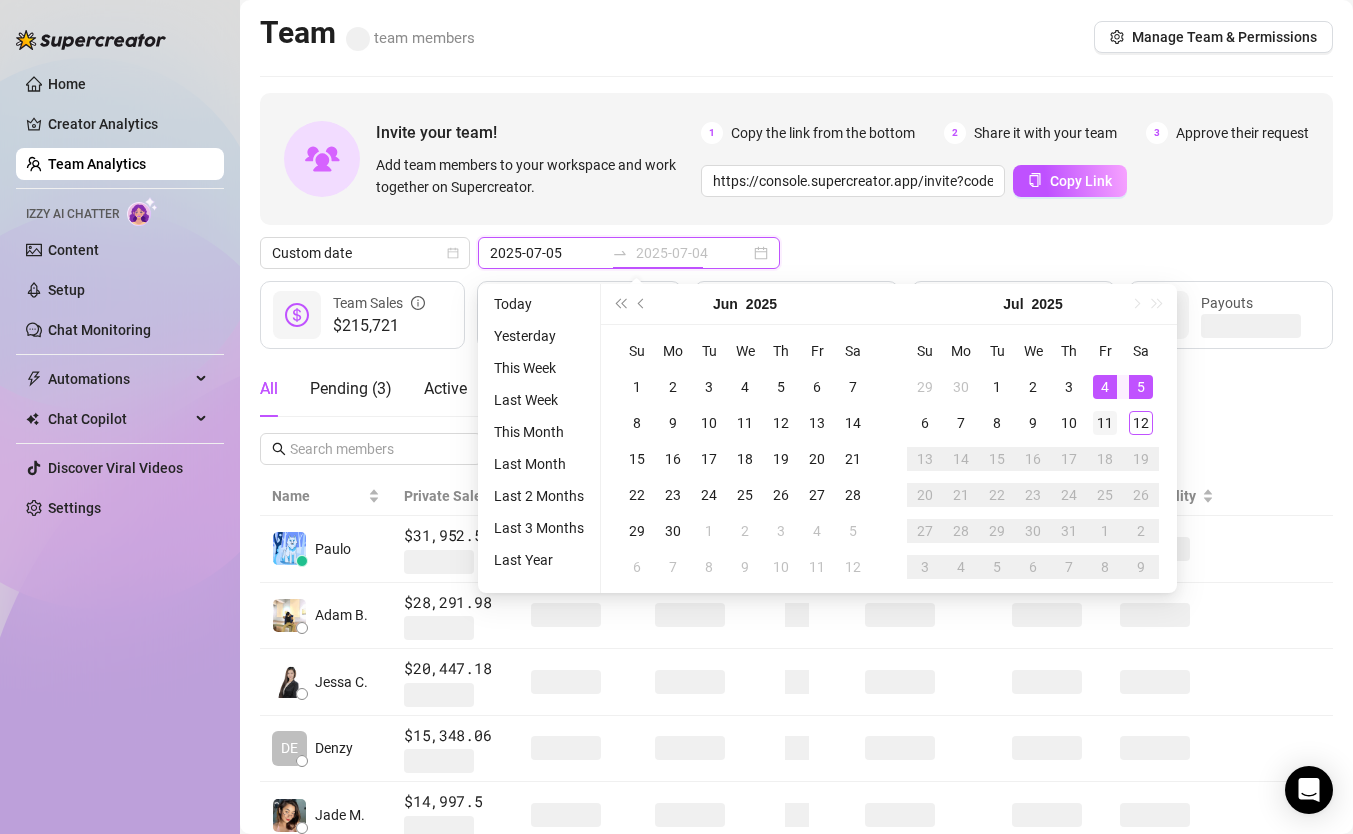 type on "2025-07-11" 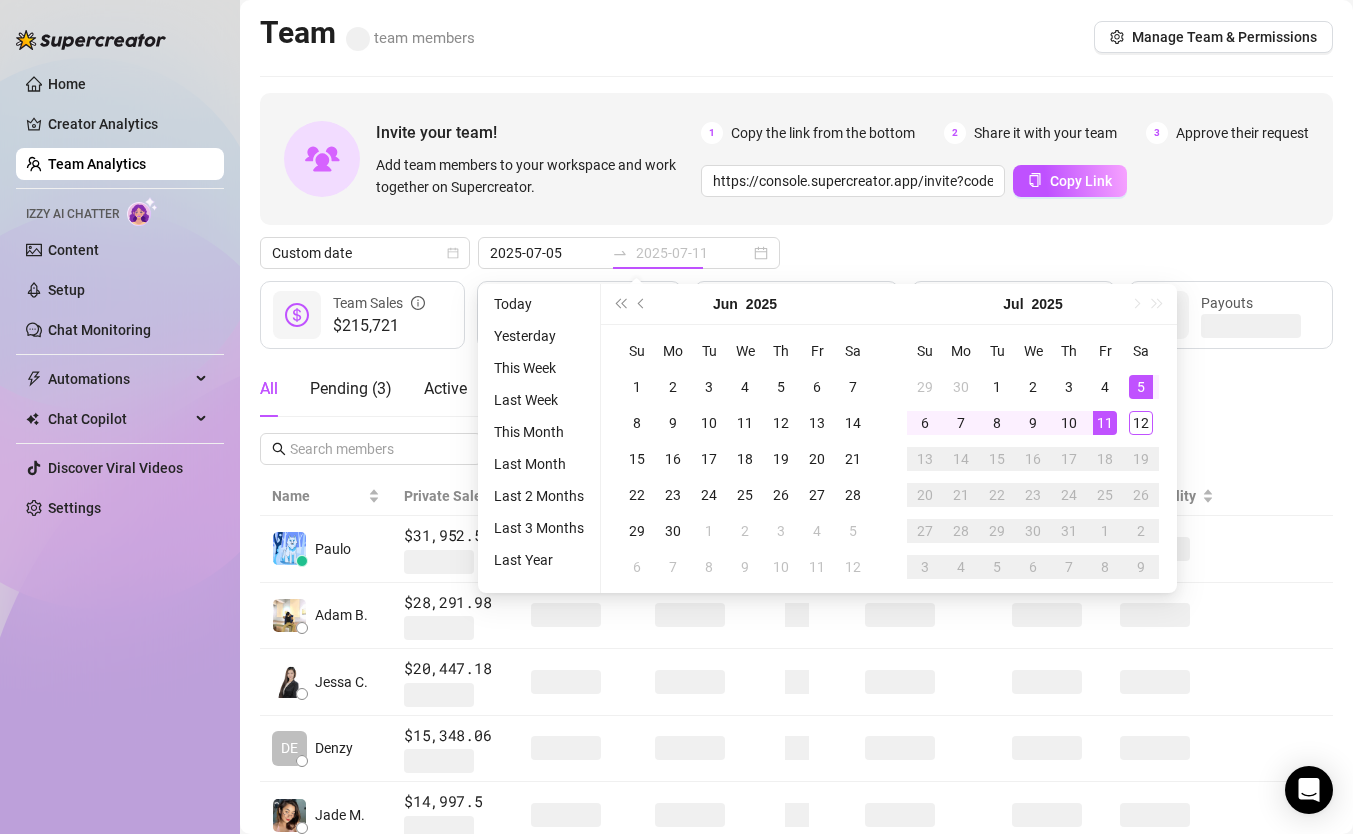 click on "11" at bounding box center (1105, 423) 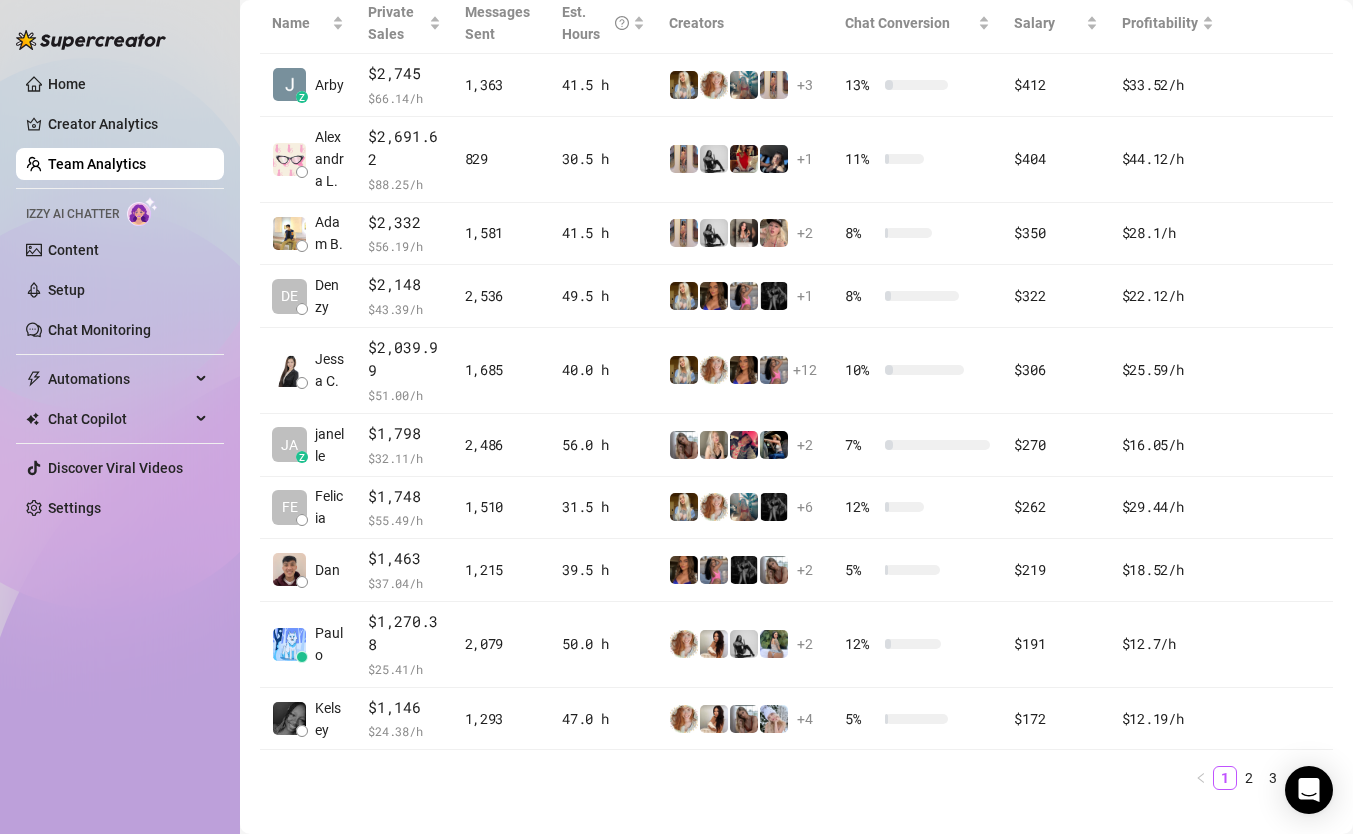 scroll, scrollTop: 495, scrollLeft: 0, axis: vertical 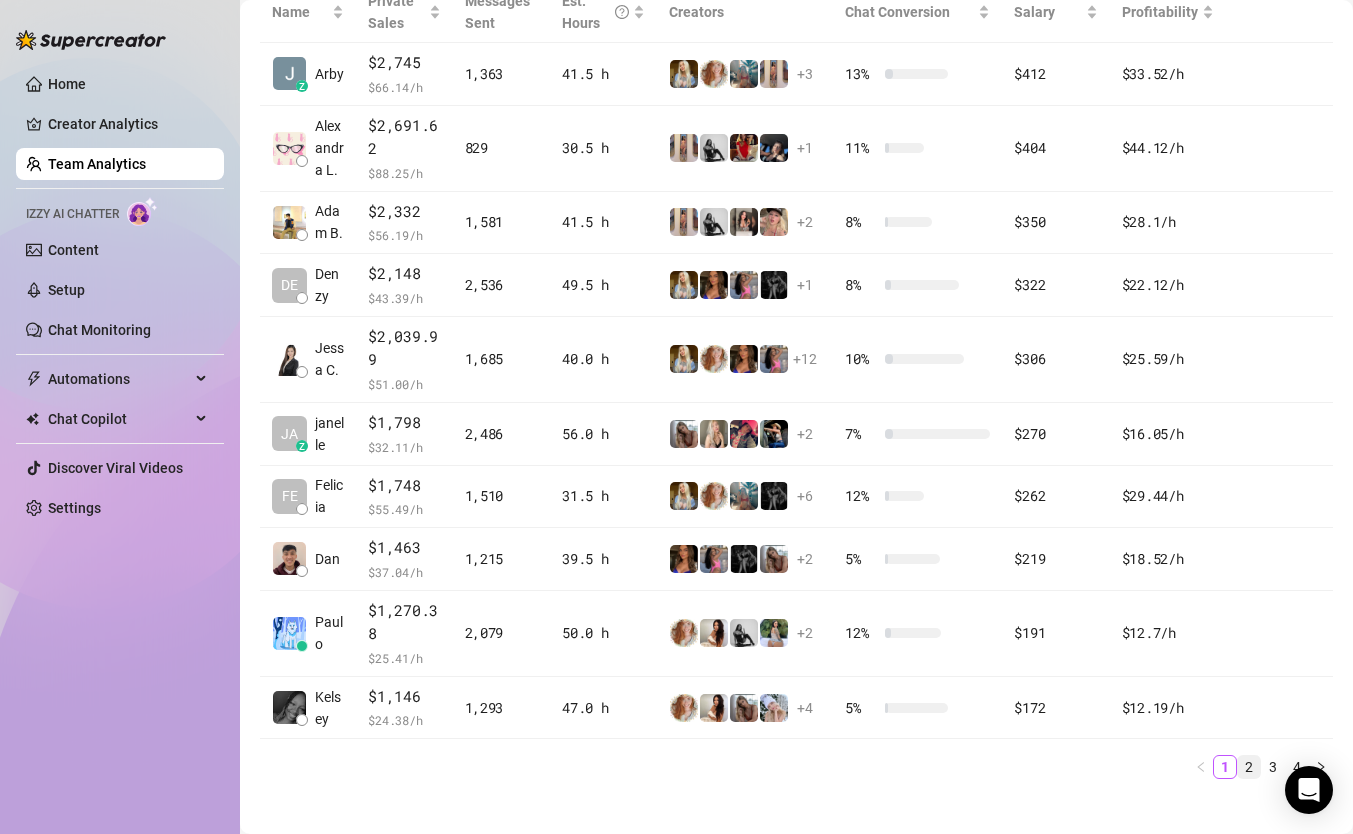 click on "2" at bounding box center [1249, 767] 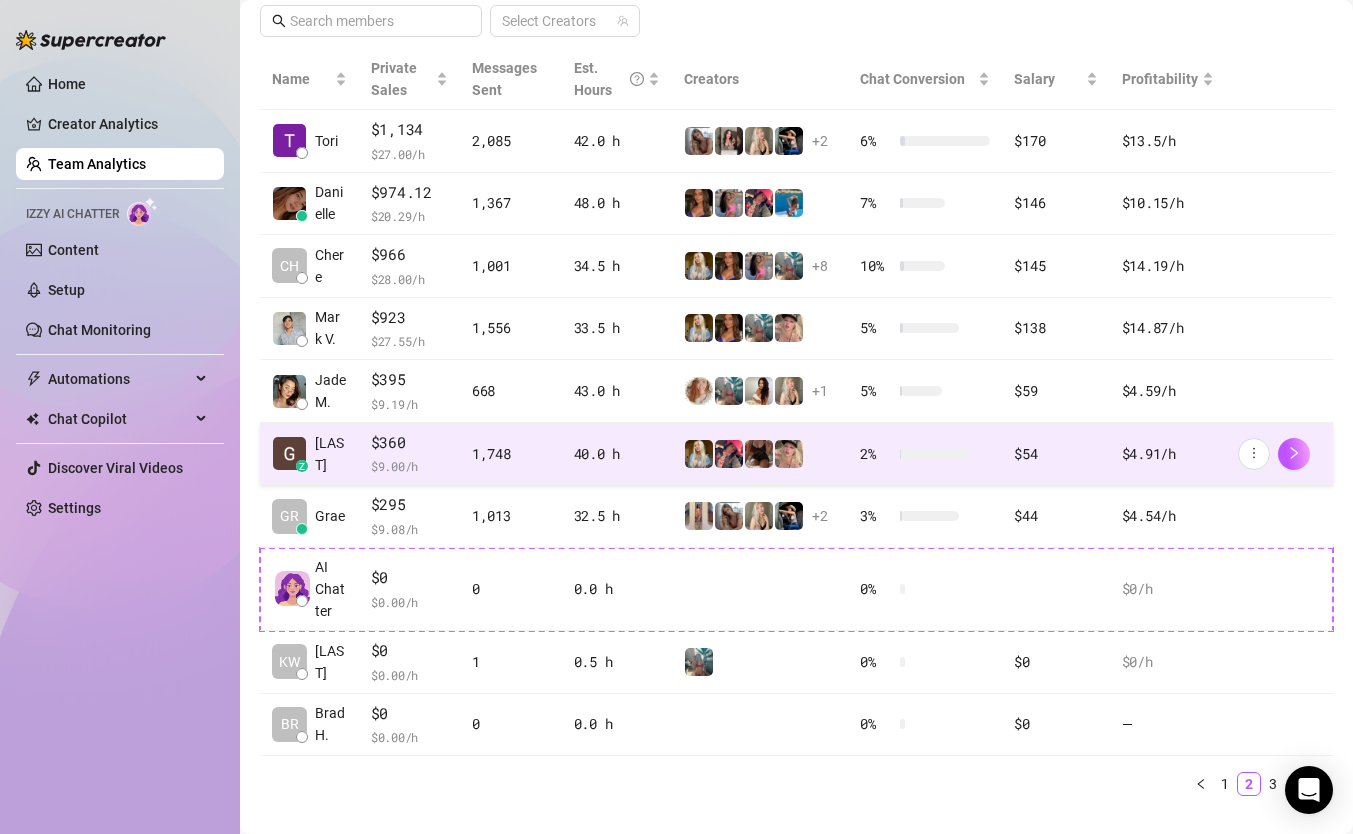 scroll, scrollTop: 430, scrollLeft: 0, axis: vertical 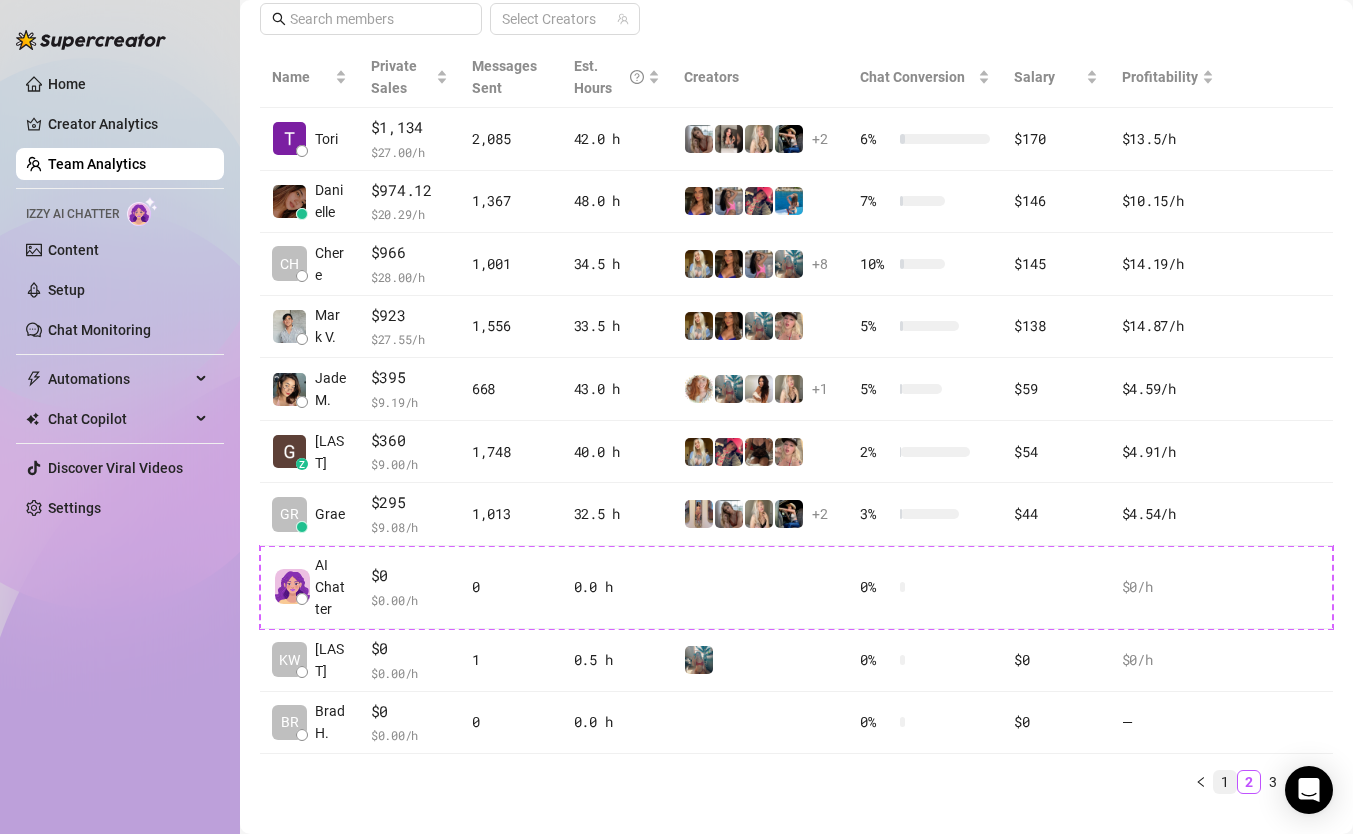 click on "1" at bounding box center (1225, 782) 